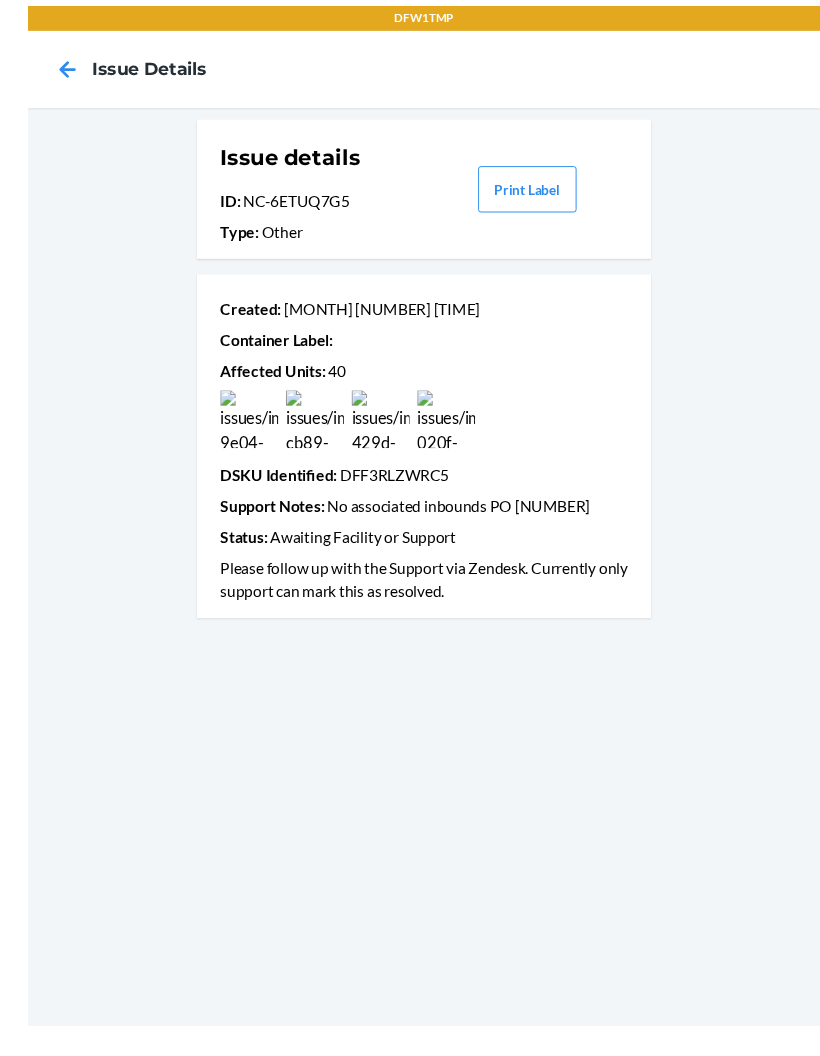 scroll, scrollTop: 31, scrollLeft: 0, axis: vertical 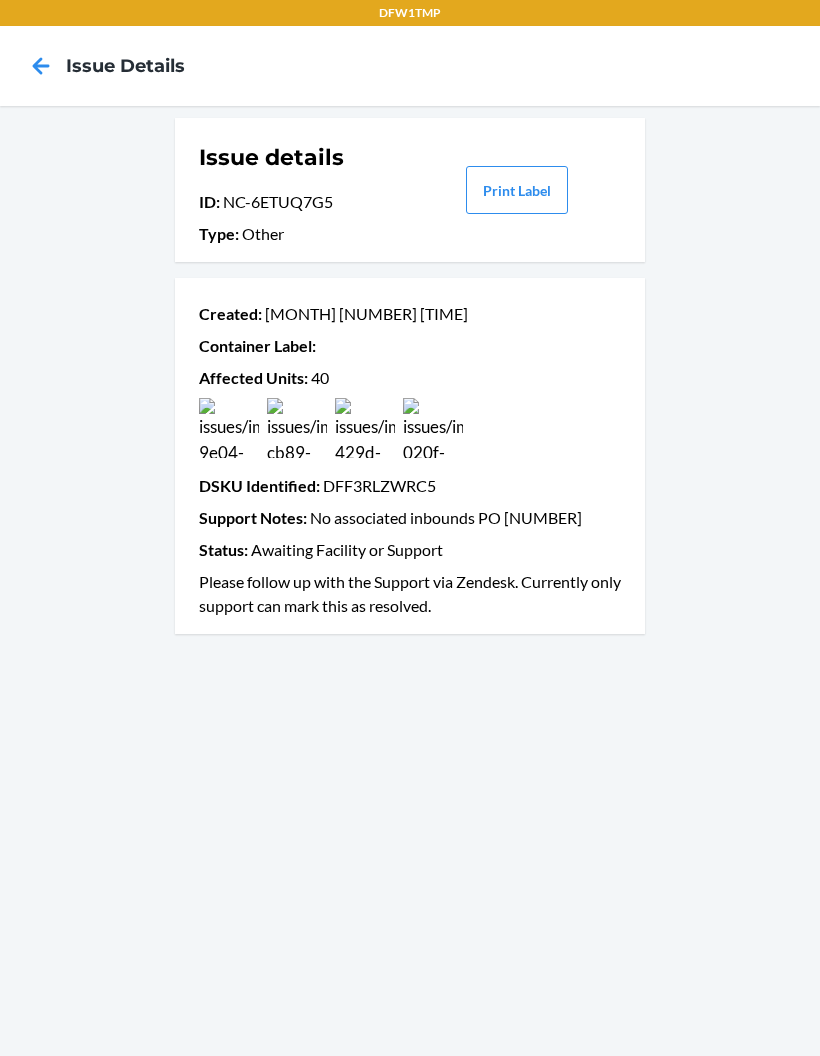 click 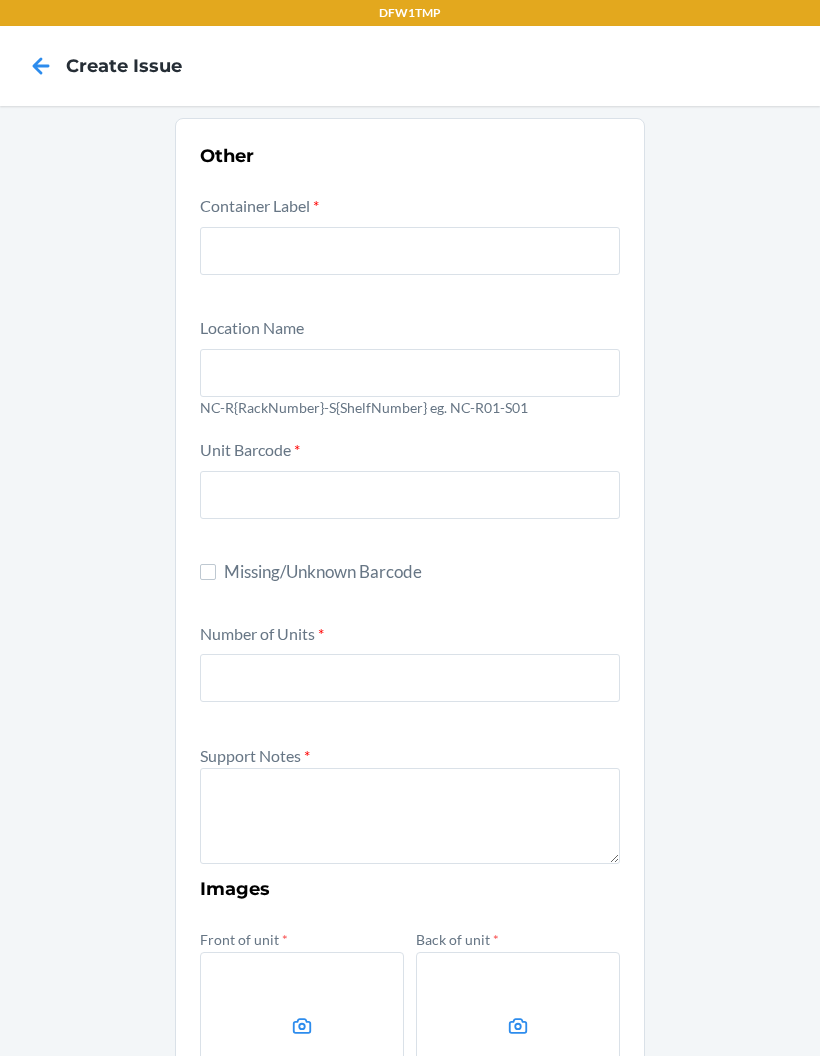 click at bounding box center (410, 251) 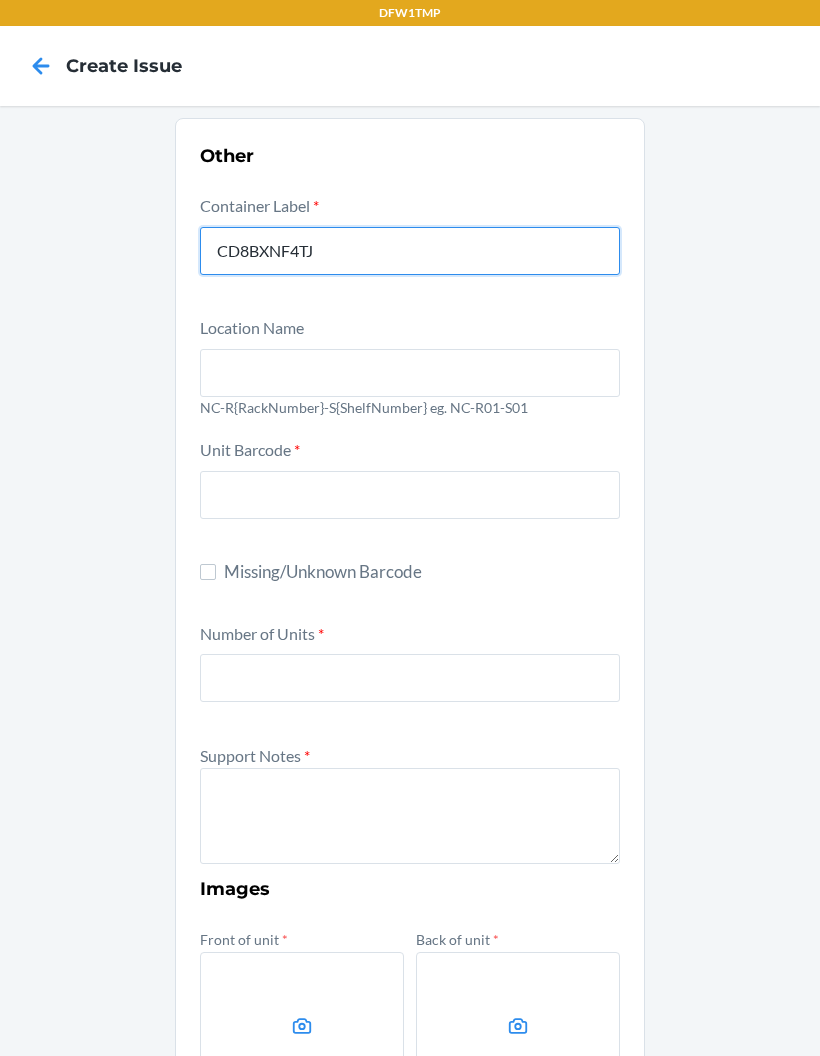 type on "CD8BXNF4TJ" 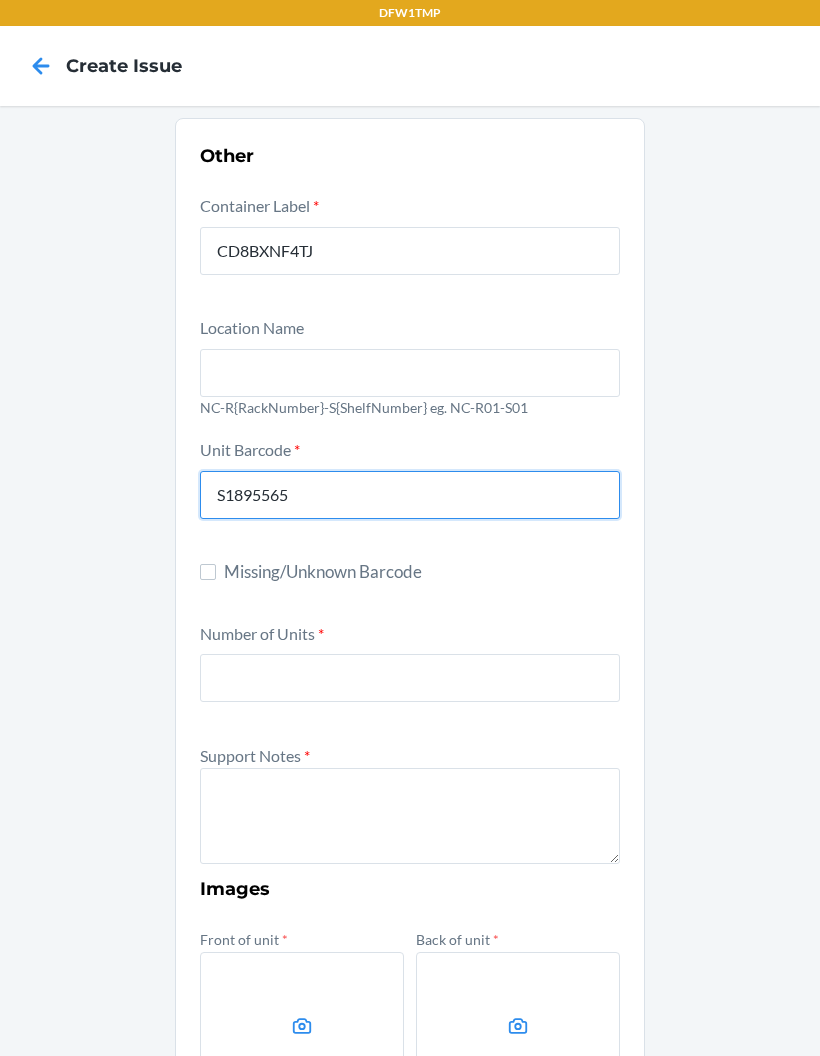 type on "S1895565" 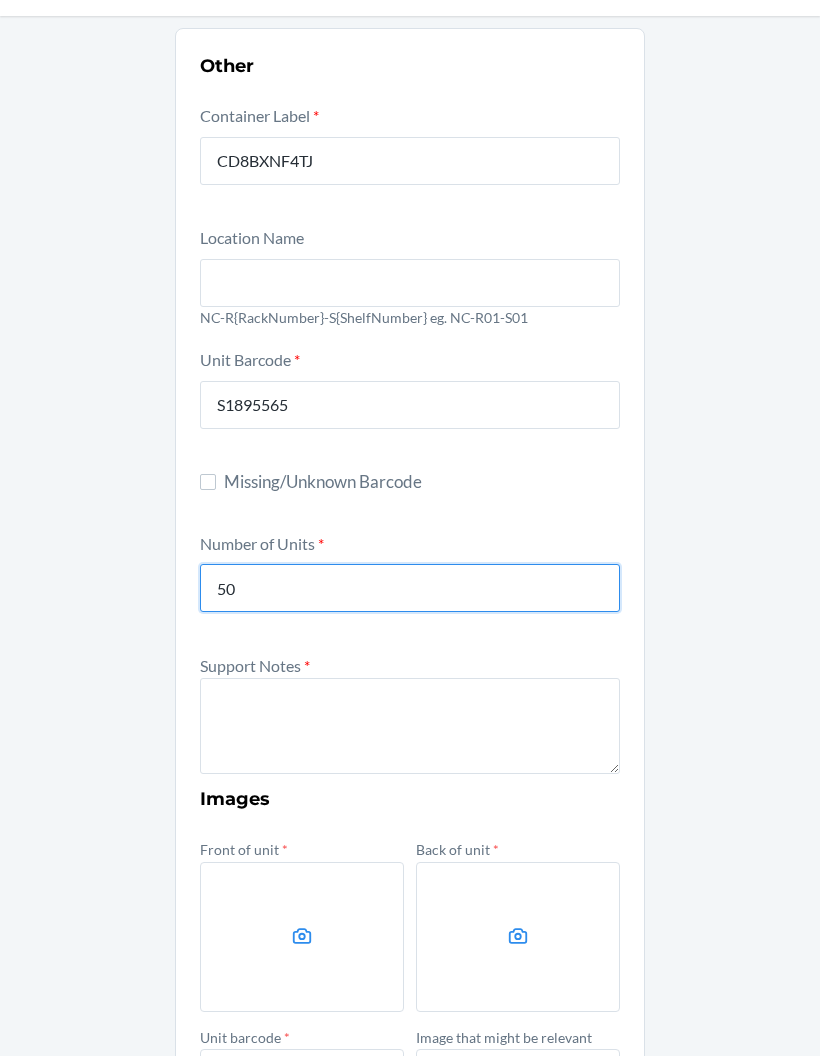 scroll, scrollTop: 115, scrollLeft: 0, axis: vertical 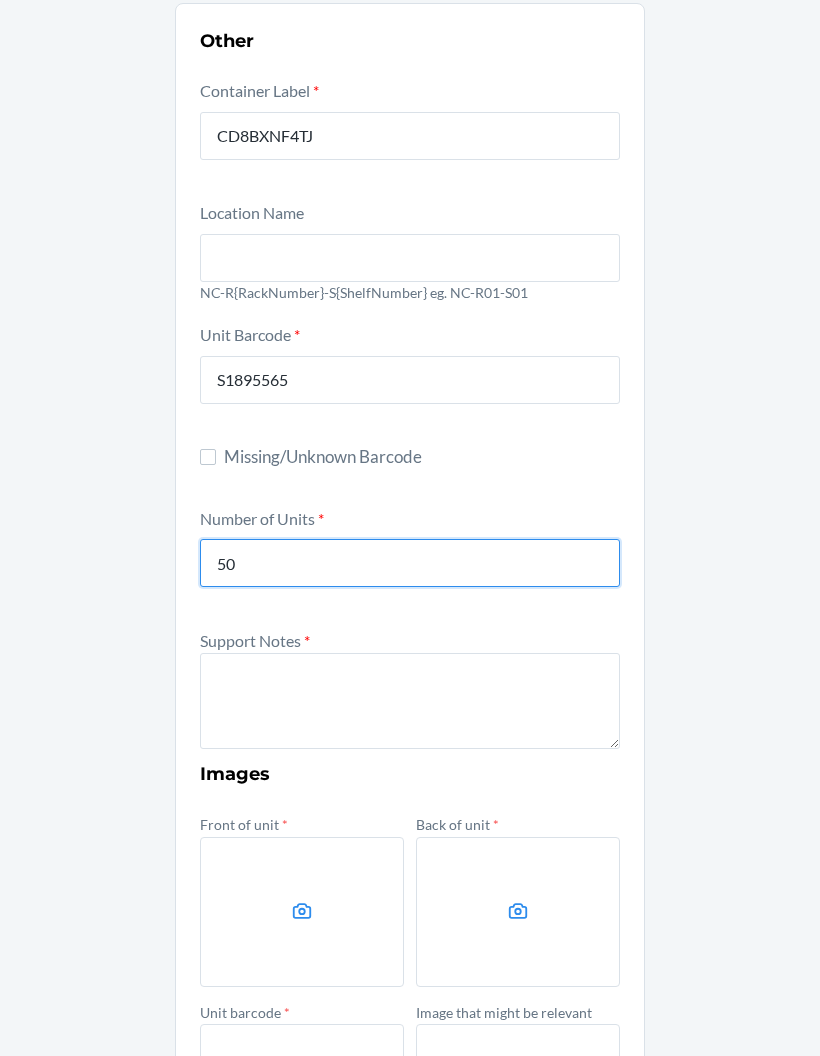 type on "50" 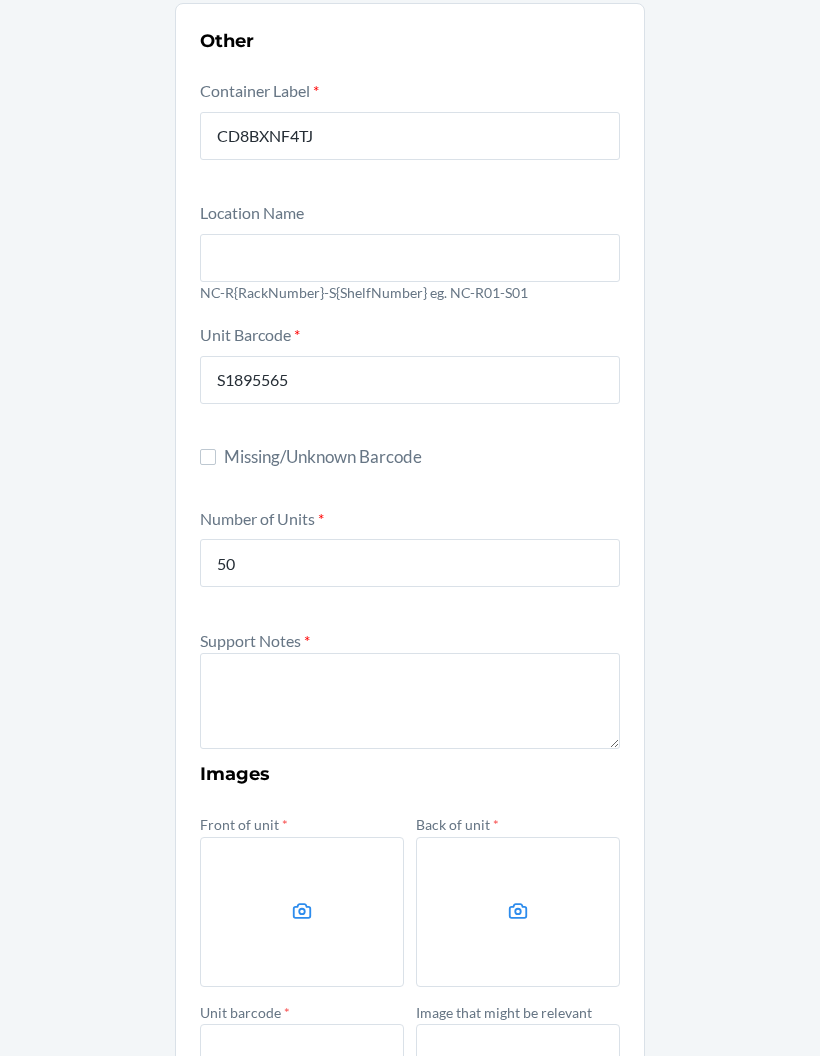 click at bounding box center (410, 701) 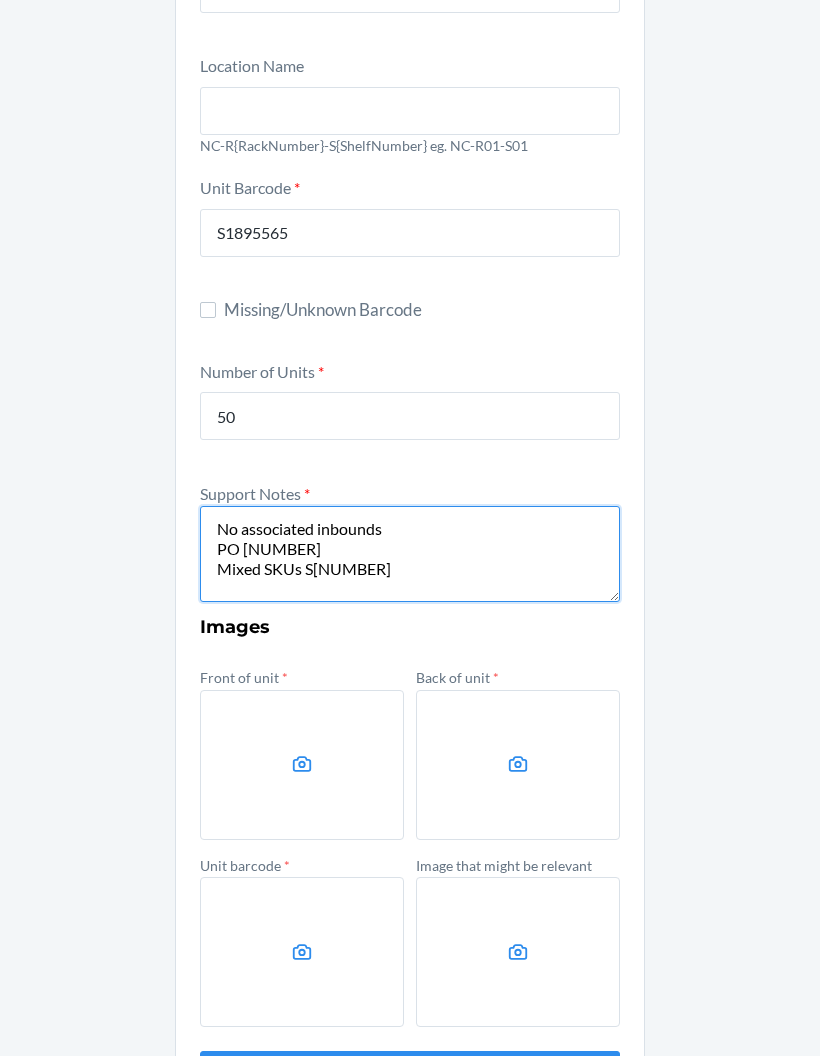 scroll, scrollTop: 260, scrollLeft: 0, axis: vertical 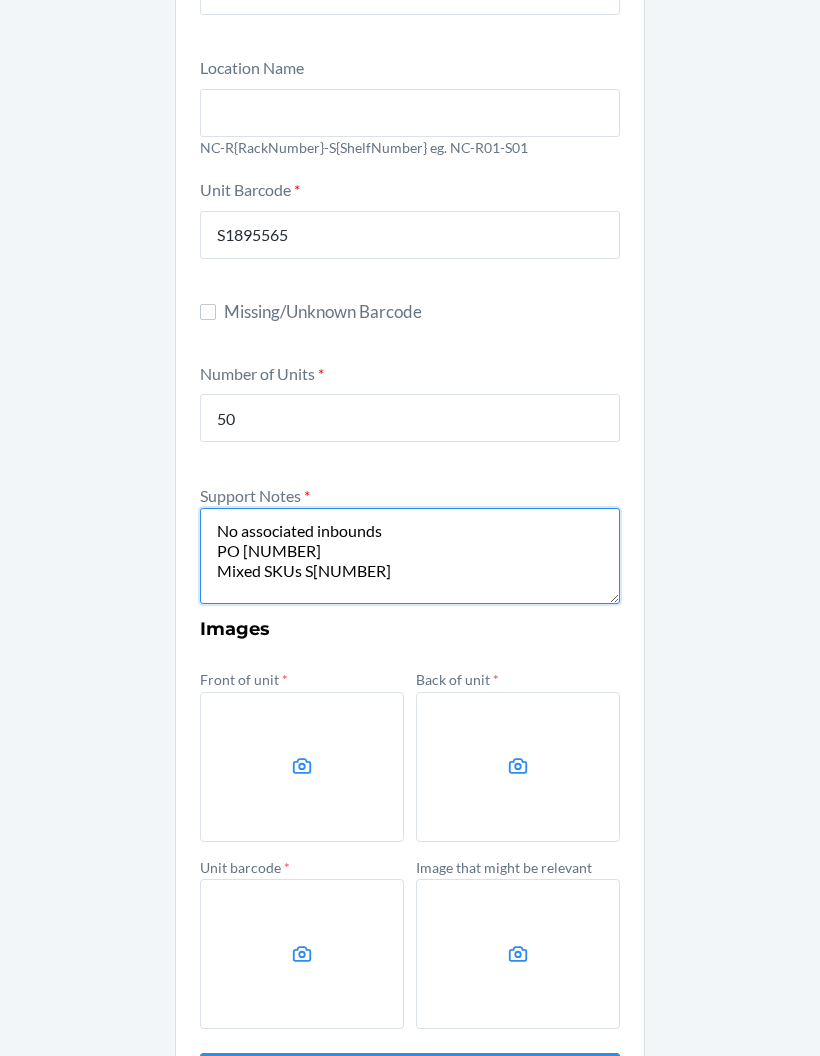 type on "No associated inbounds
PO [NUMBER]
Mixed SKUs S[NUMBER]" 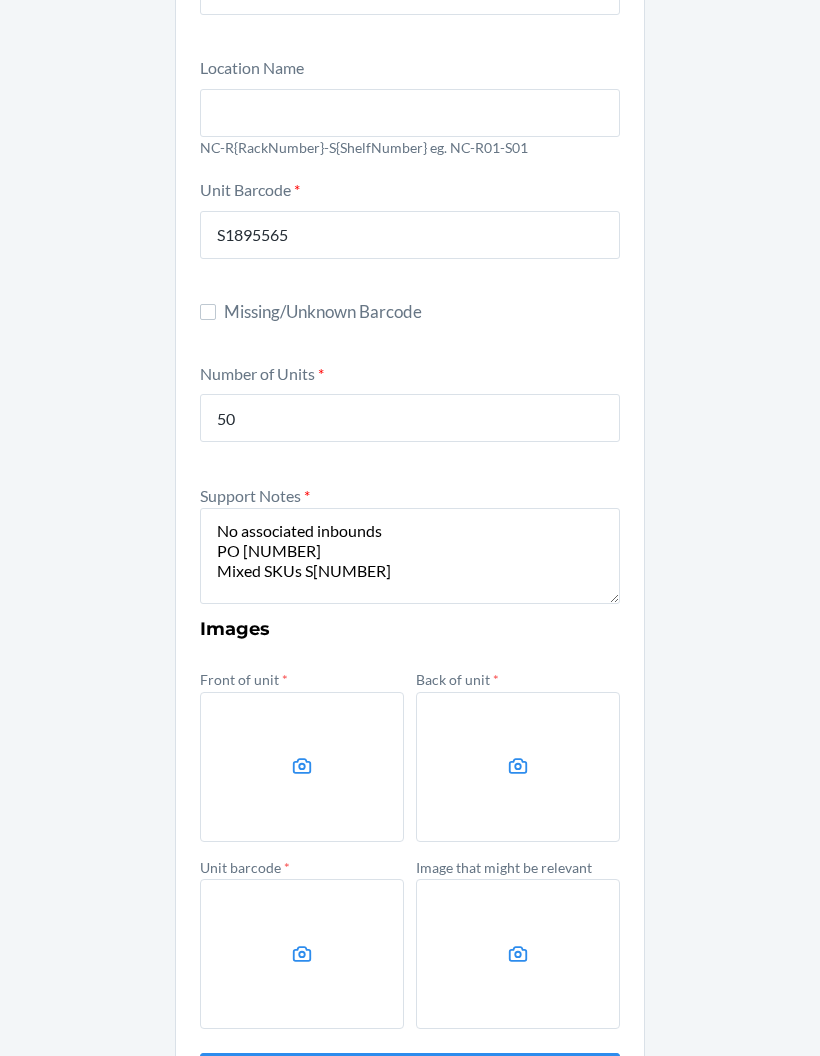 click at bounding box center [302, 767] 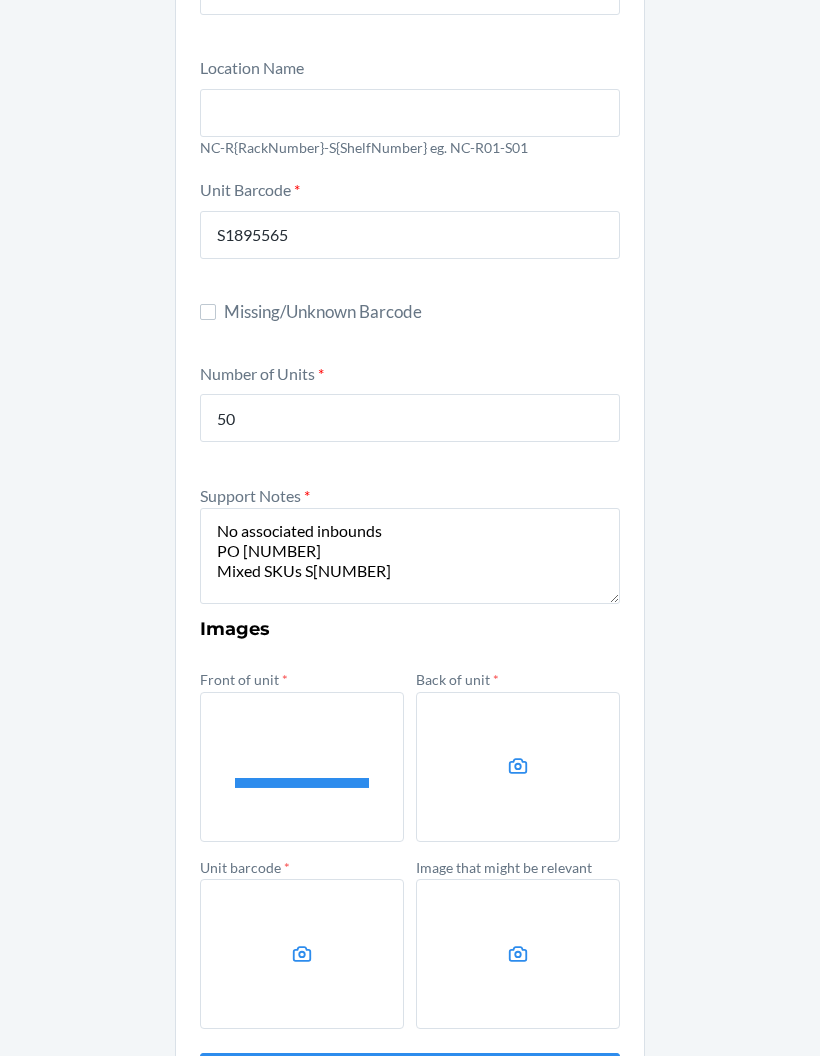 click at bounding box center (518, 767) 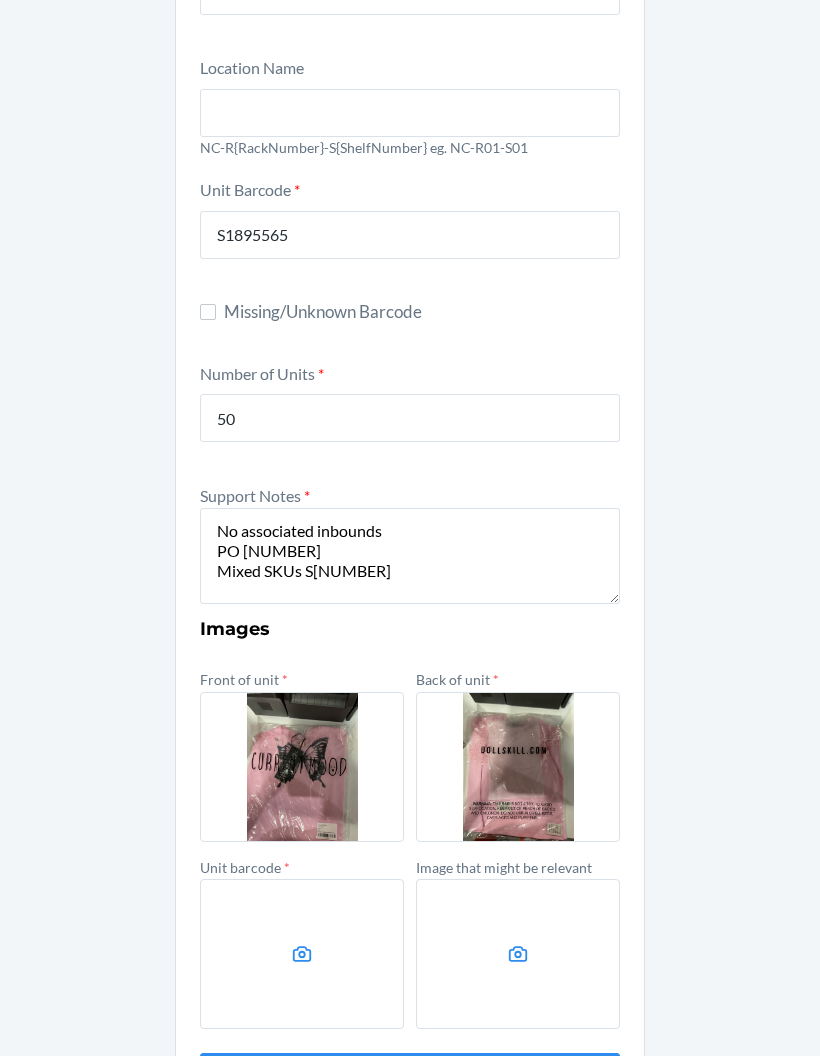 click at bounding box center [302, 954] 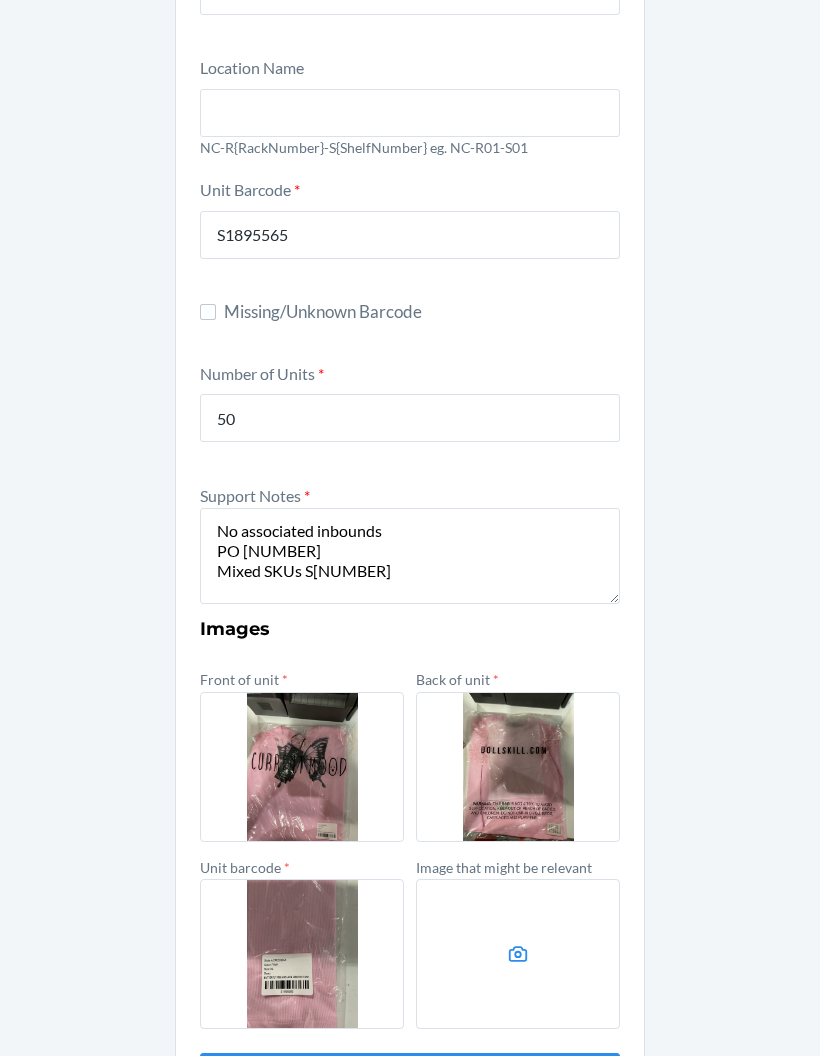 click 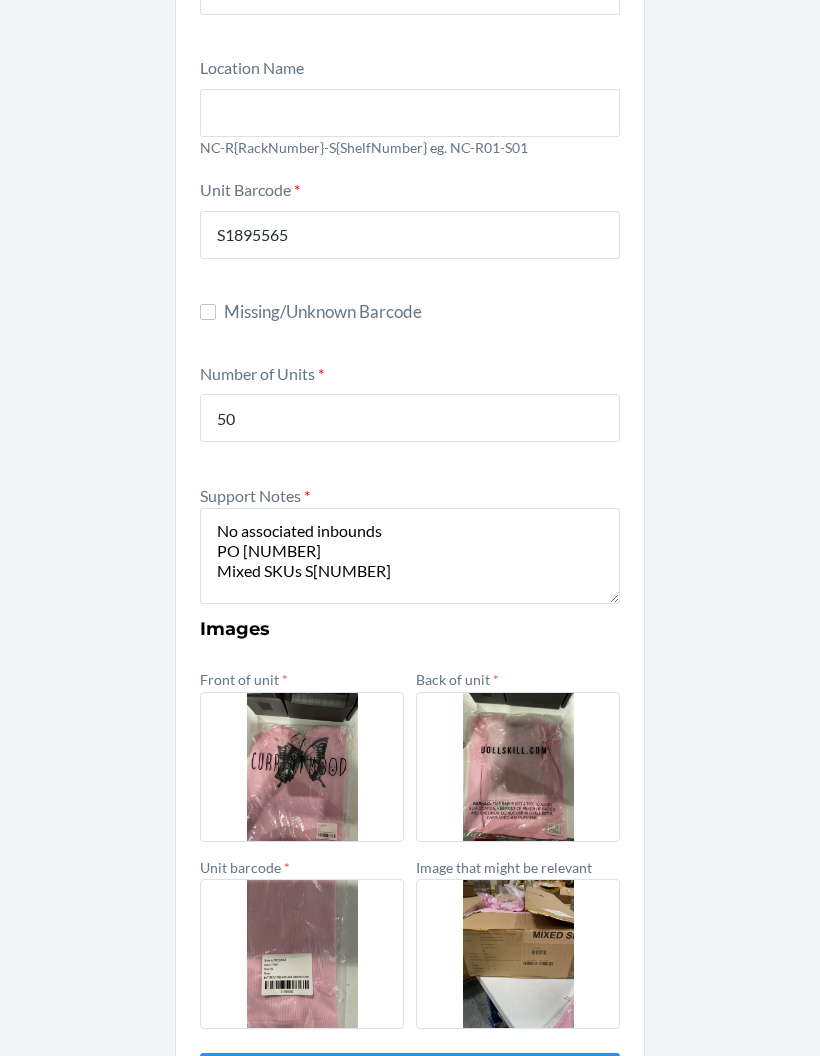 click on "Submit" at bounding box center [410, 1077] 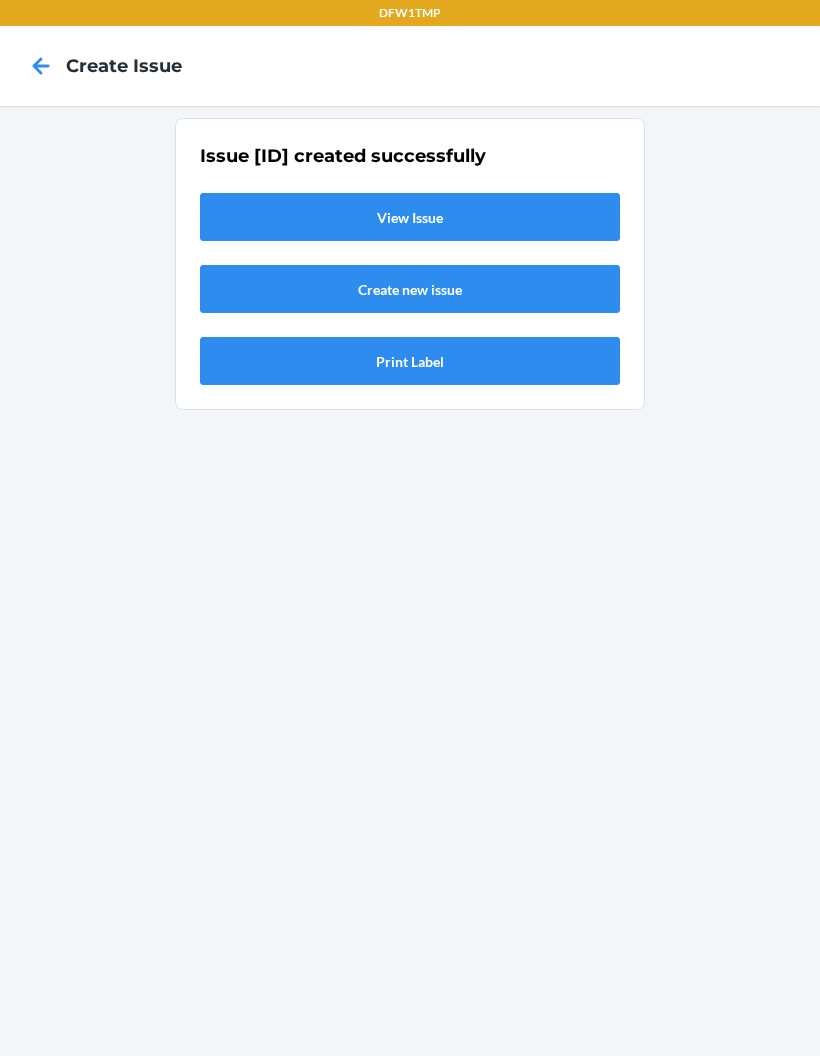 scroll, scrollTop: 0, scrollLeft: 0, axis: both 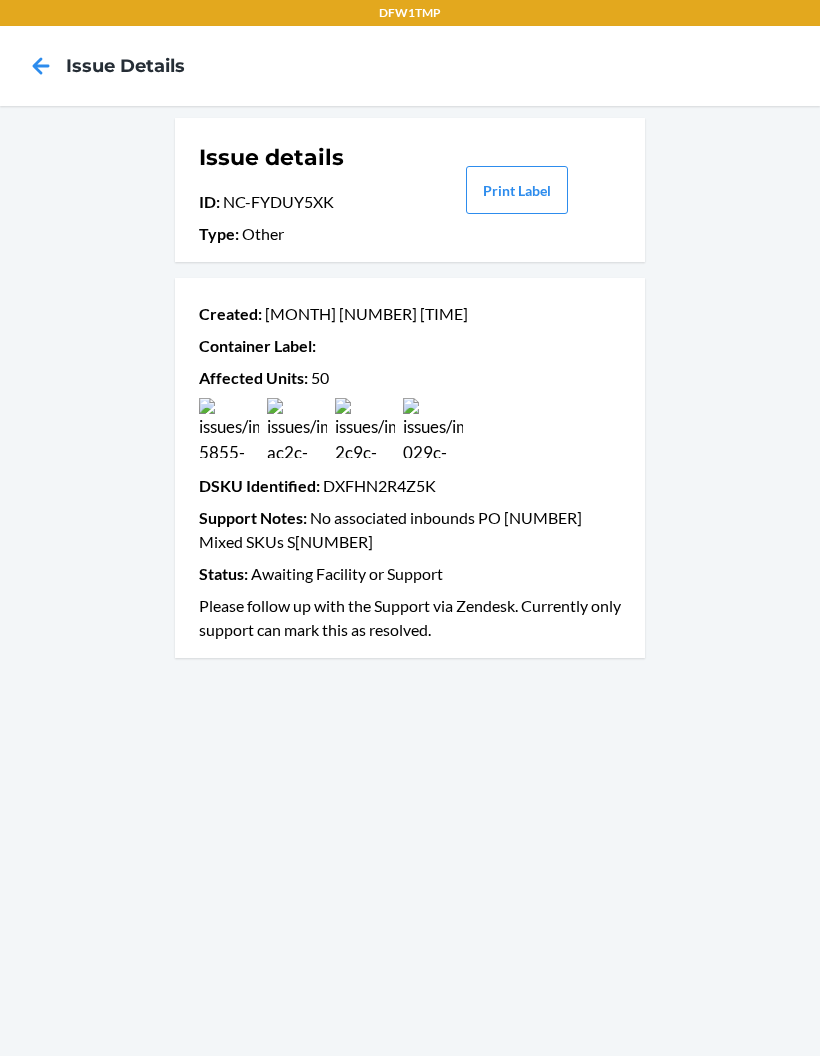 click 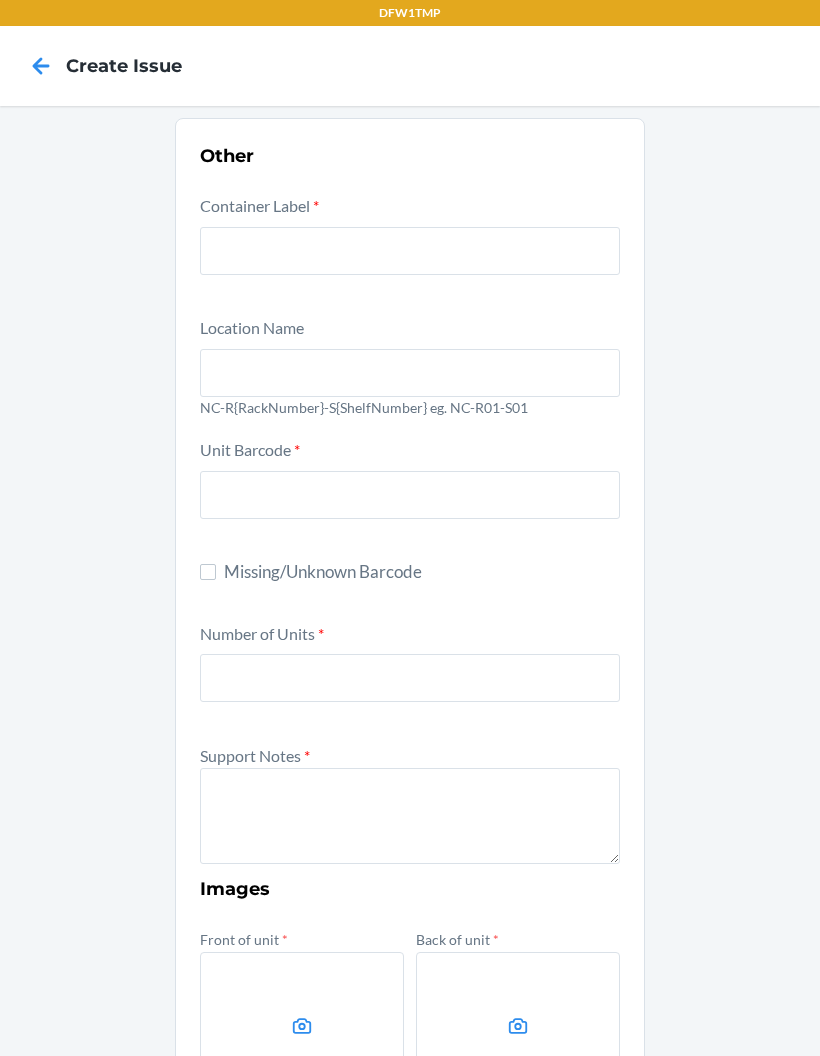 scroll, scrollTop: 80, scrollLeft: 0, axis: vertical 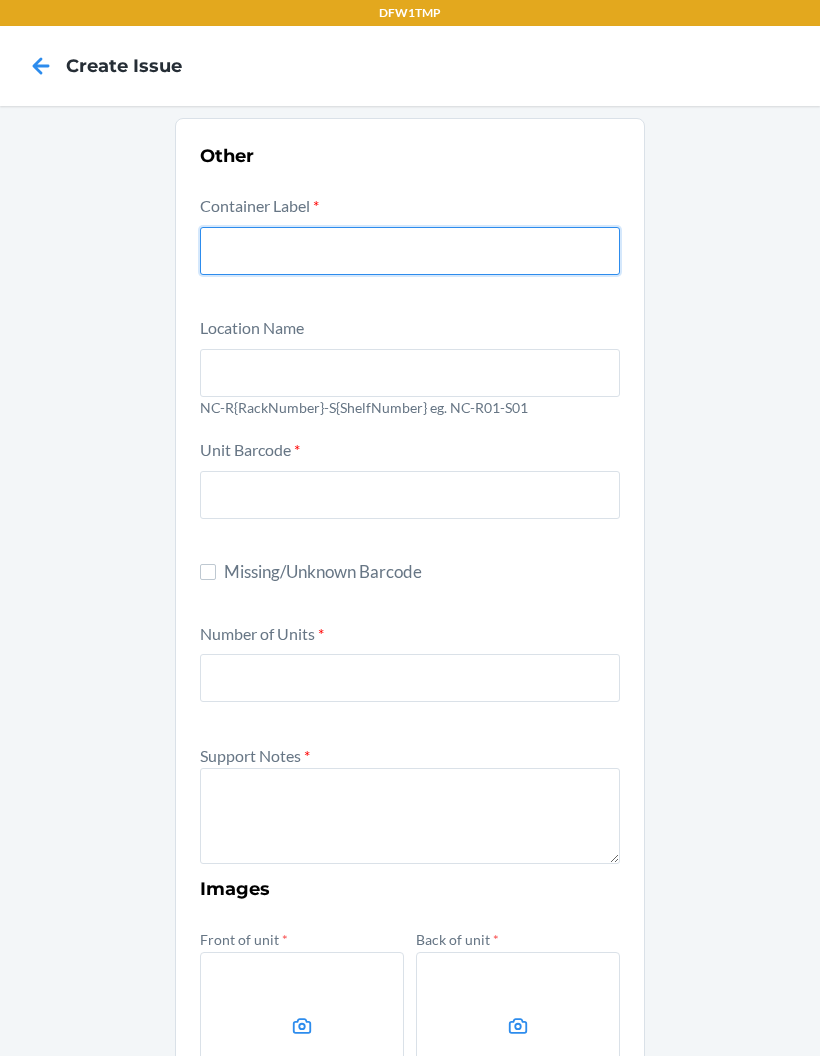 click at bounding box center [410, 251] 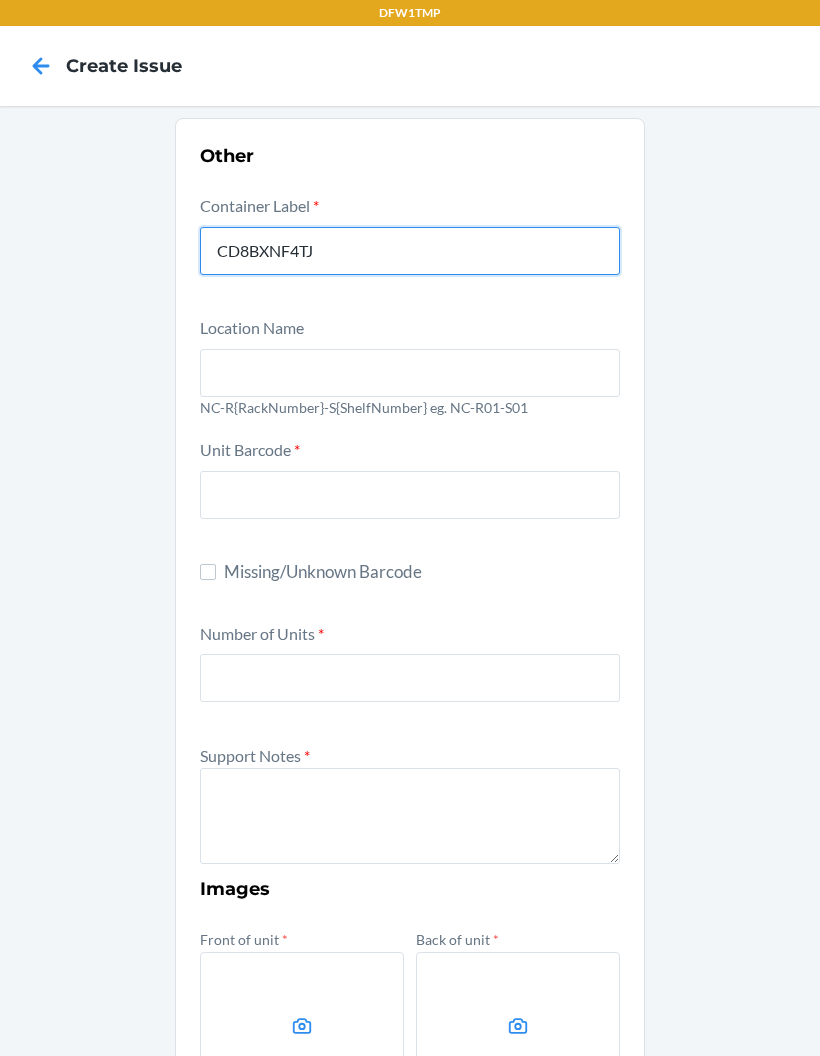type on "CD8BXNF4TJ" 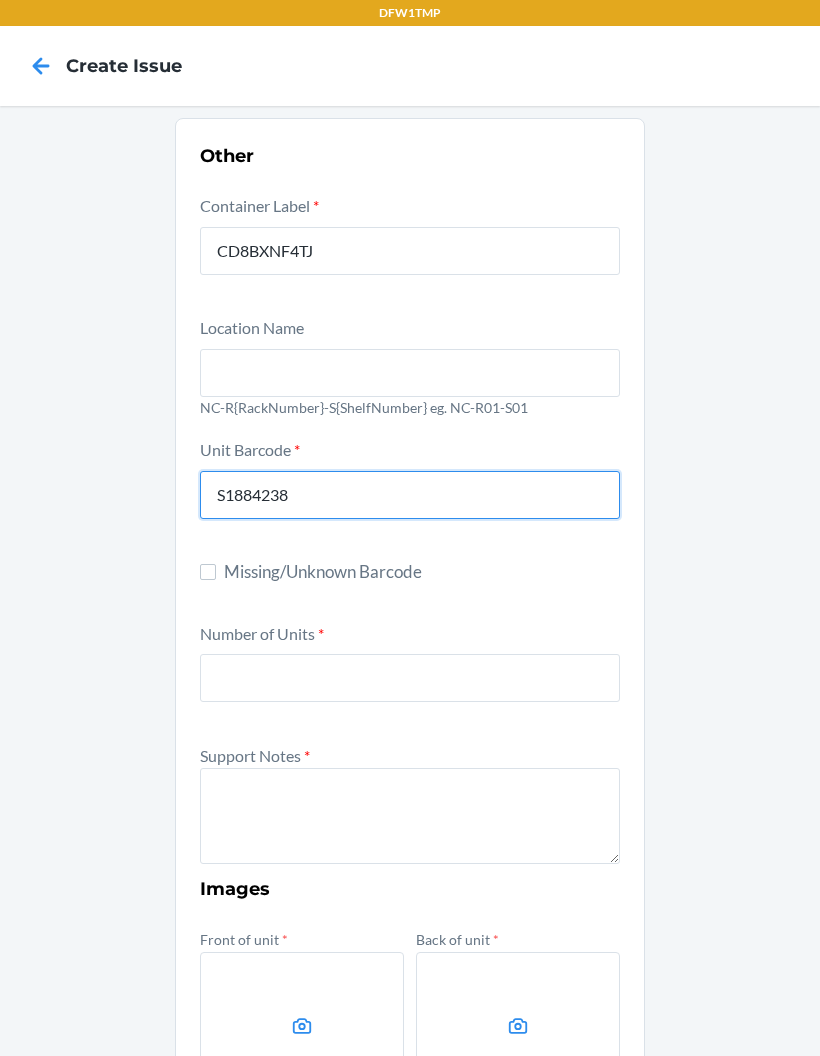 type on "S1884238" 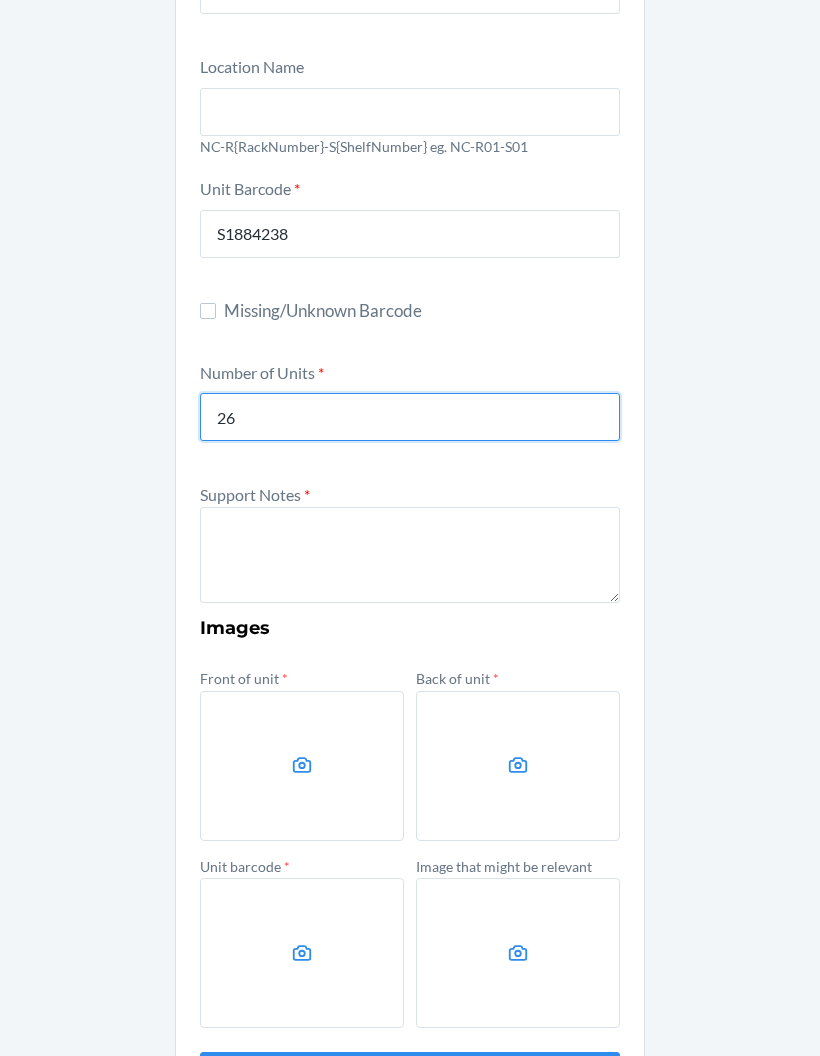 scroll, scrollTop: 260, scrollLeft: 0, axis: vertical 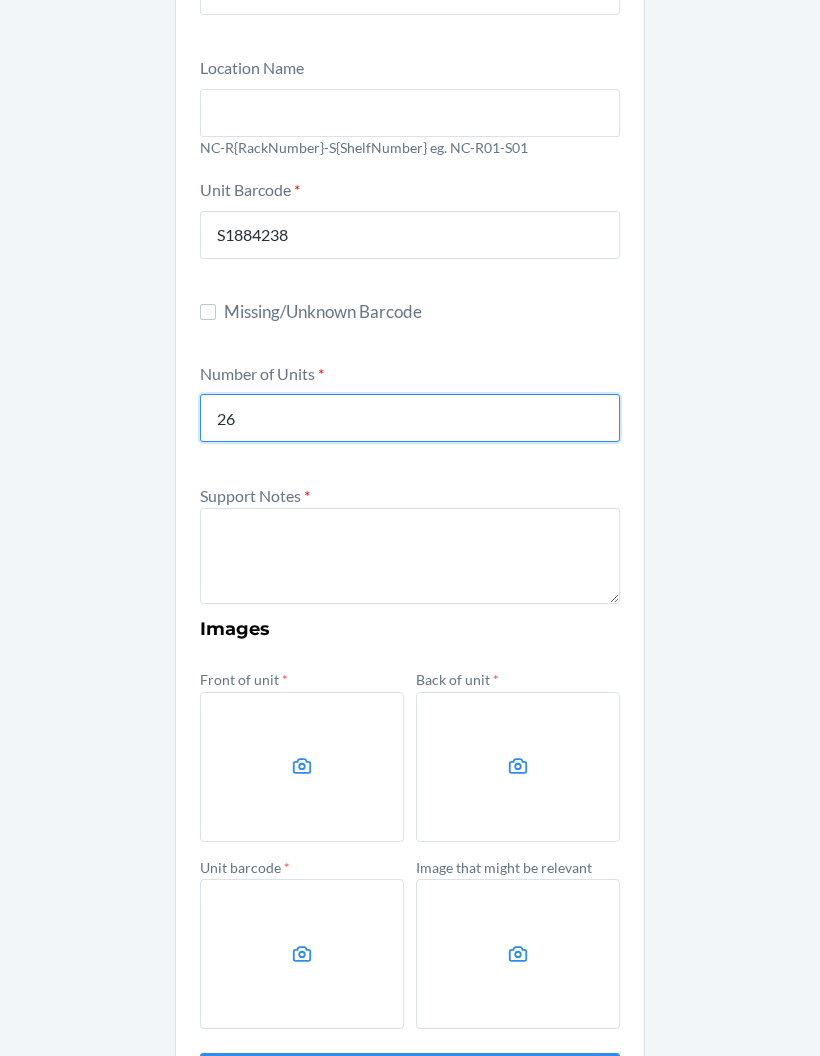 type on "26" 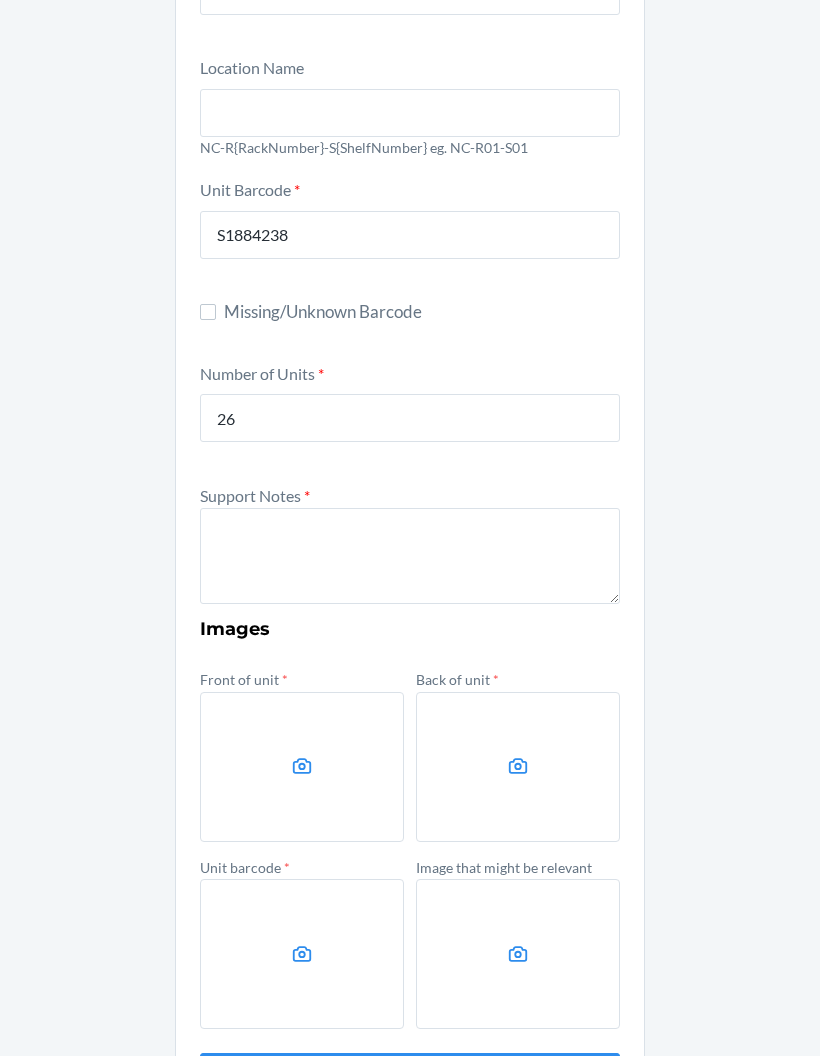 click at bounding box center [410, 556] 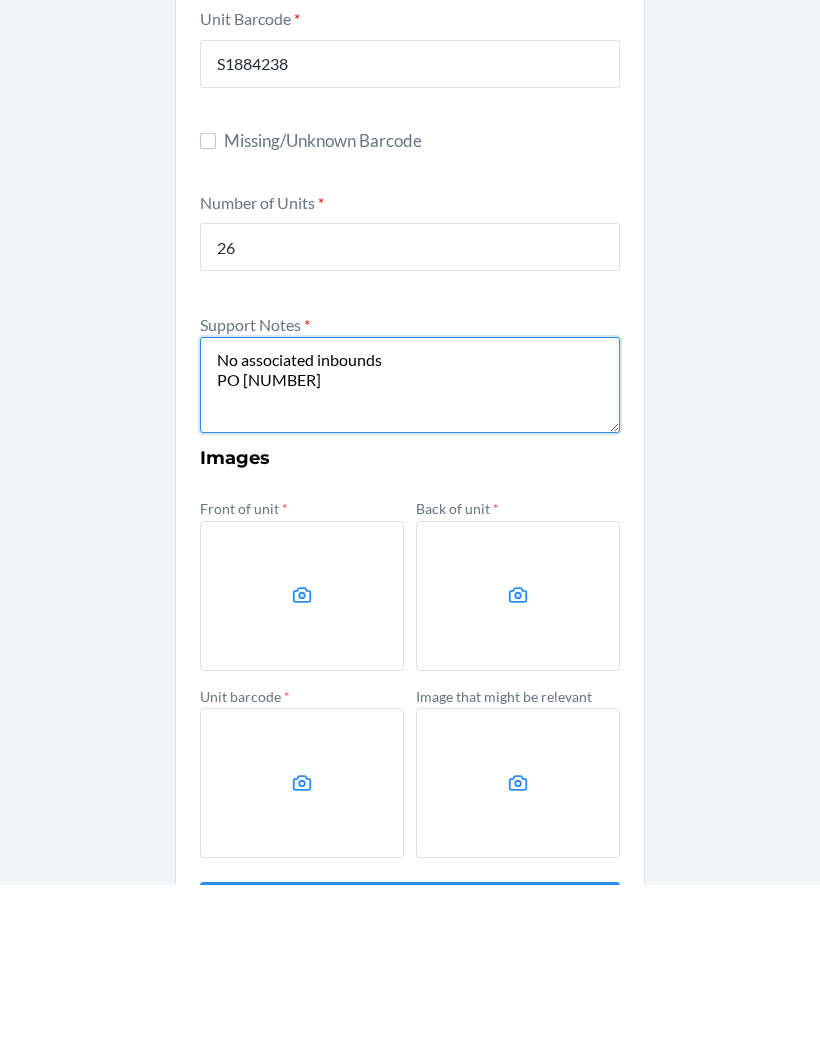 type on "No associated inbounds
PO [NUMBER]" 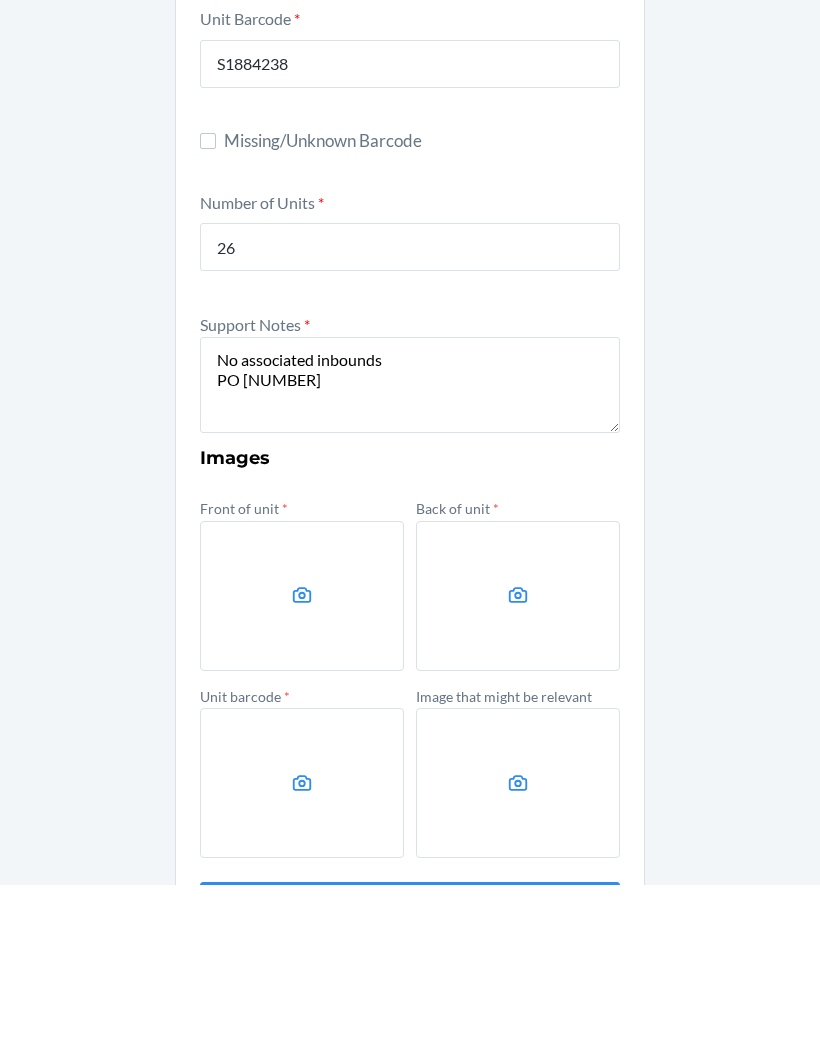 click at bounding box center [302, 767] 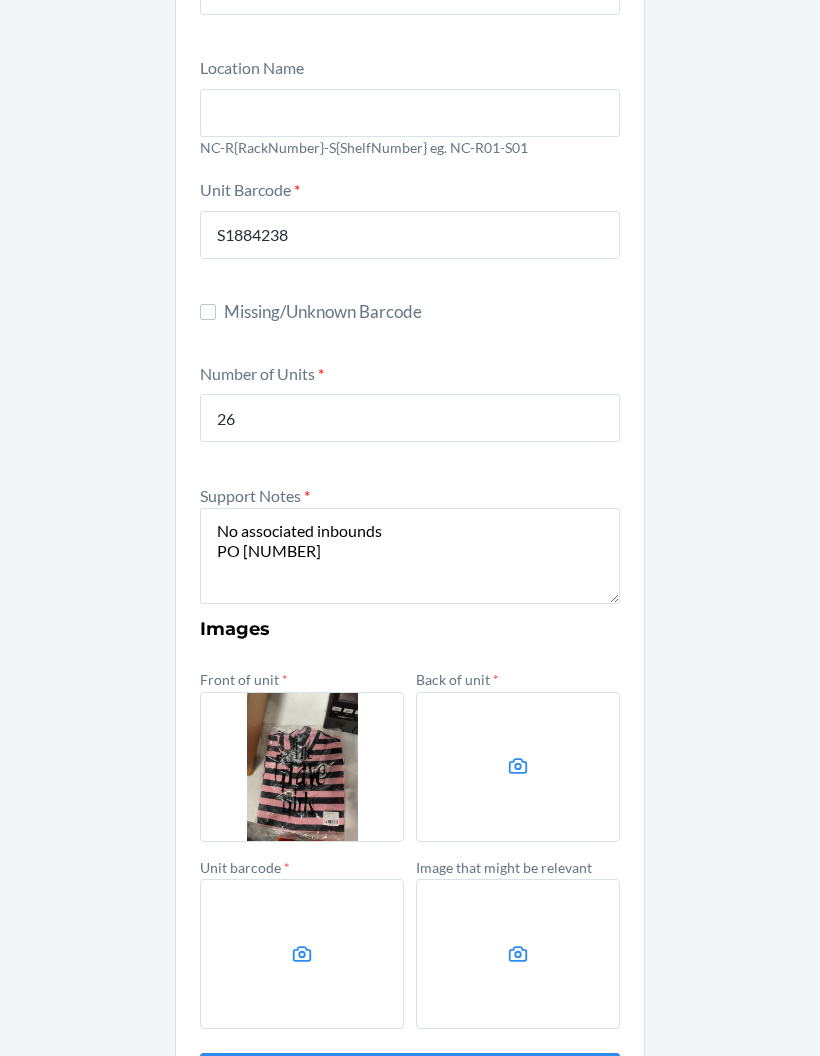 click at bounding box center [518, 767] 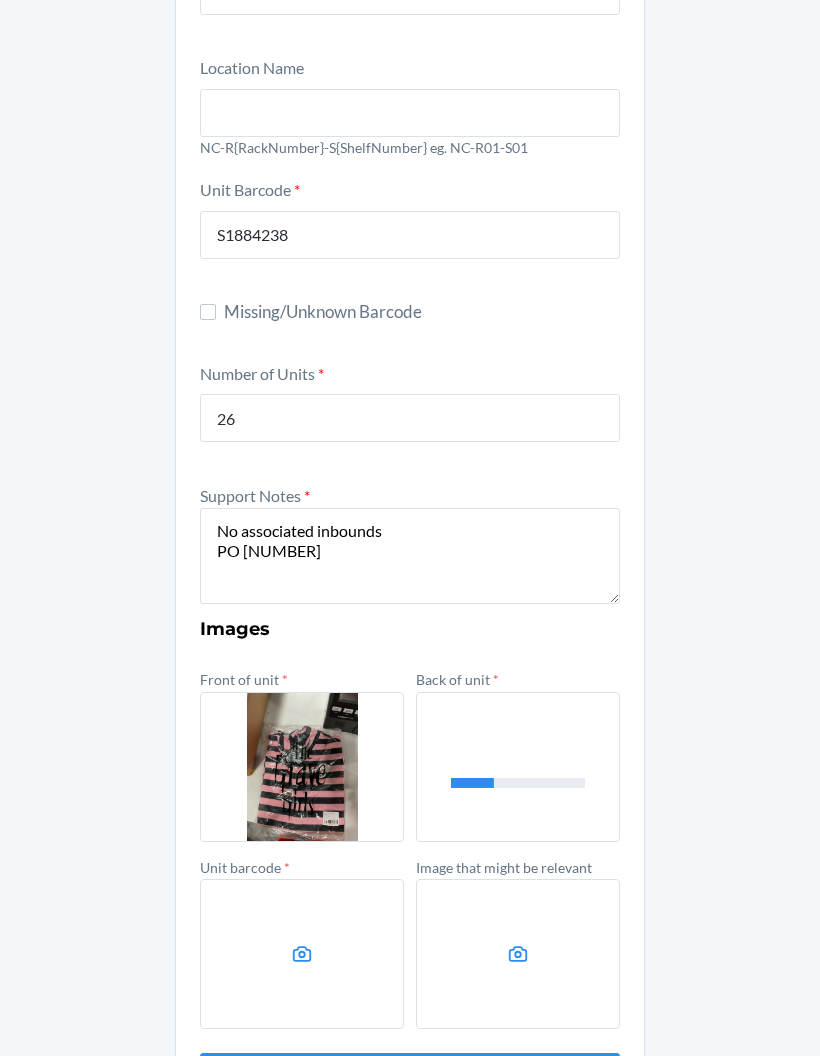 click 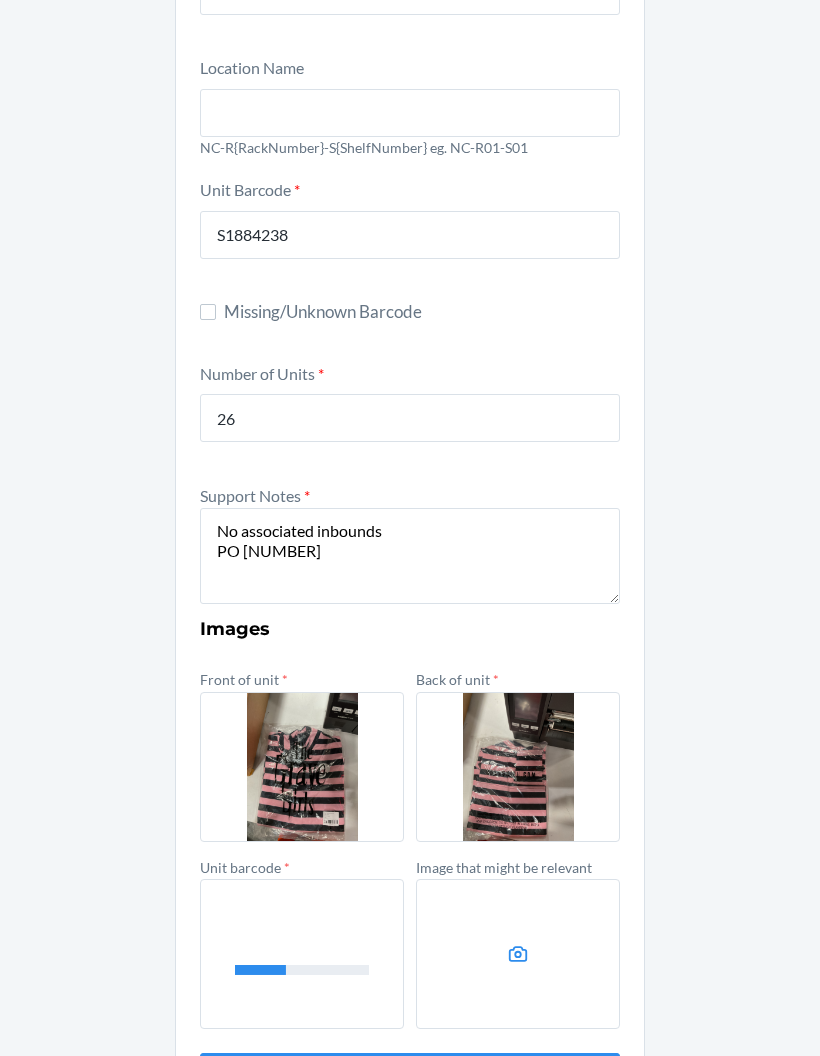 click at bounding box center [518, 954] 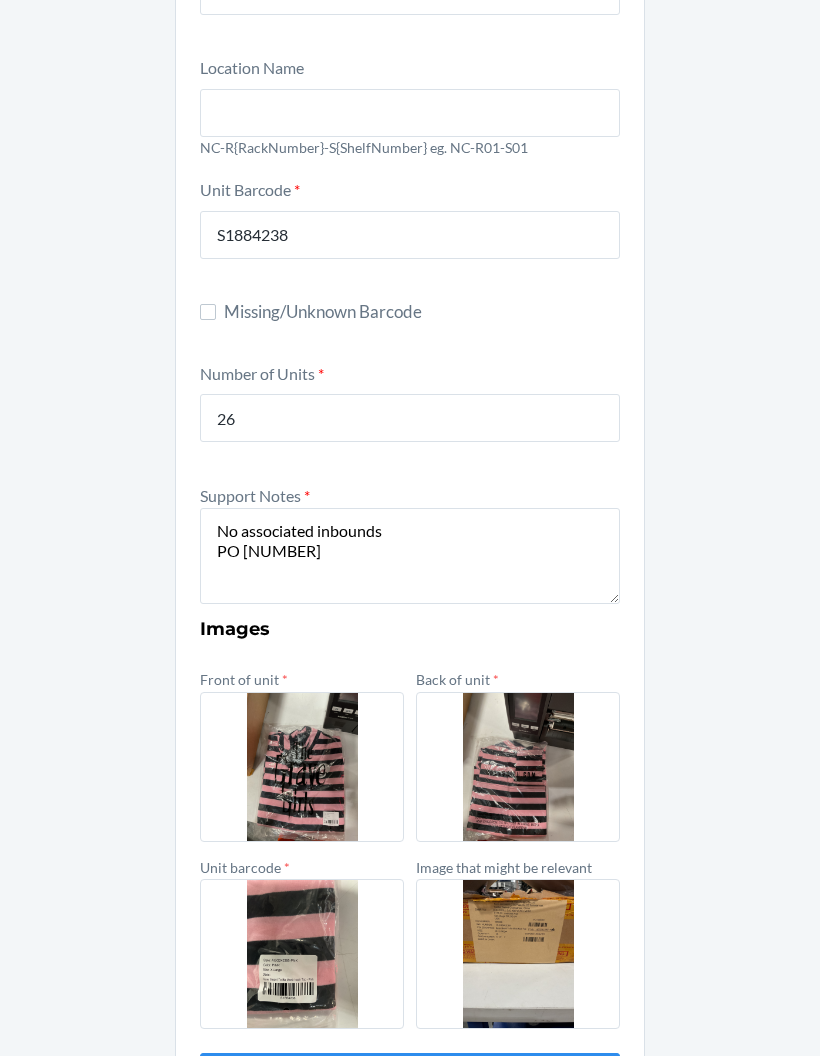 click on "Submit" at bounding box center (410, 1077) 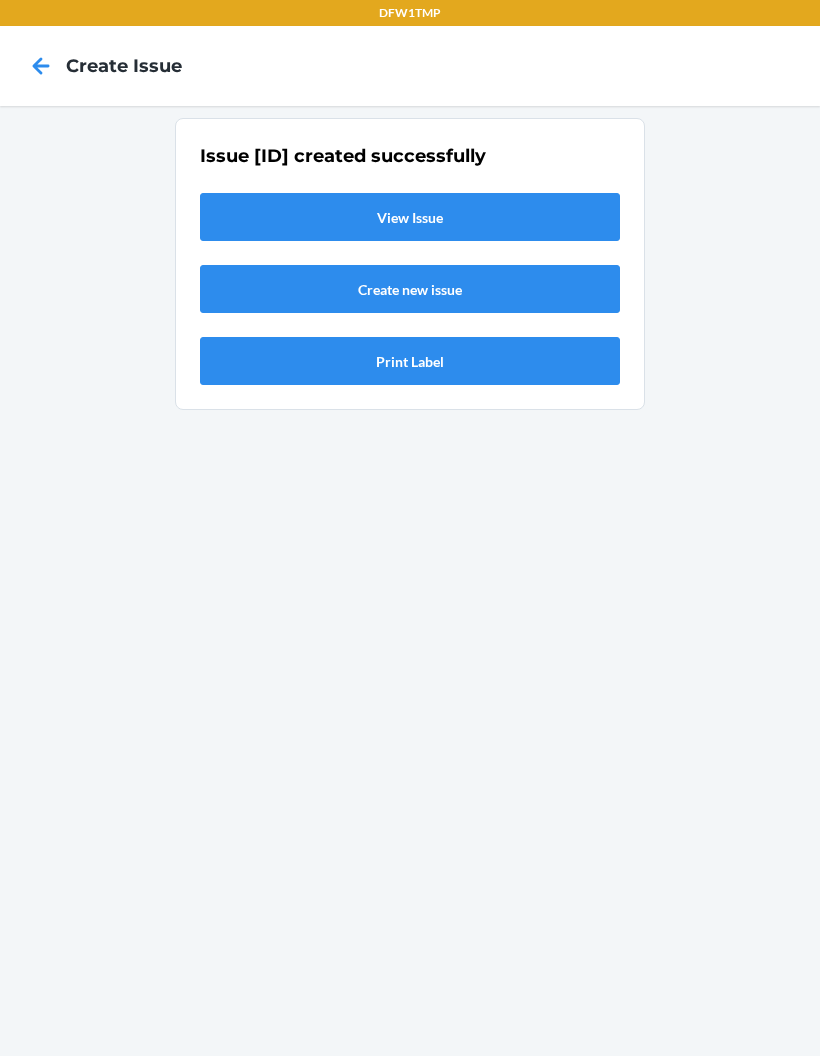 scroll, scrollTop: 0, scrollLeft: 0, axis: both 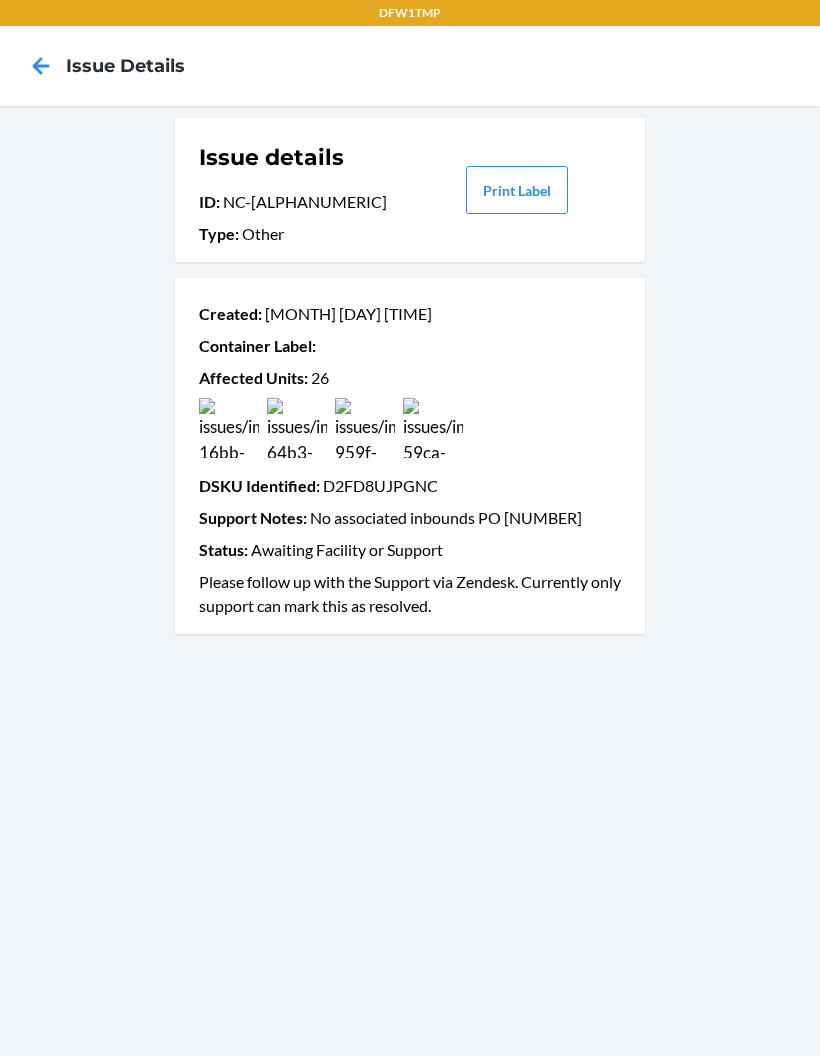 click 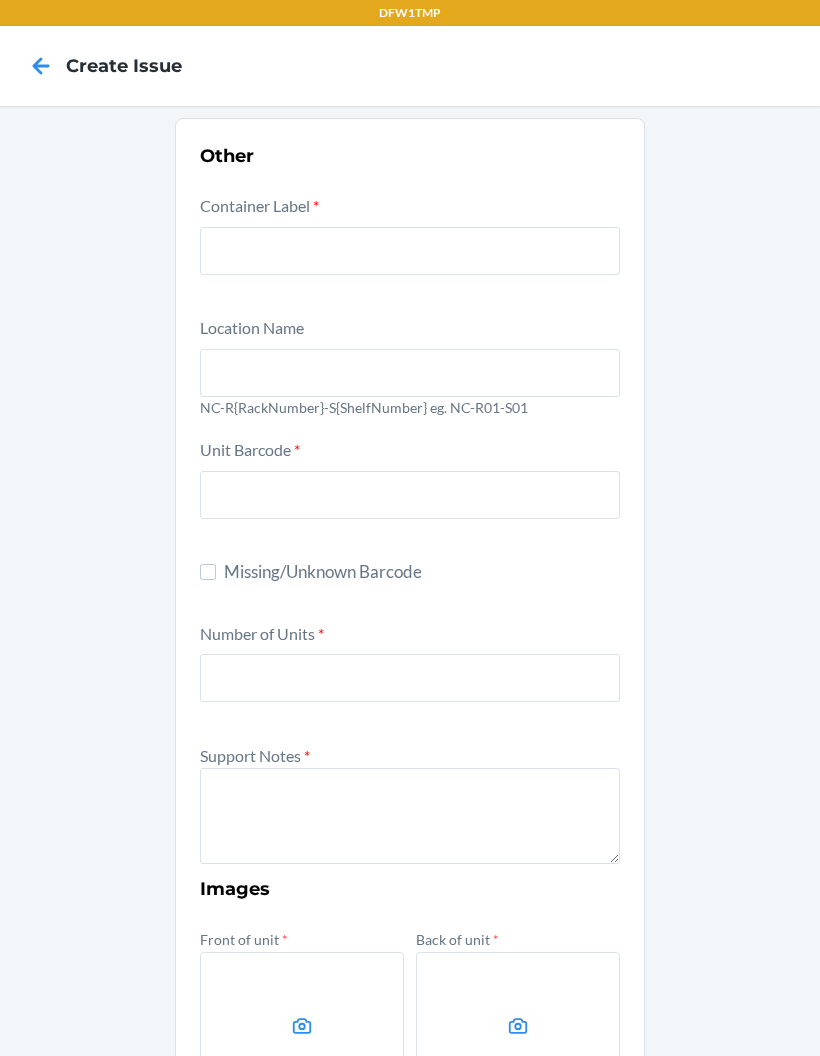scroll, scrollTop: 80, scrollLeft: 0, axis: vertical 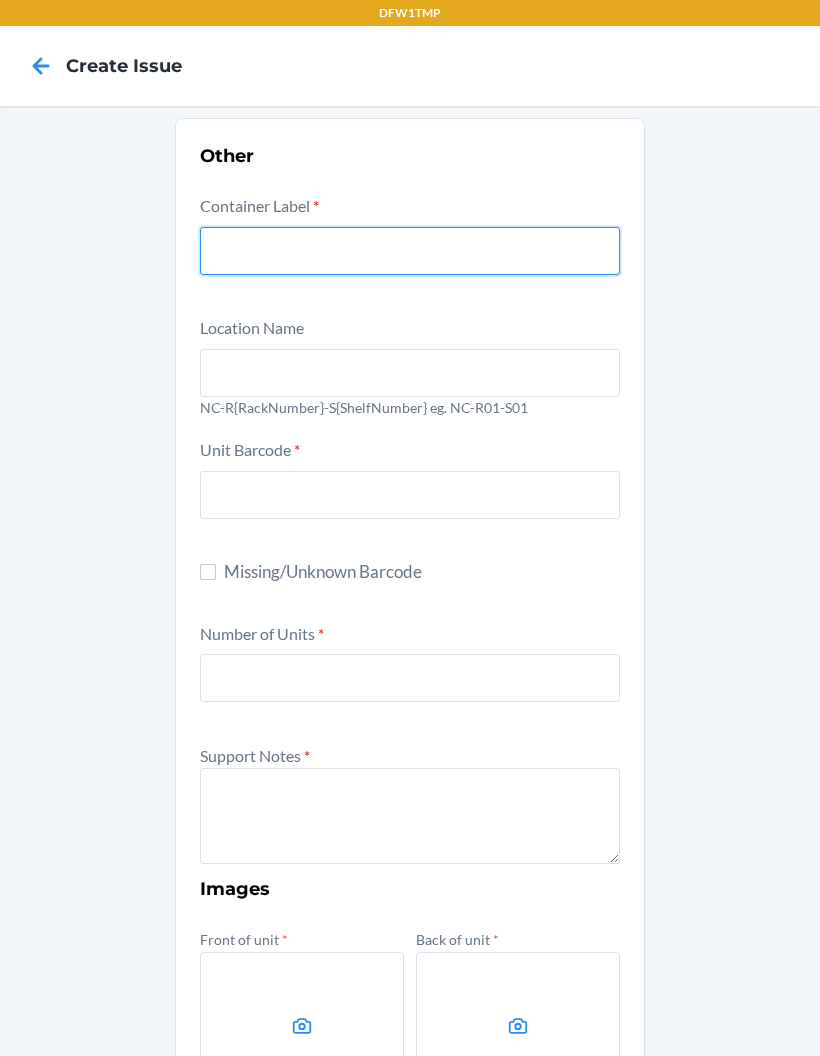 click at bounding box center [410, 251] 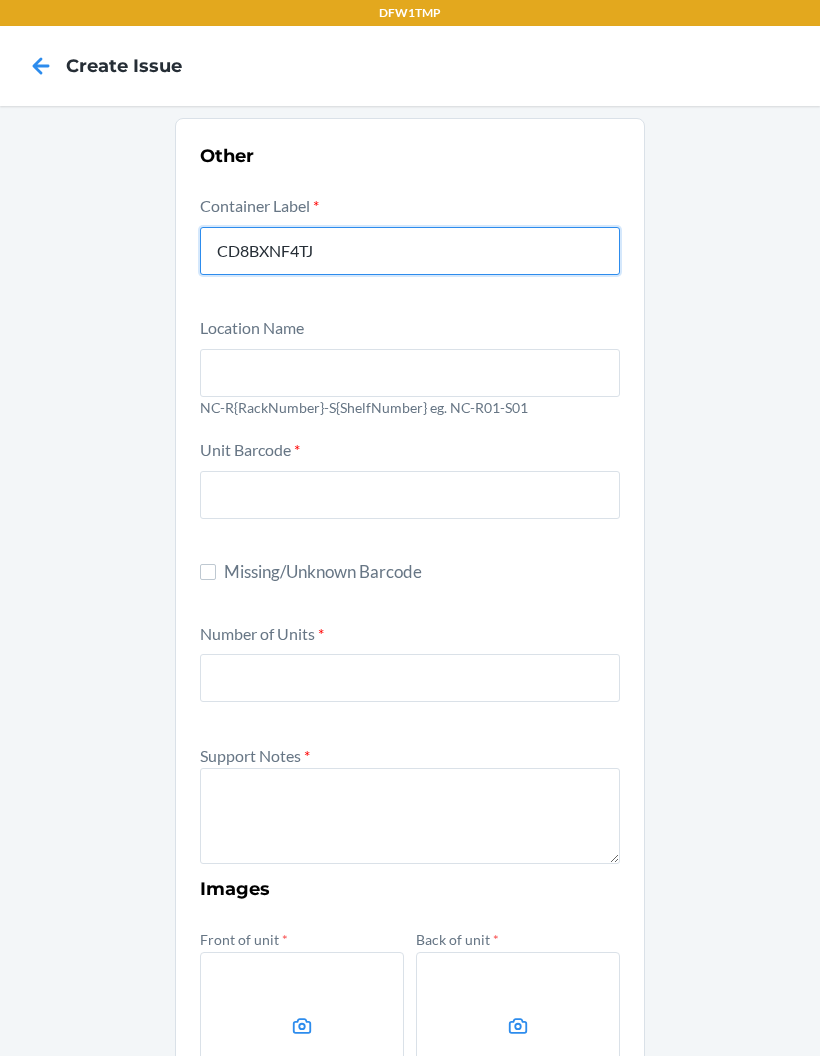 type on "CD8BXNF4TJ" 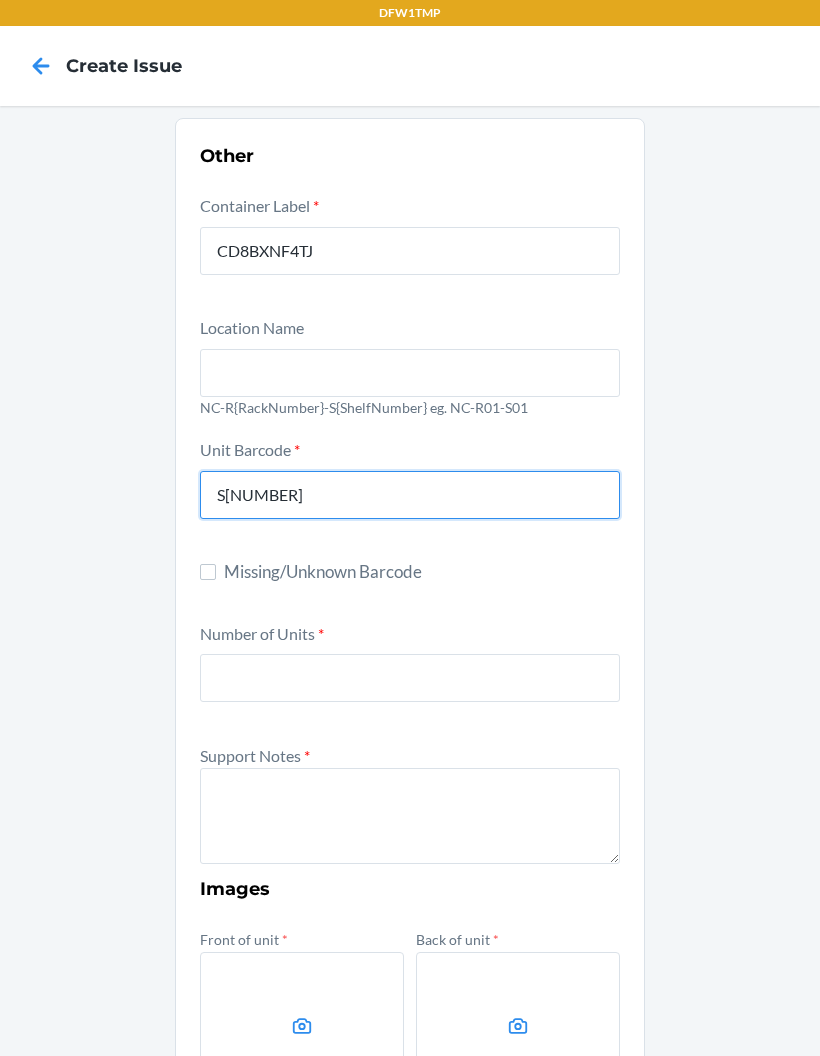 type on "S[NUMBER]" 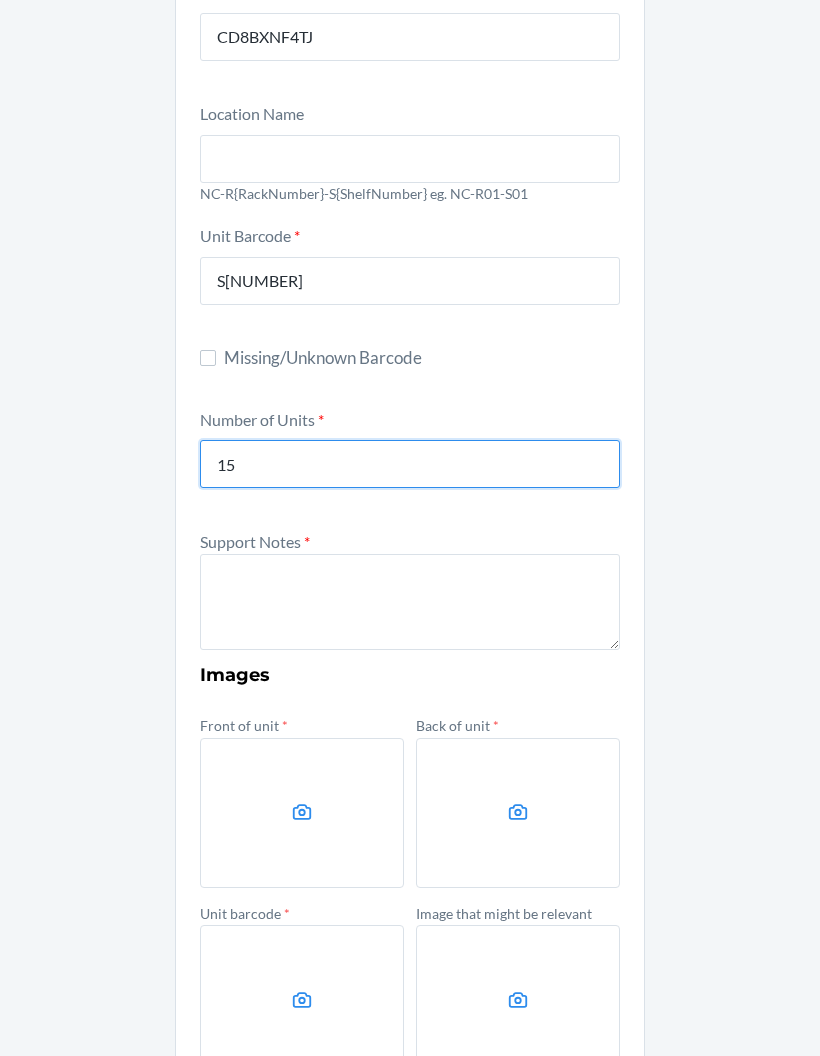 scroll, scrollTop: 241, scrollLeft: 0, axis: vertical 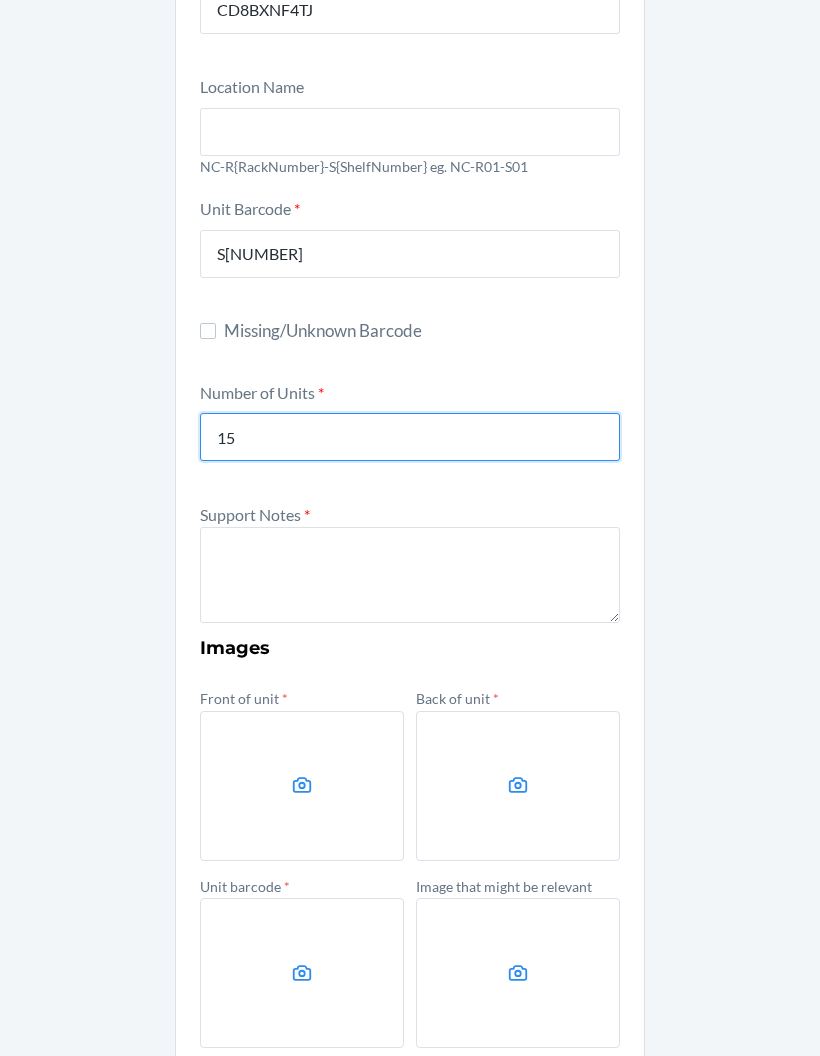 type on "15" 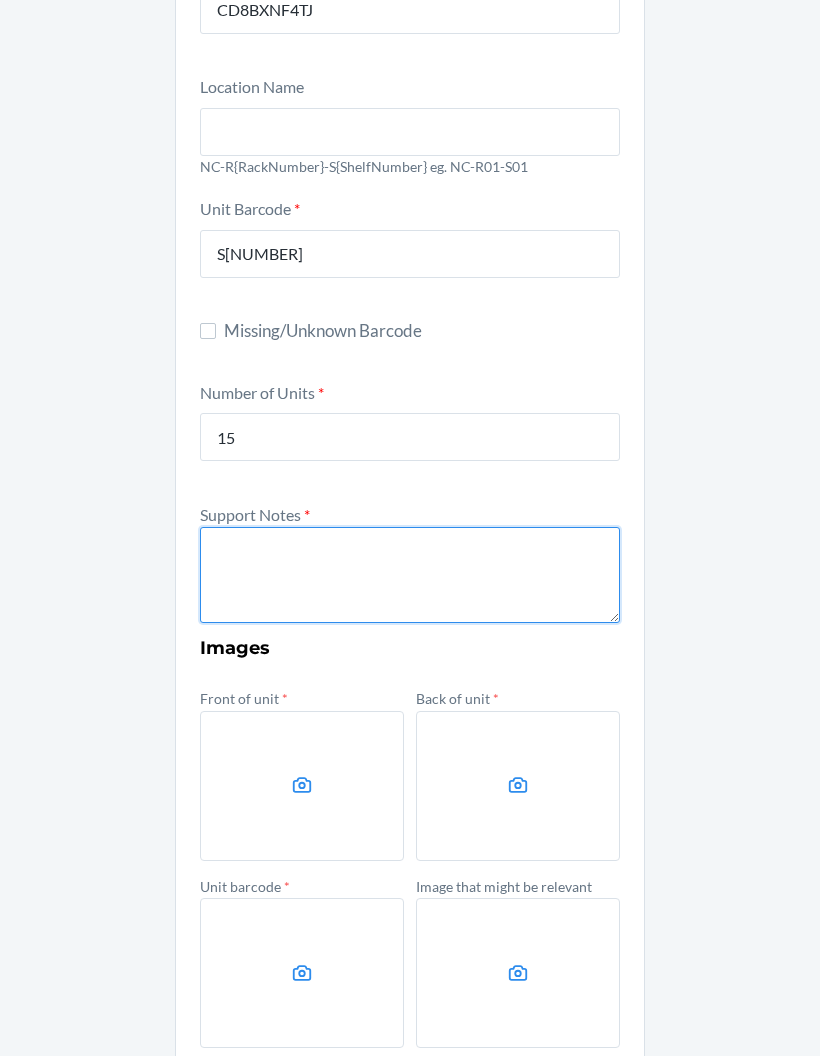 click at bounding box center (410, 575) 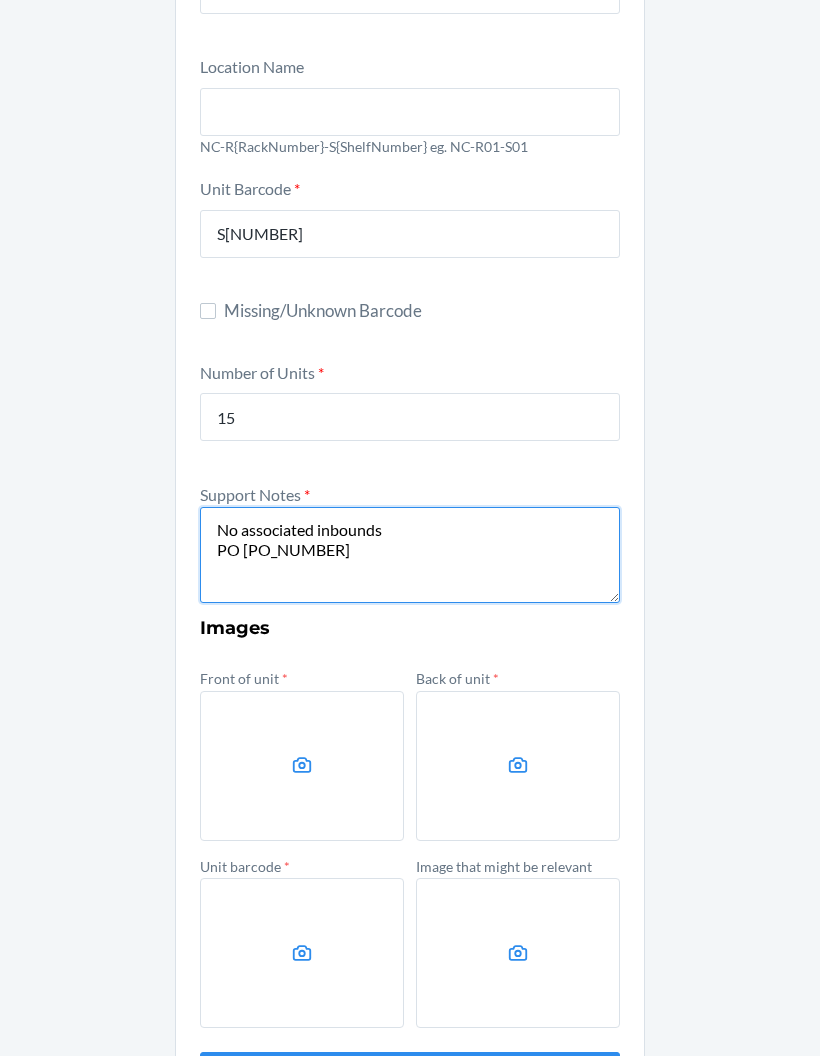 scroll, scrollTop: 260, scrollLeft: 0, axis: vertical 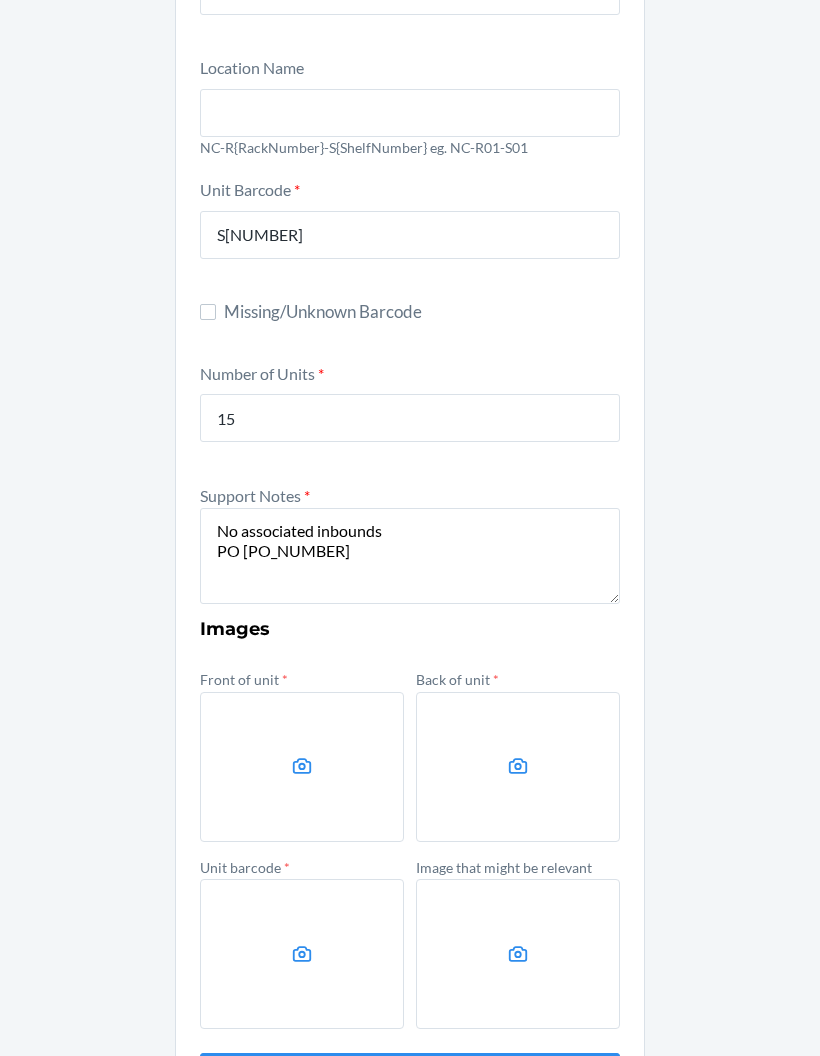 click at bounding box center [302, 767] 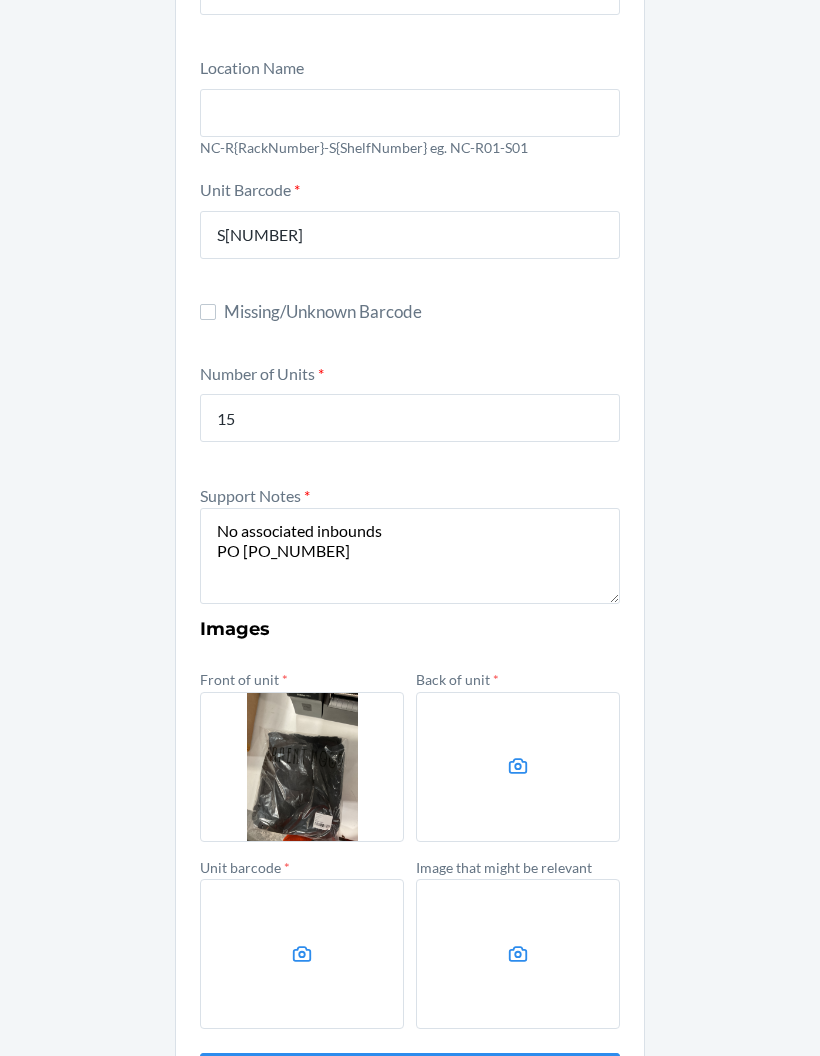click at bounding box center [518, 767] 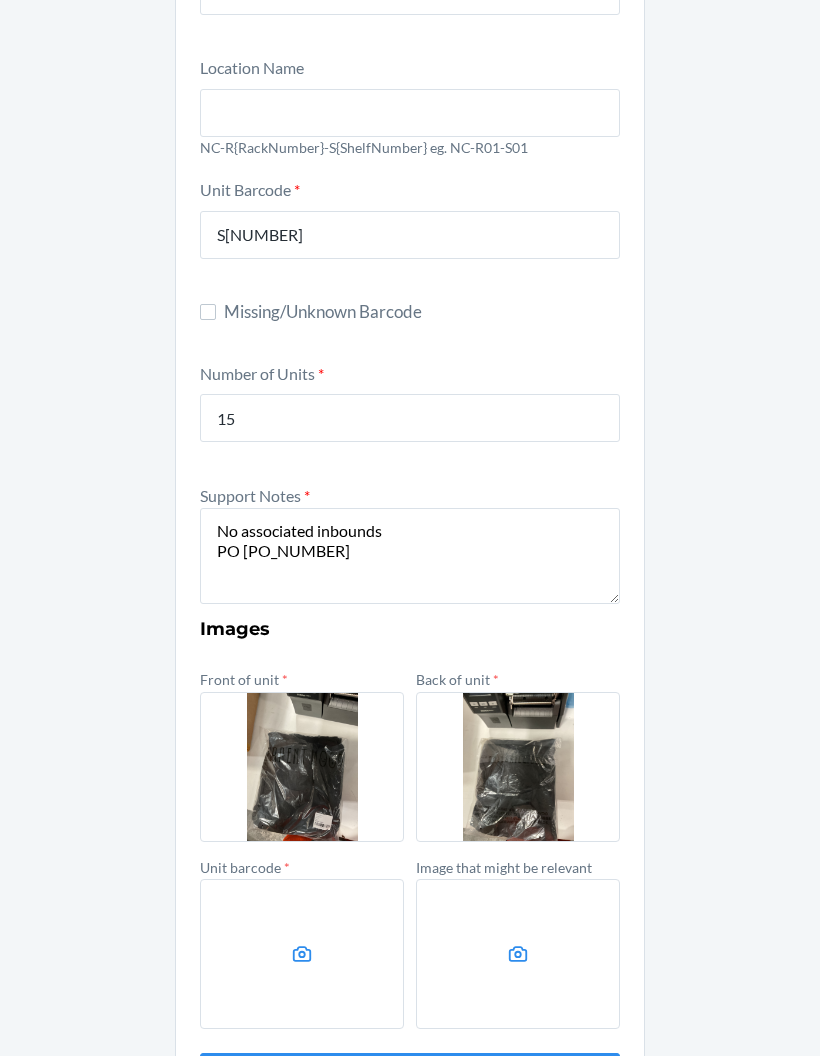 click at bounding box center [518, 954] 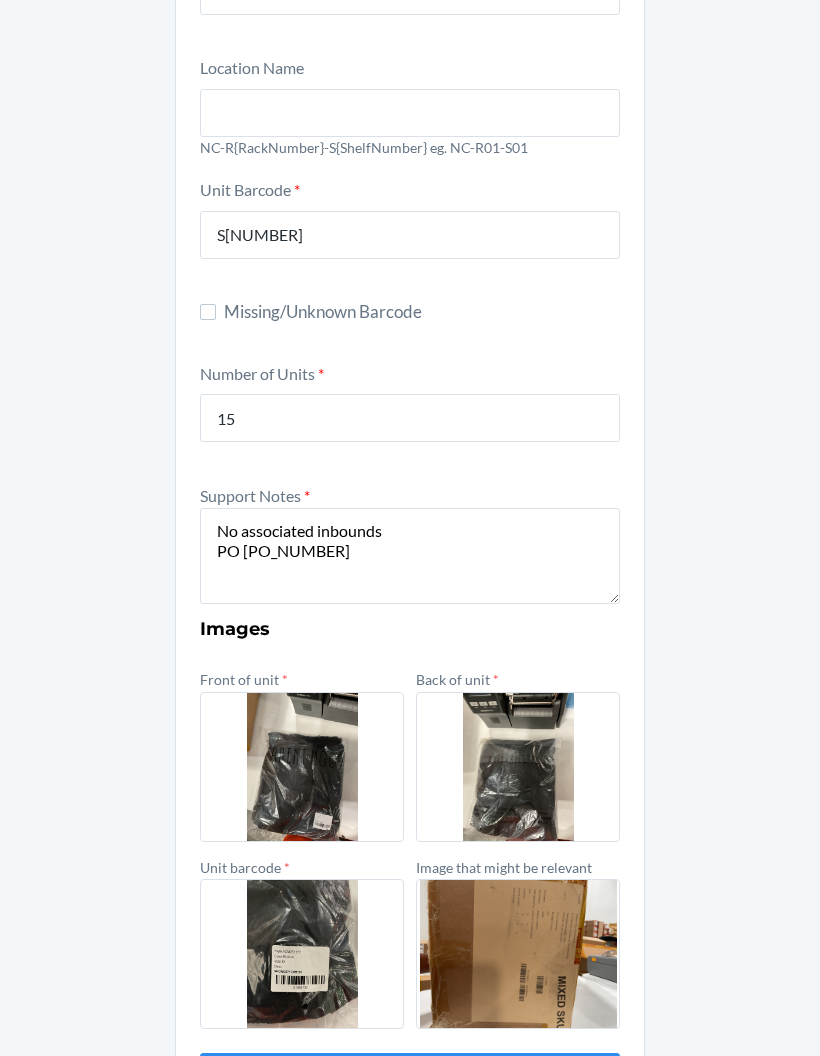 click on "No associated inbounds
PO [PO_NUMBER]" at bounding box center (410, 556) 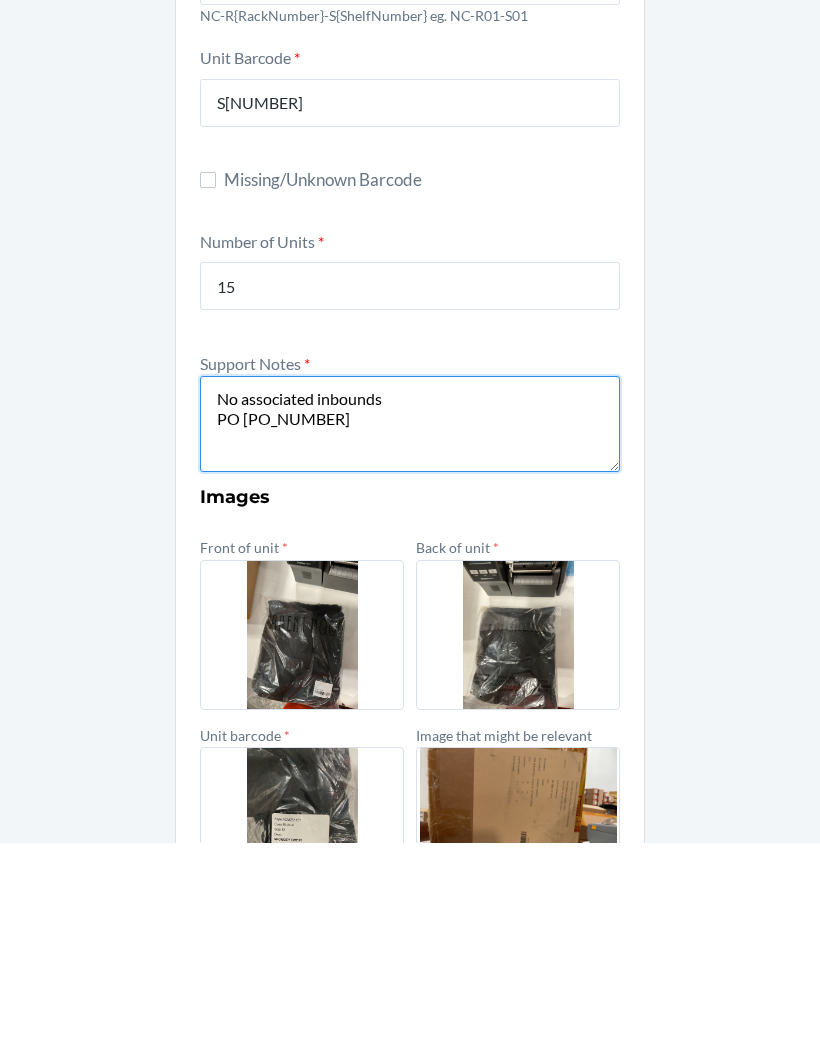 scroll, scrollTop: 178, scrollLeft: 0, axis: vertical 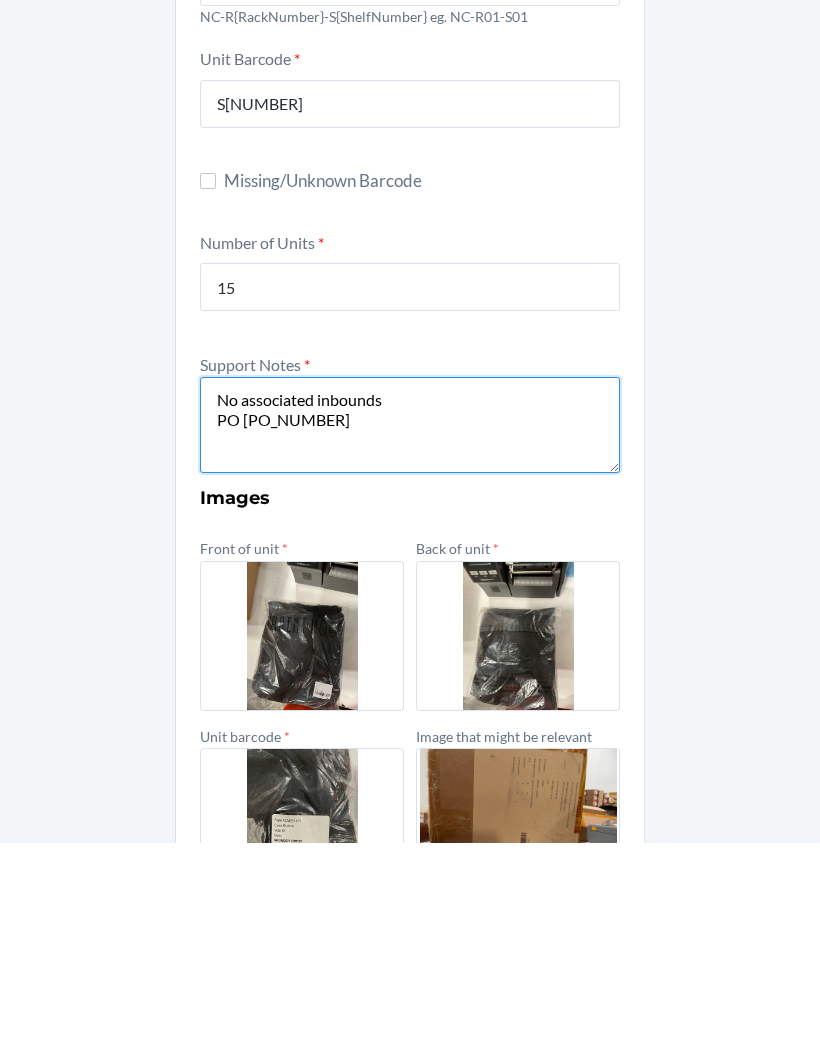 type on "No associated inbounds
PO [PO_NUMBER]" 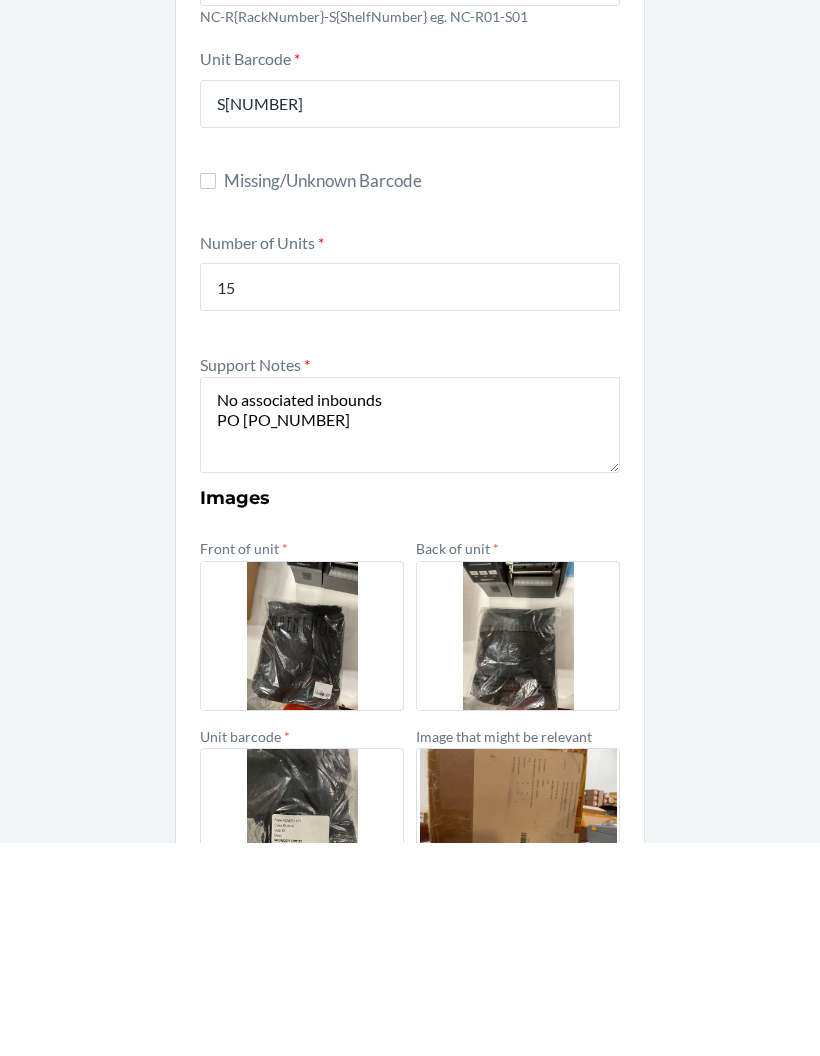 click on "Other Container Label   * CD[ALPHANUMERIC] Location Name   * NC-R[NUMBER]-S[NUMBER] eg. NC-R[NUMBER]-S[NUMBER] Unit Barcode   * S[NUMBER] Missing/Unknown Barcode Number of Units   * [NUMBER] Support Notes   * No associated inbounds
PO [NUMBER] Images Front of unit   * Back of unit   * Unit barcode   * Image that might be relevant   Submit" at bounding box center [410, 574] 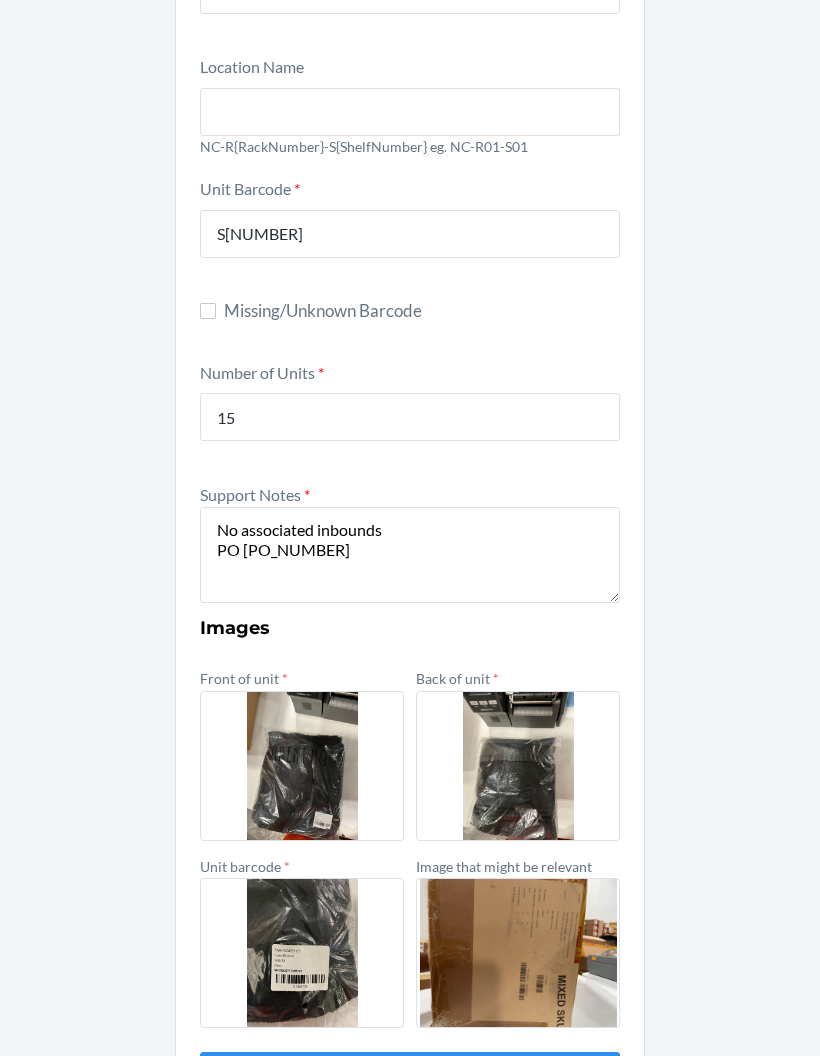 scroll, scrollTop: 260, scrollLeft: 0, axis: vertical 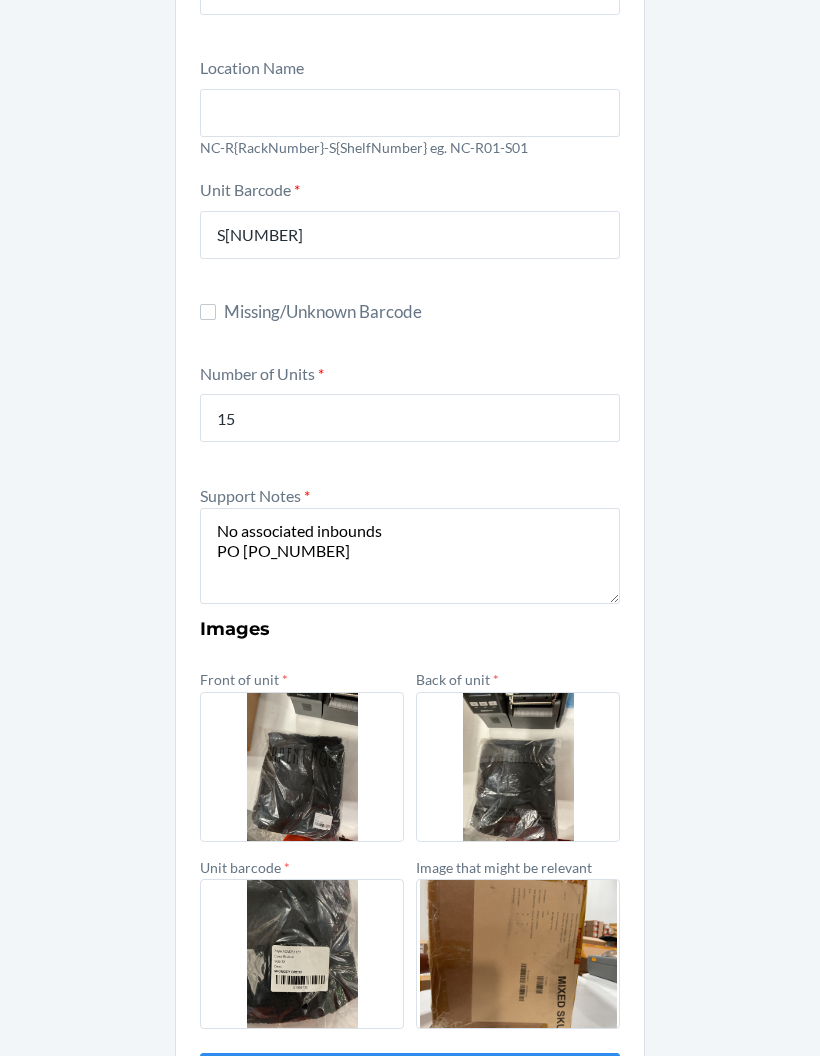 click on "Submit" at bounding box center [410, 1077] 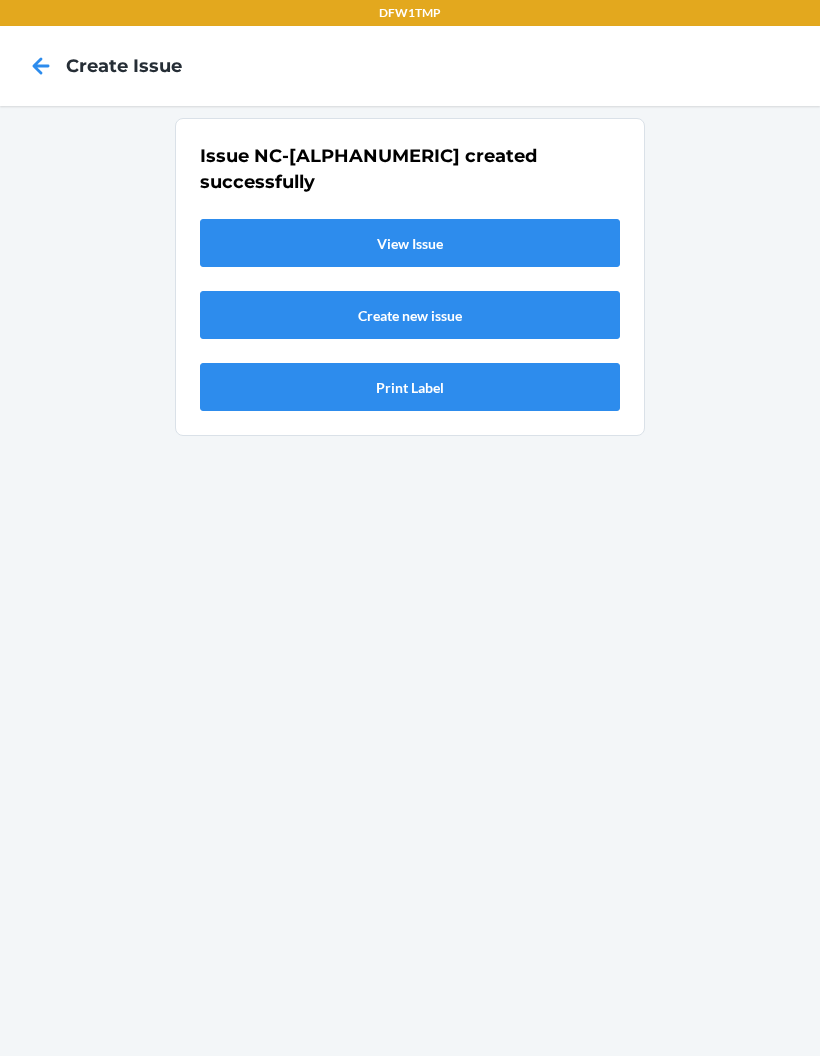 scroll, scrollTop: 0, scrollLeft: 0, axis: both 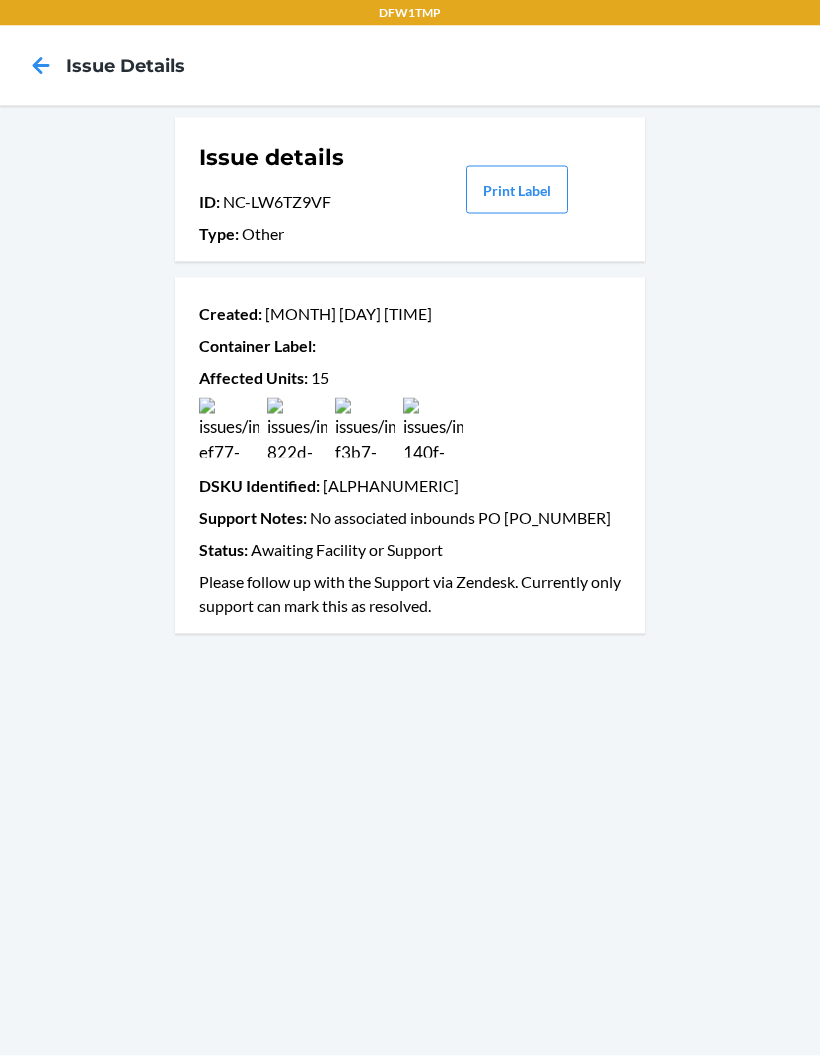 click 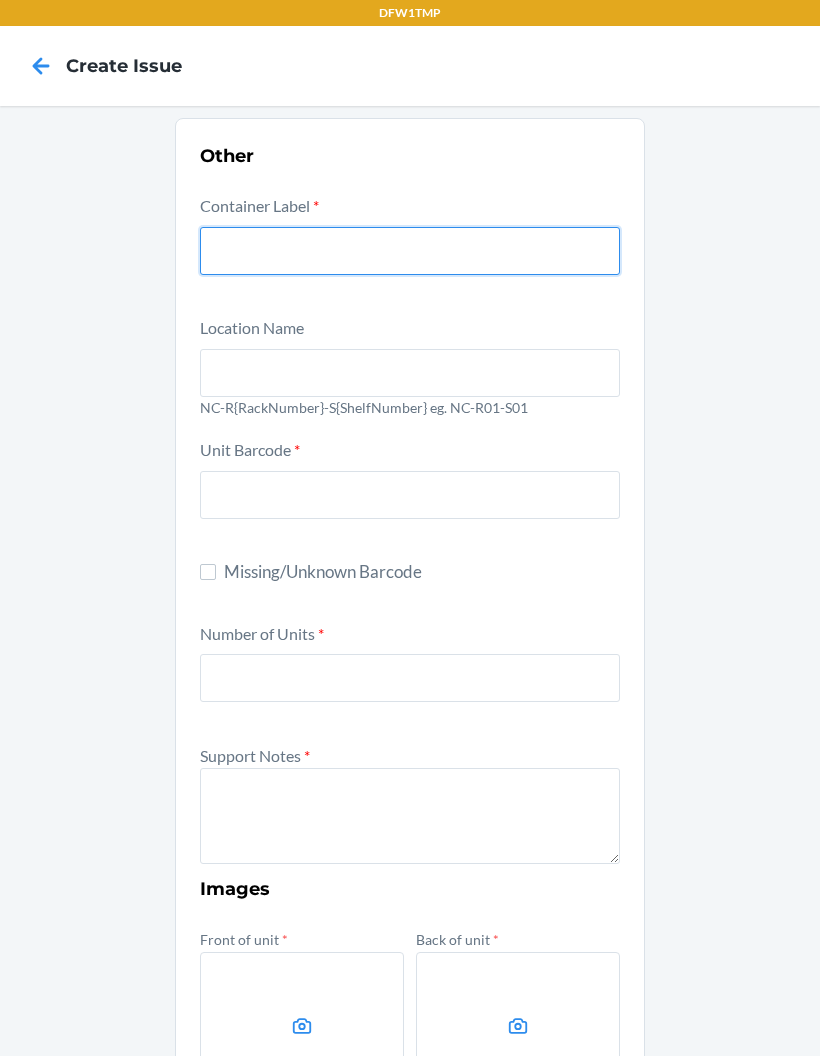 click at bounding box center (410, 251) 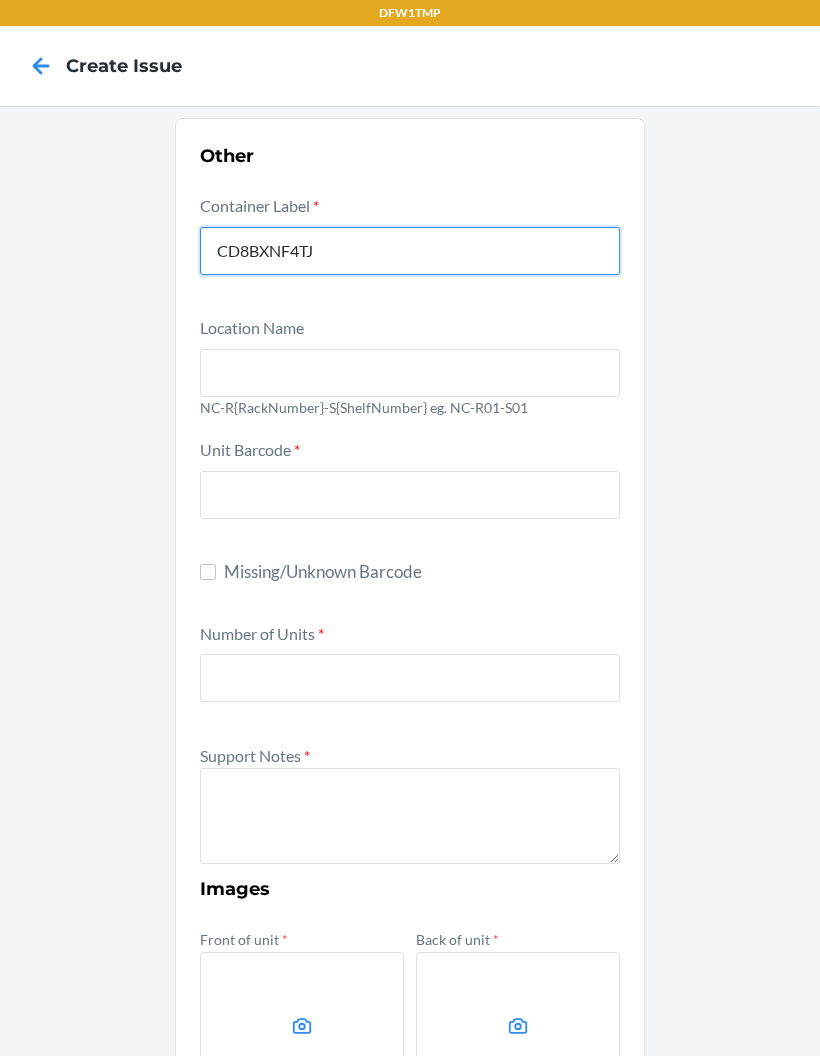 type on "CD8BXNF4TJ" 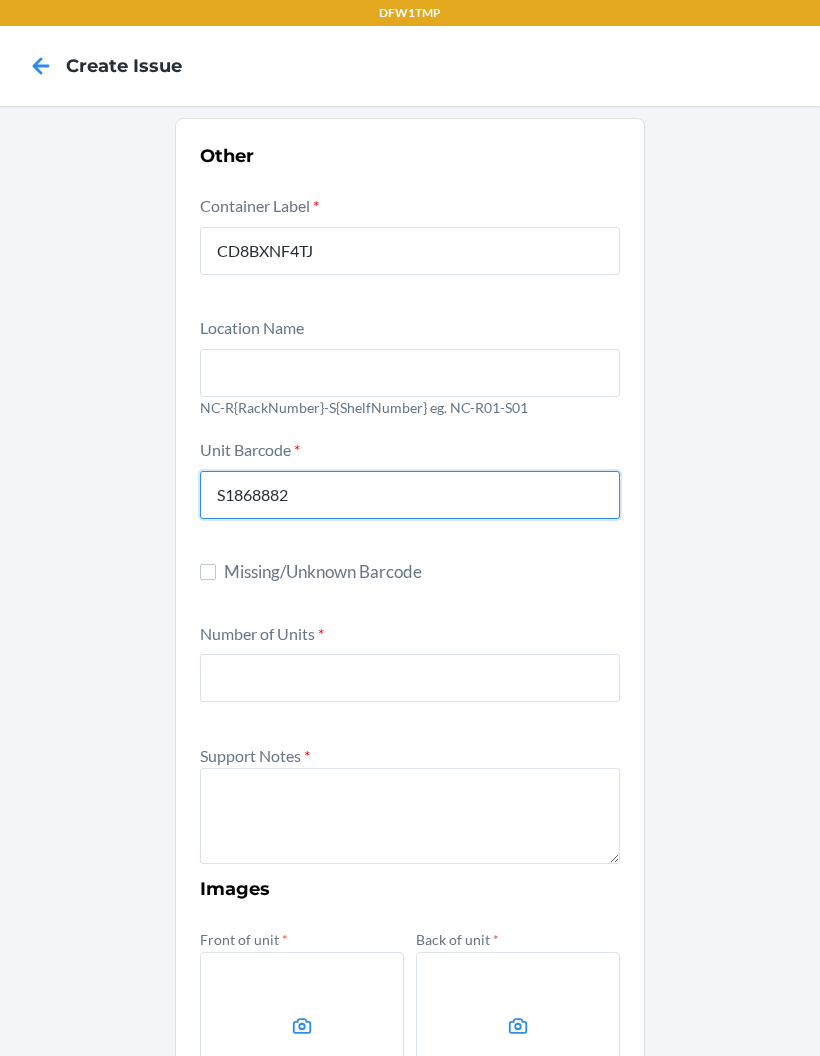 type on "S1868882" 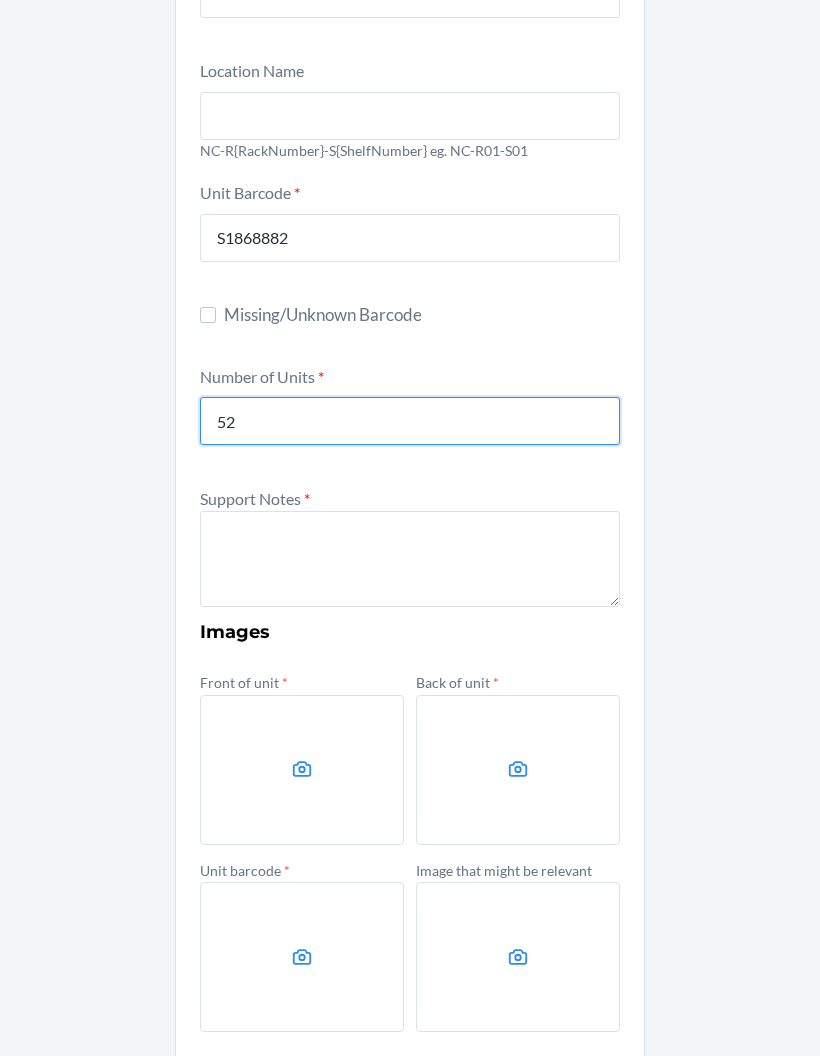 scroll, scrollTop: 252, scrollLeft: 0, axis: vertical 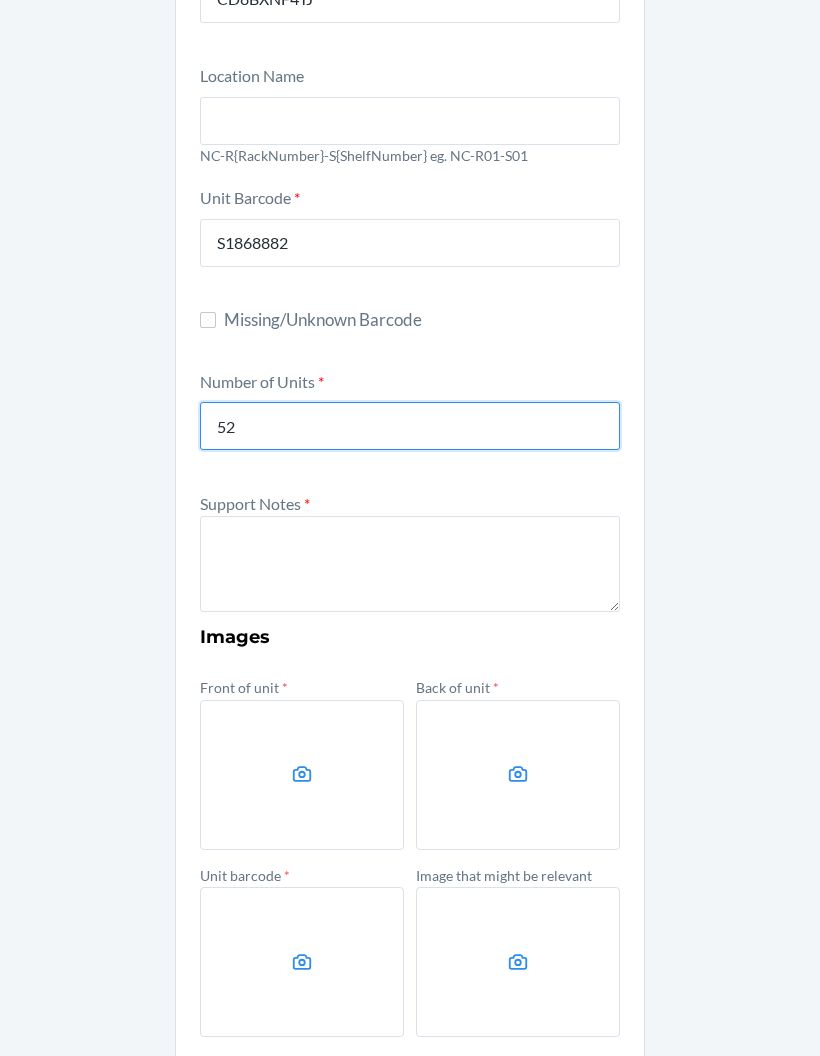 type on "52" 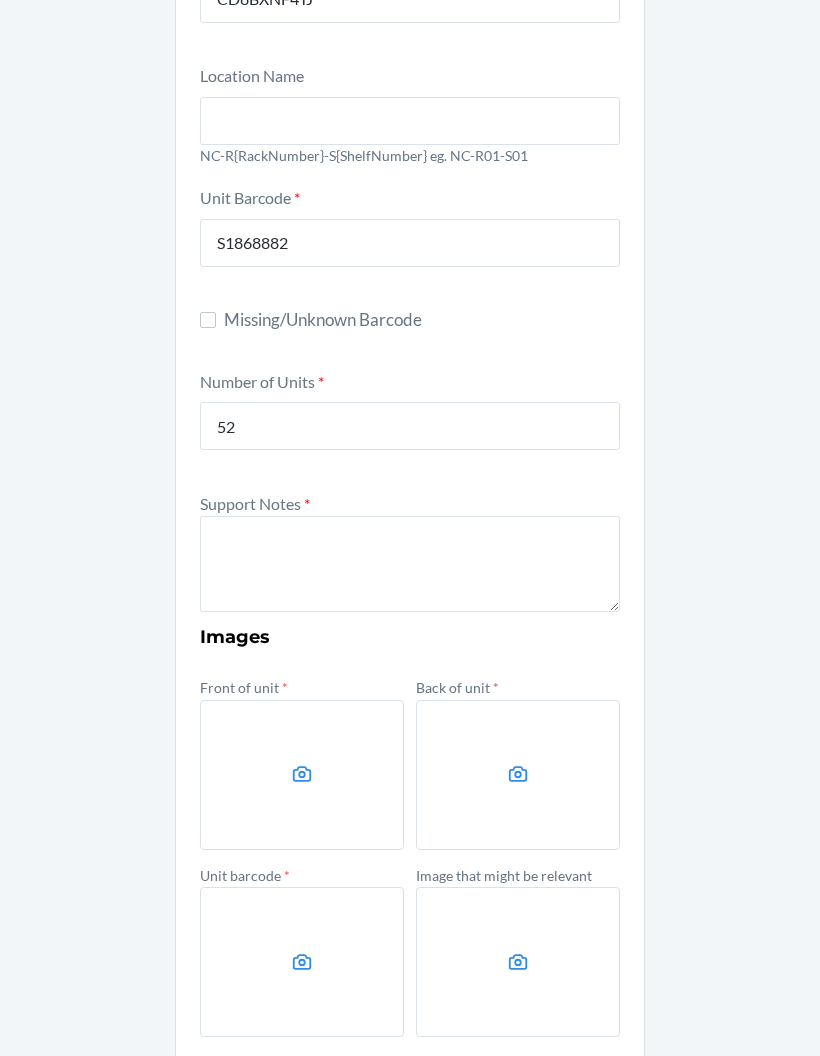 click at bounding box center [410, 564] 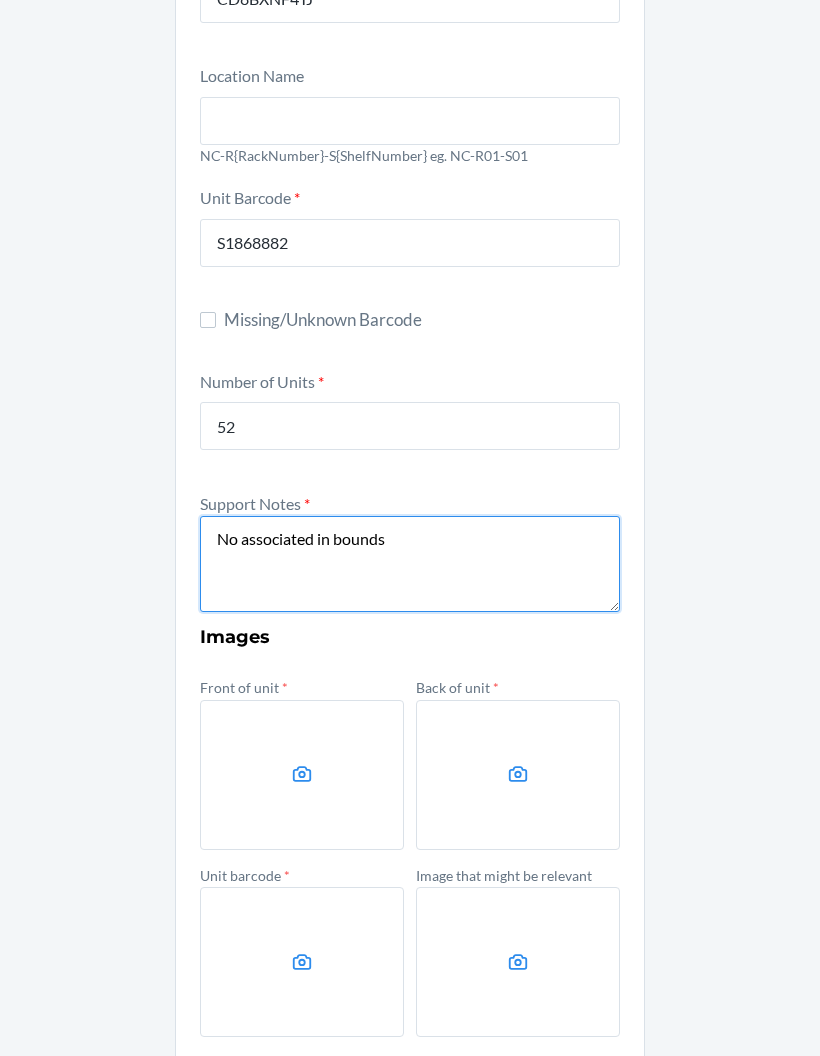click on "No associated in bounds" at bounding box center (410, 564) 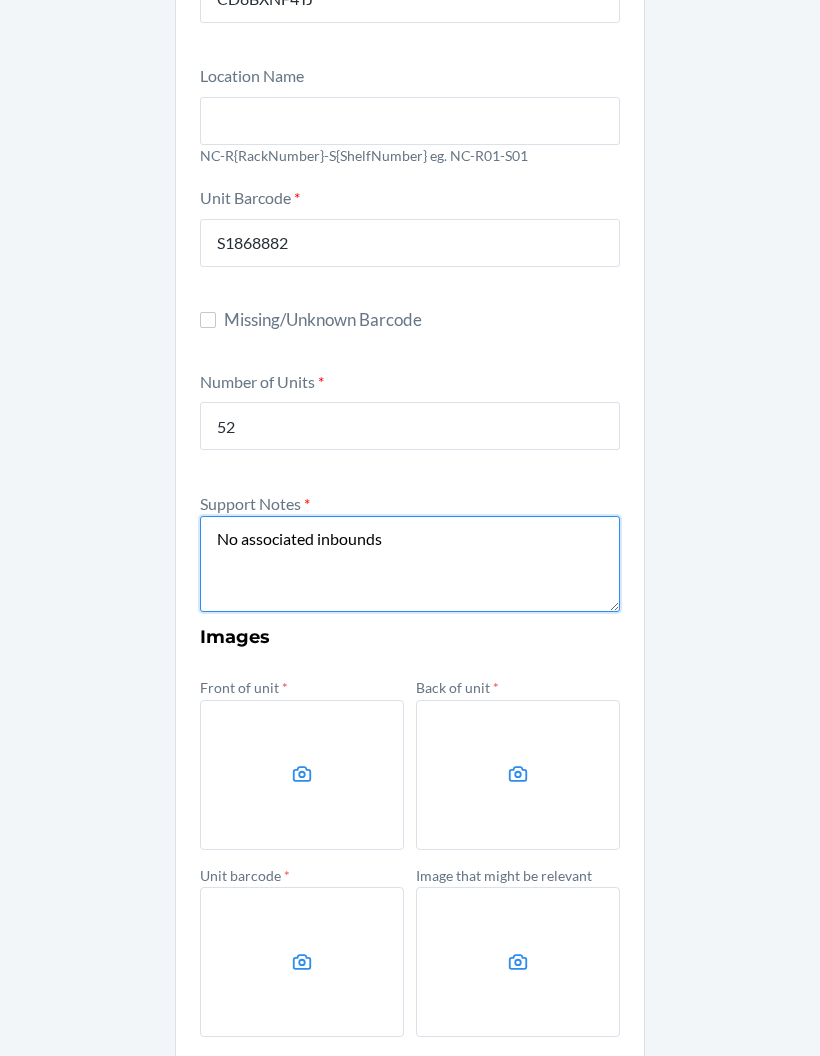 click on "No associated inbounds" at bounding box center (410, 564) 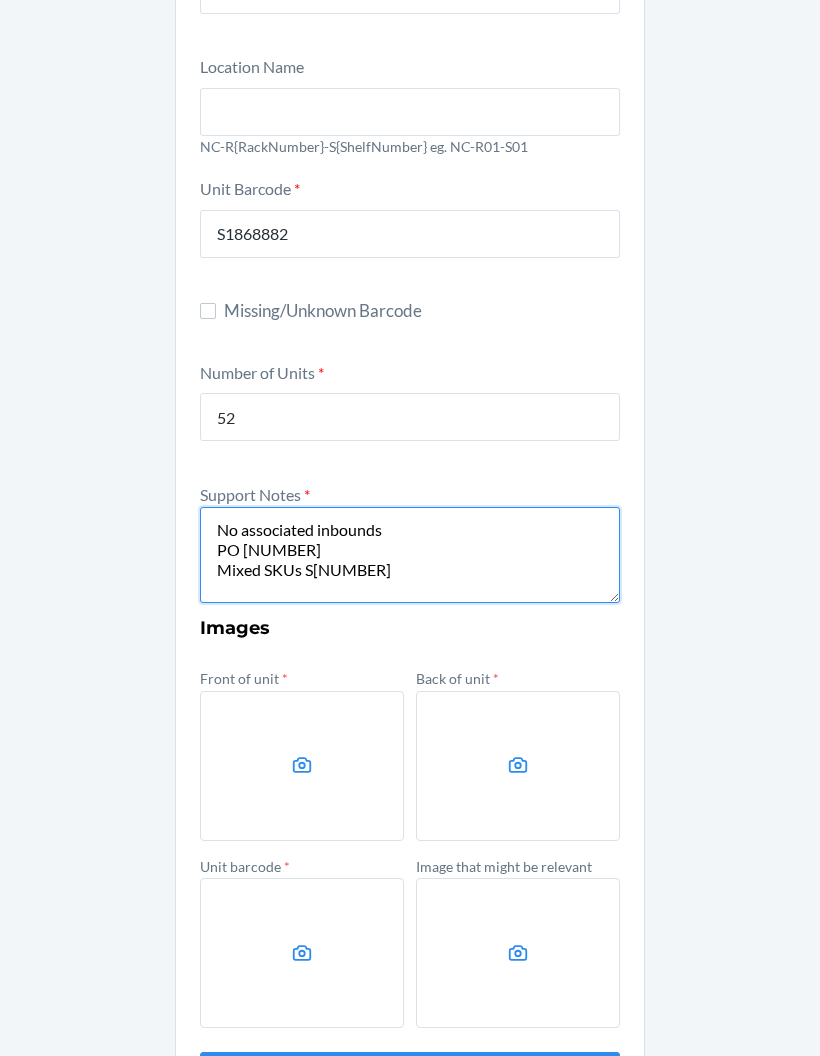 scroll, scrollTop: 260, scrollLeft: 0, axis: vertical 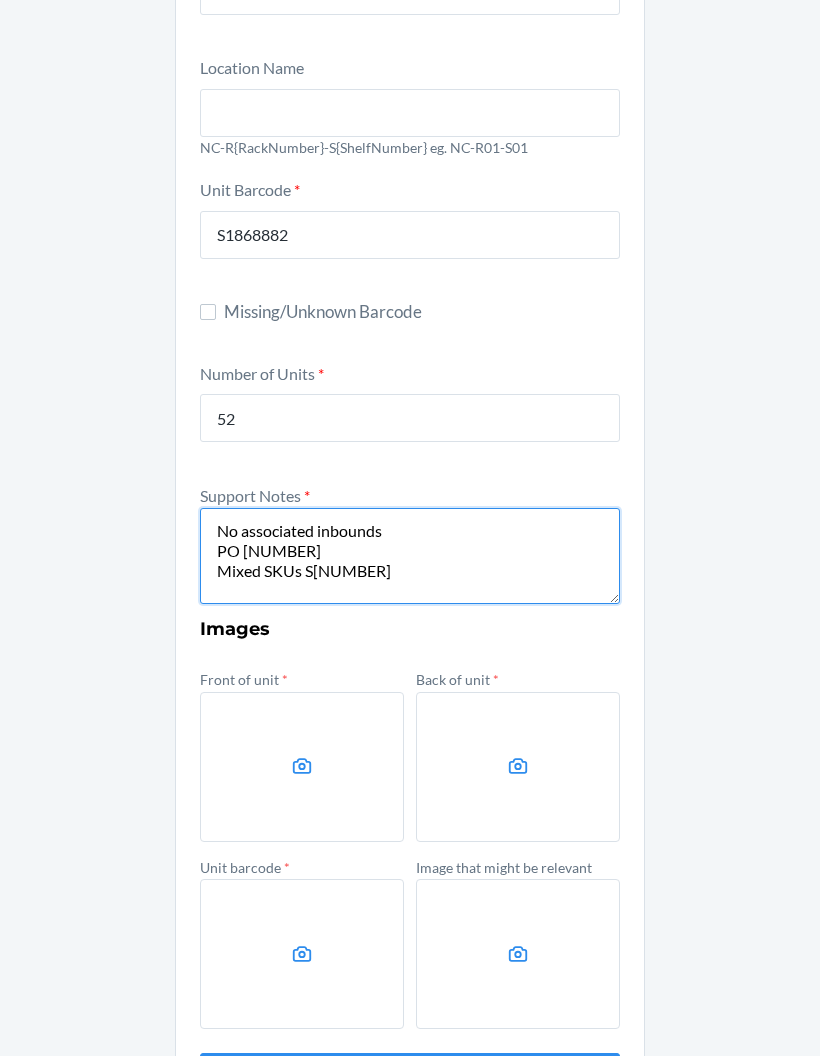 type on "No associated inbounds
PO [NUMBER]
Mixed SKUs S[NUMBER]" 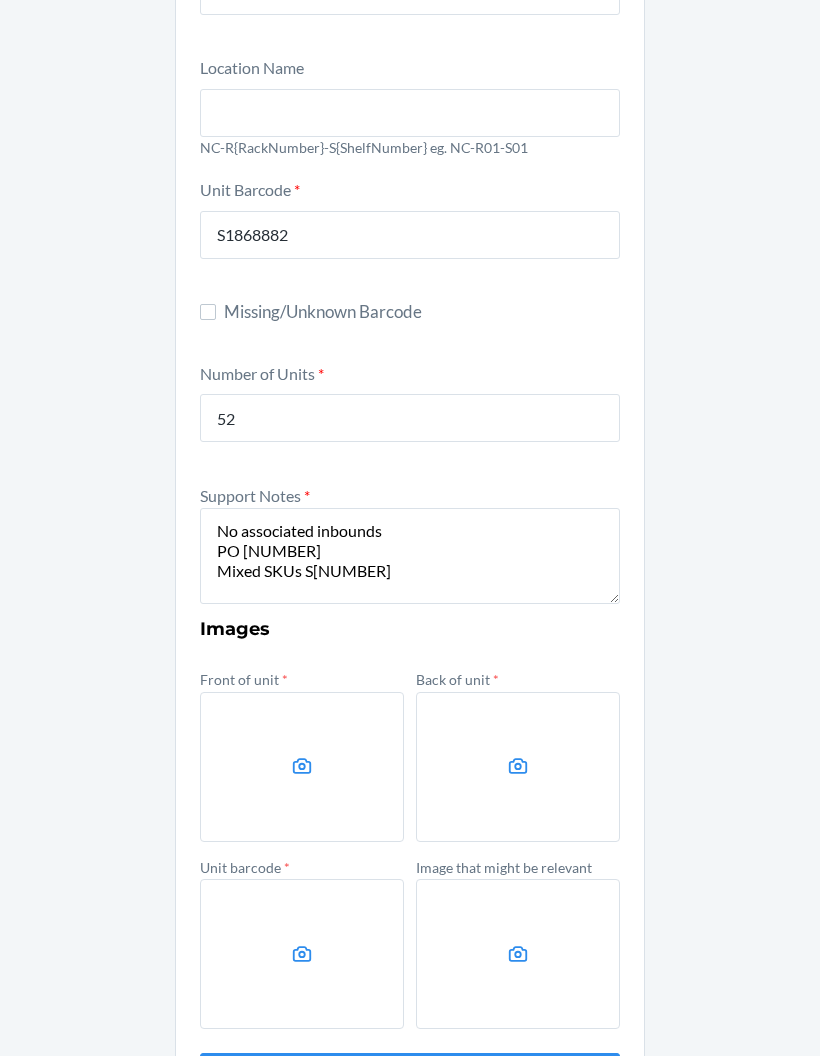 click at bounding box center [302, 767] 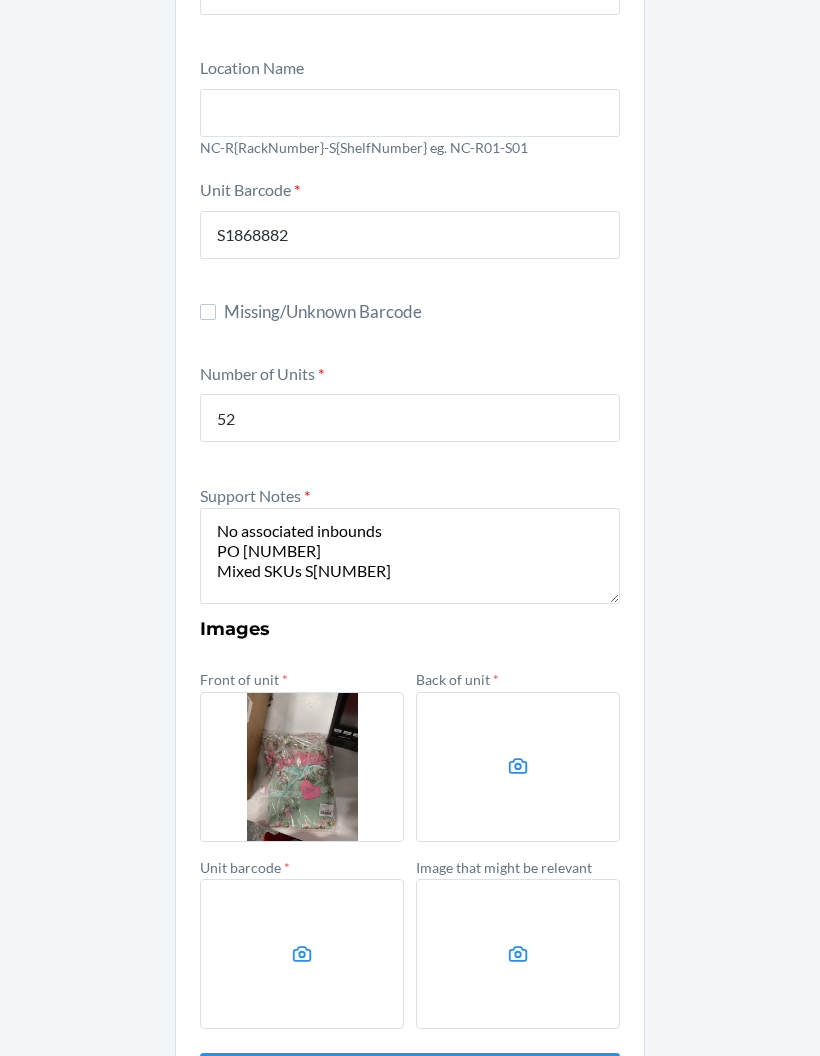 click at bounding box center [518, 767] 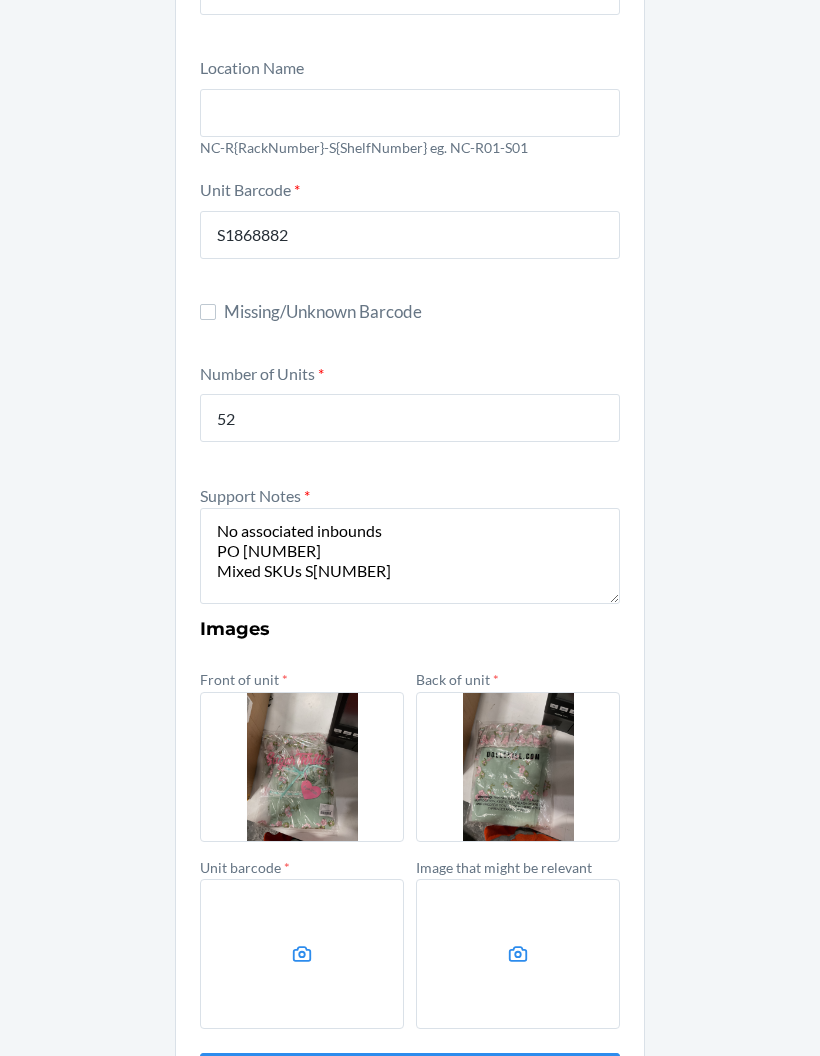 click at bounding box center (302, 954) 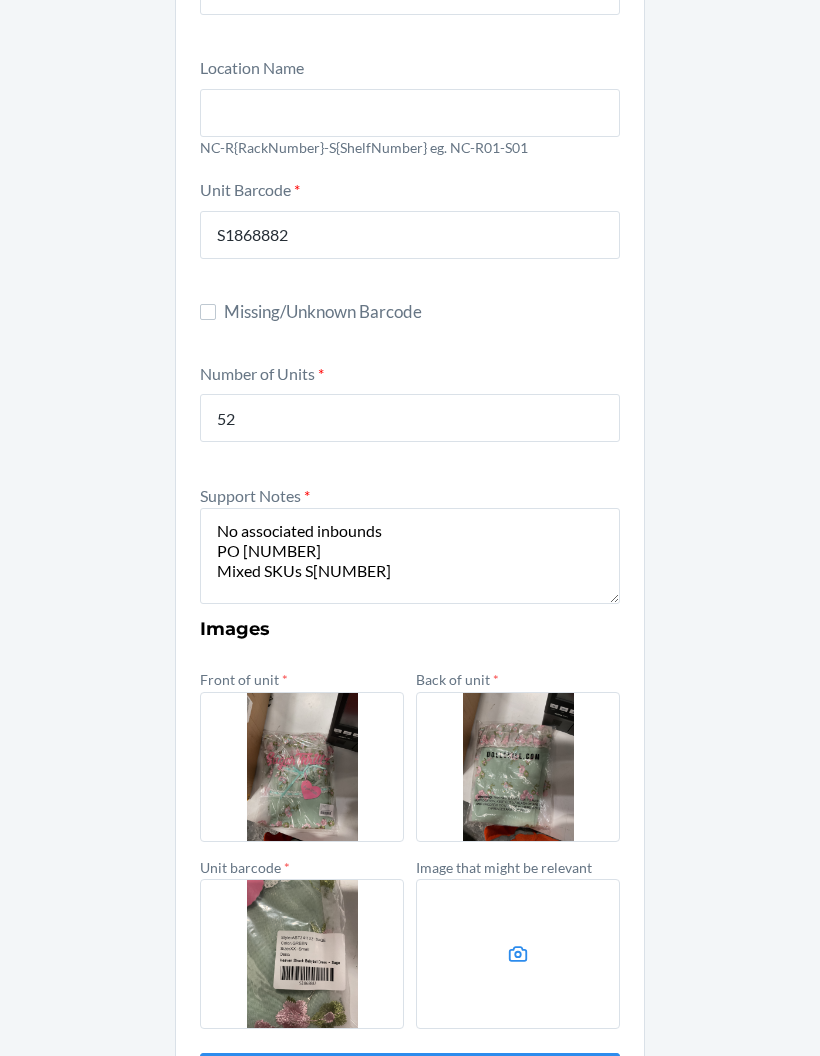 click at bounding box center (518, 954) 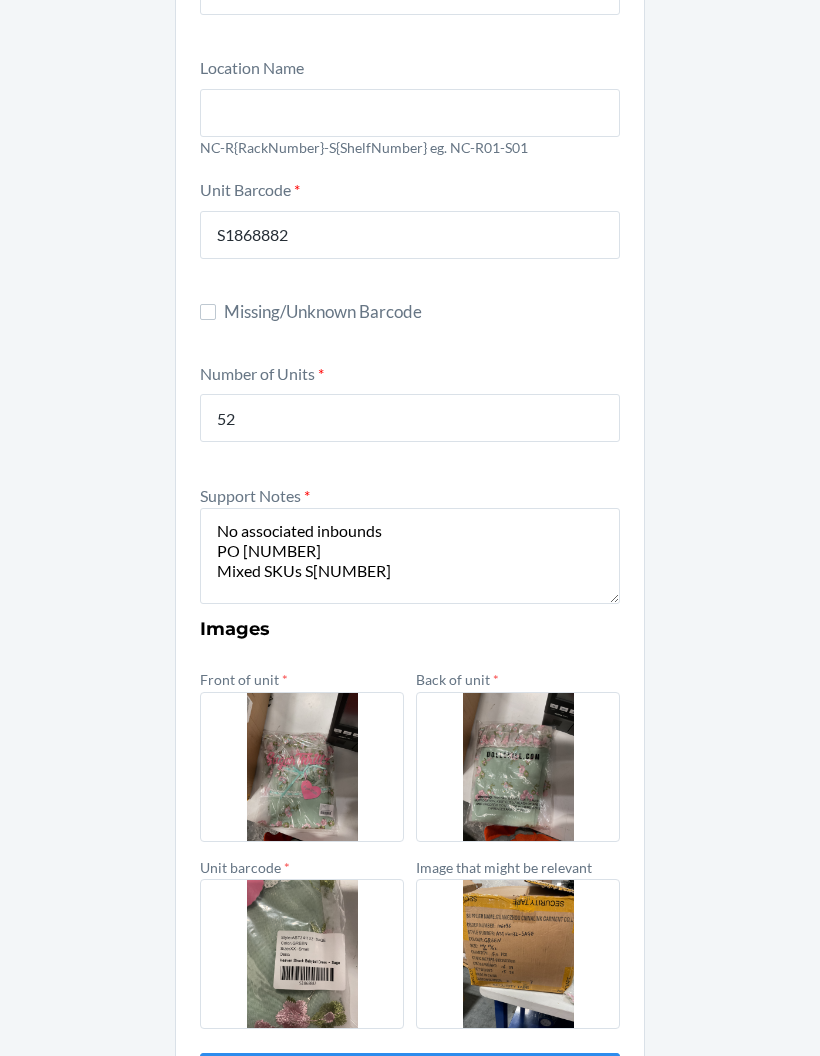 click on "Submit" at bounding box center [410, 1077] 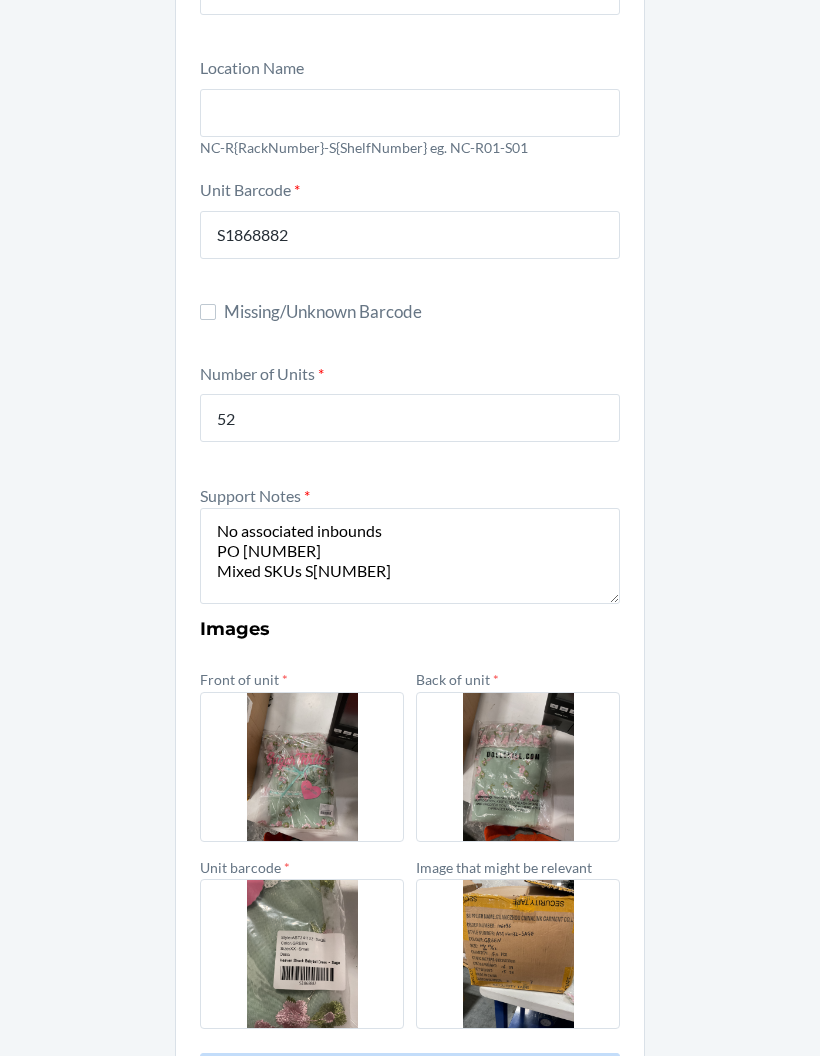 scroll, scrollTop: 0, scrollLeft: 0, axis: both 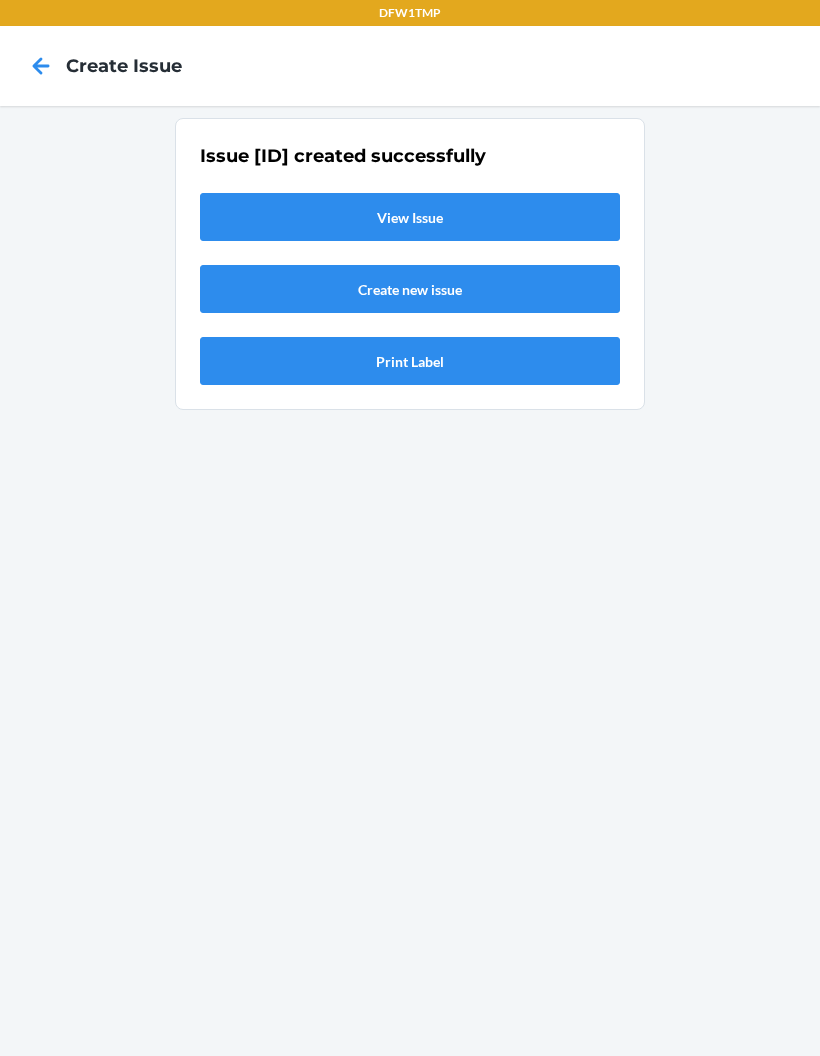 click on "View Issue" at bounding box center (410, 217) 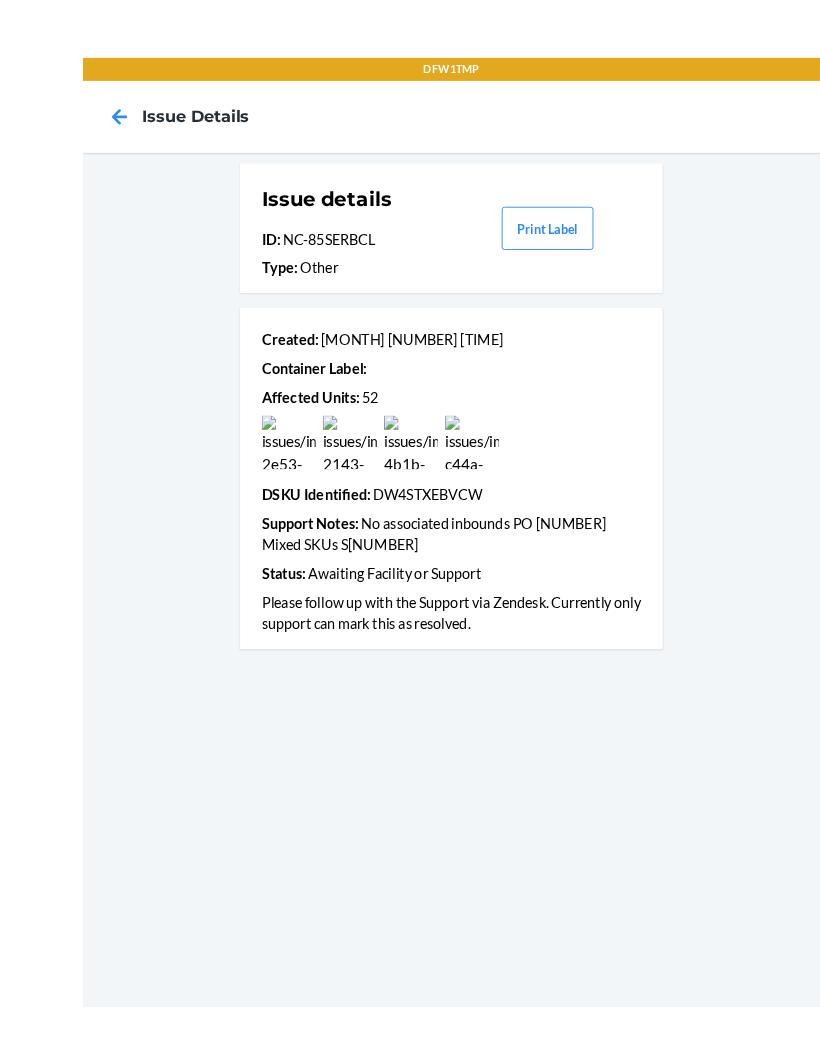 scroll, scrollTop: 23, scrollLeft: 0, axis: vertical 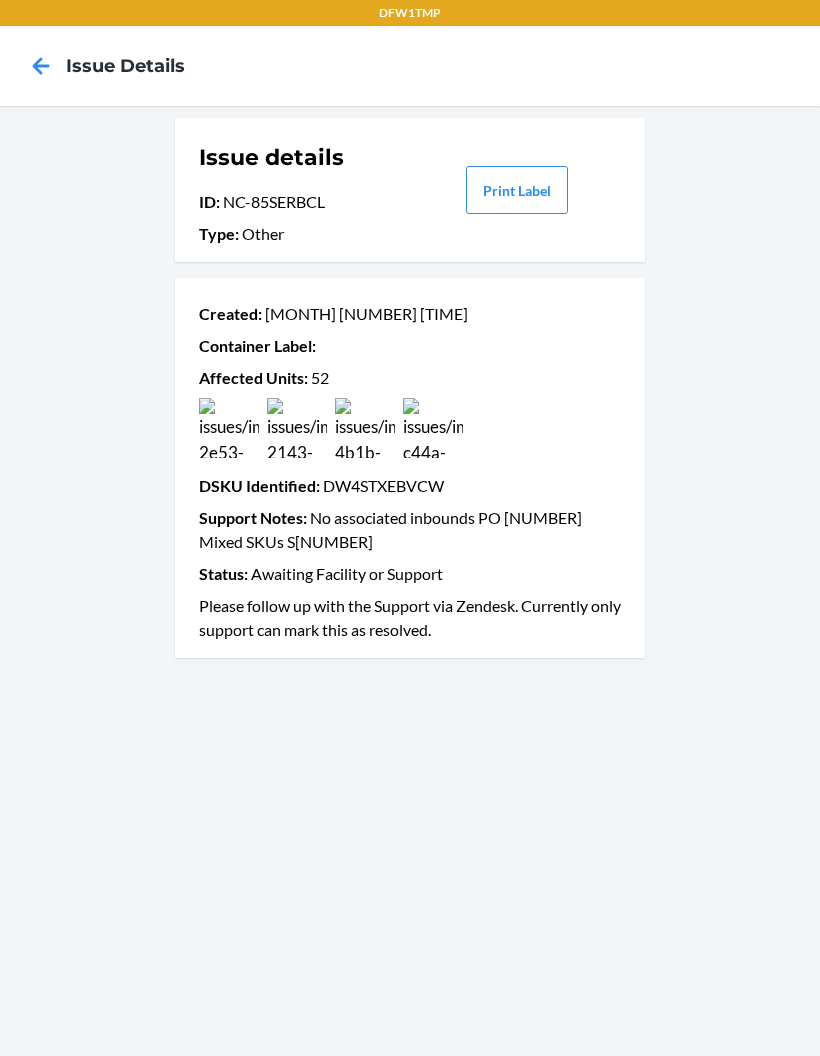 click 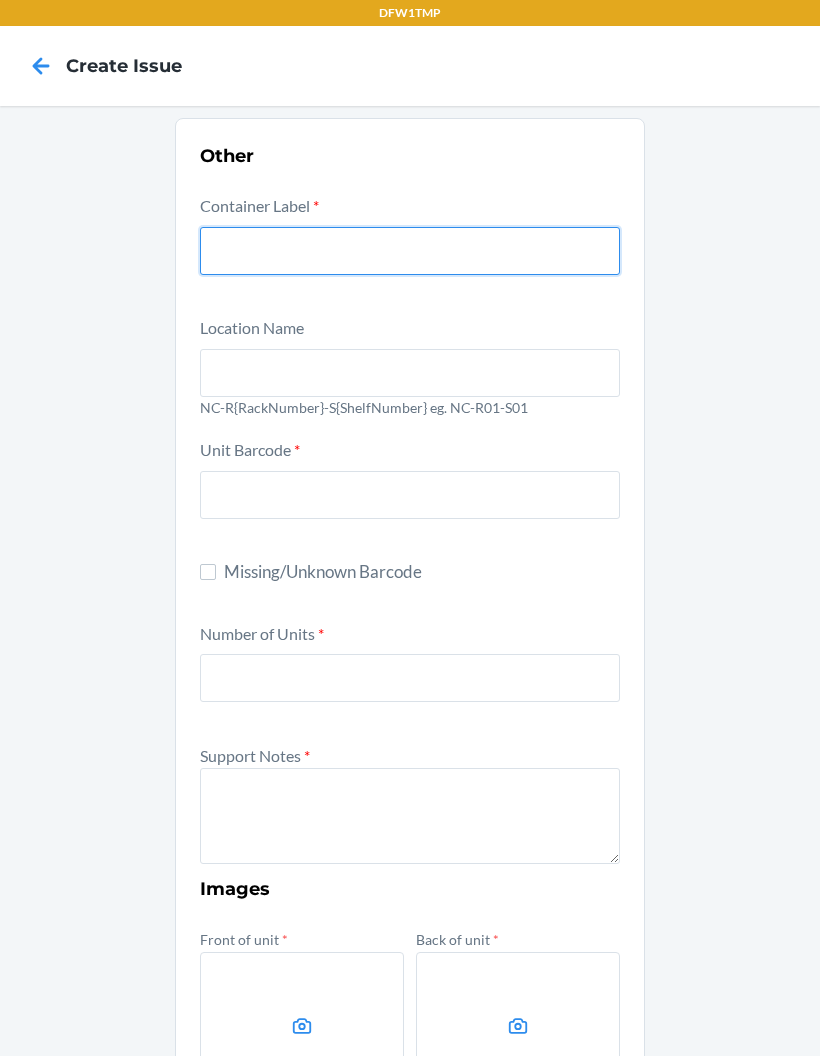 click at bounding box center (410, 251) 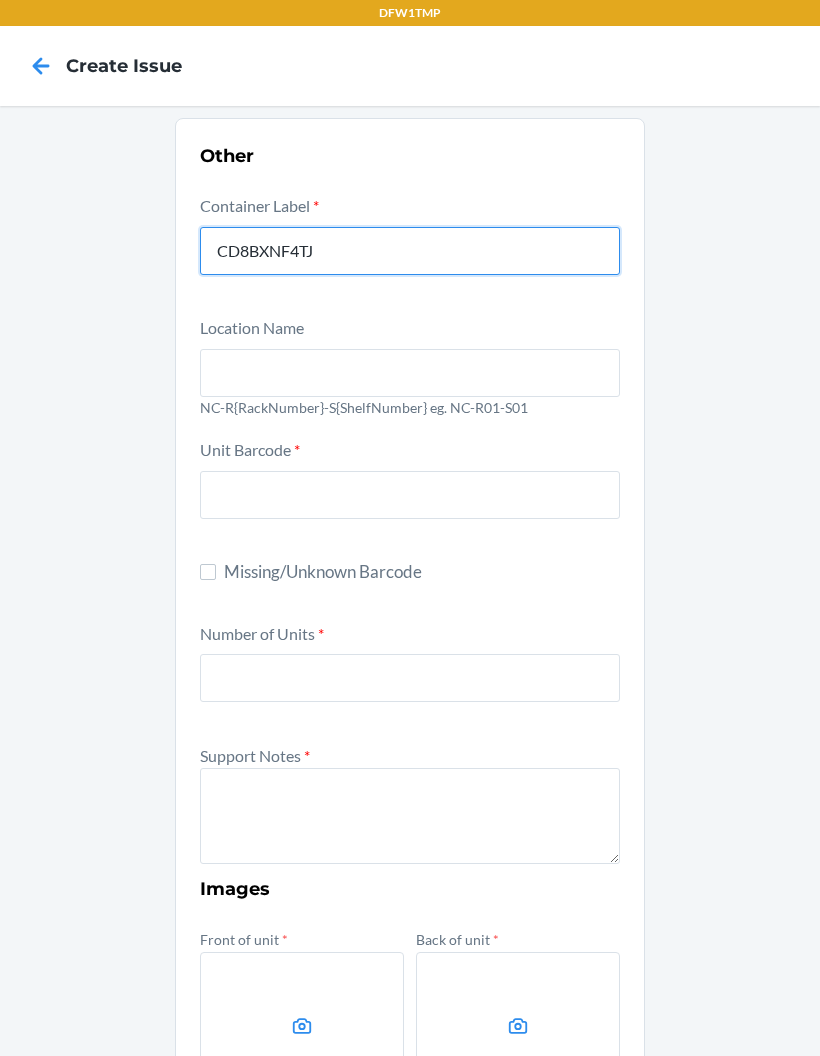 type on "CD8BXNF4TJ" 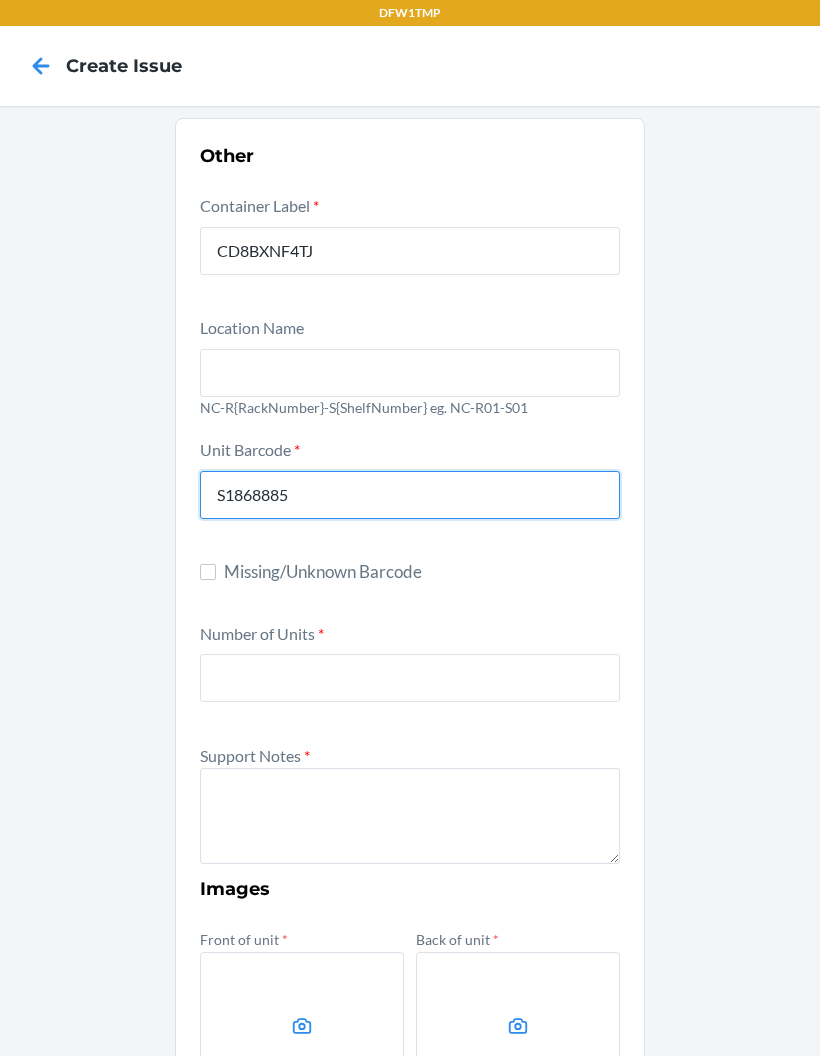 type on "S1868885" 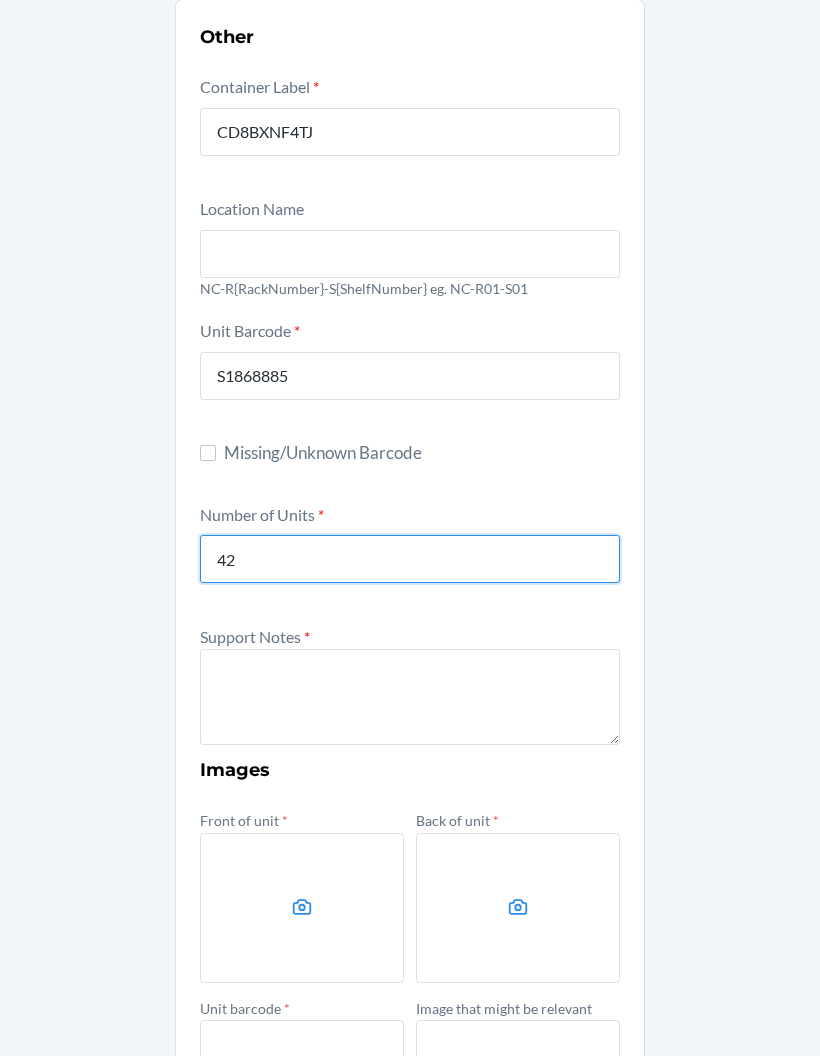 scroll, scrollTop: 190, scrollLeft: 0, axis: vertical 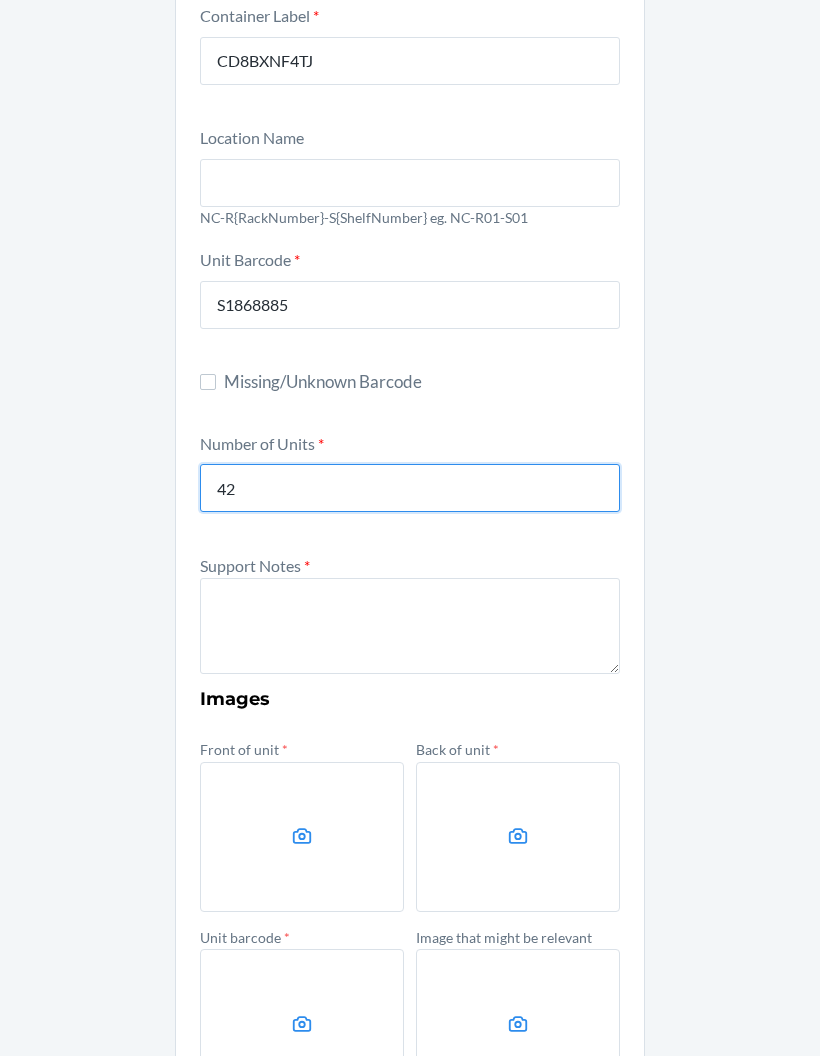 type on "42" 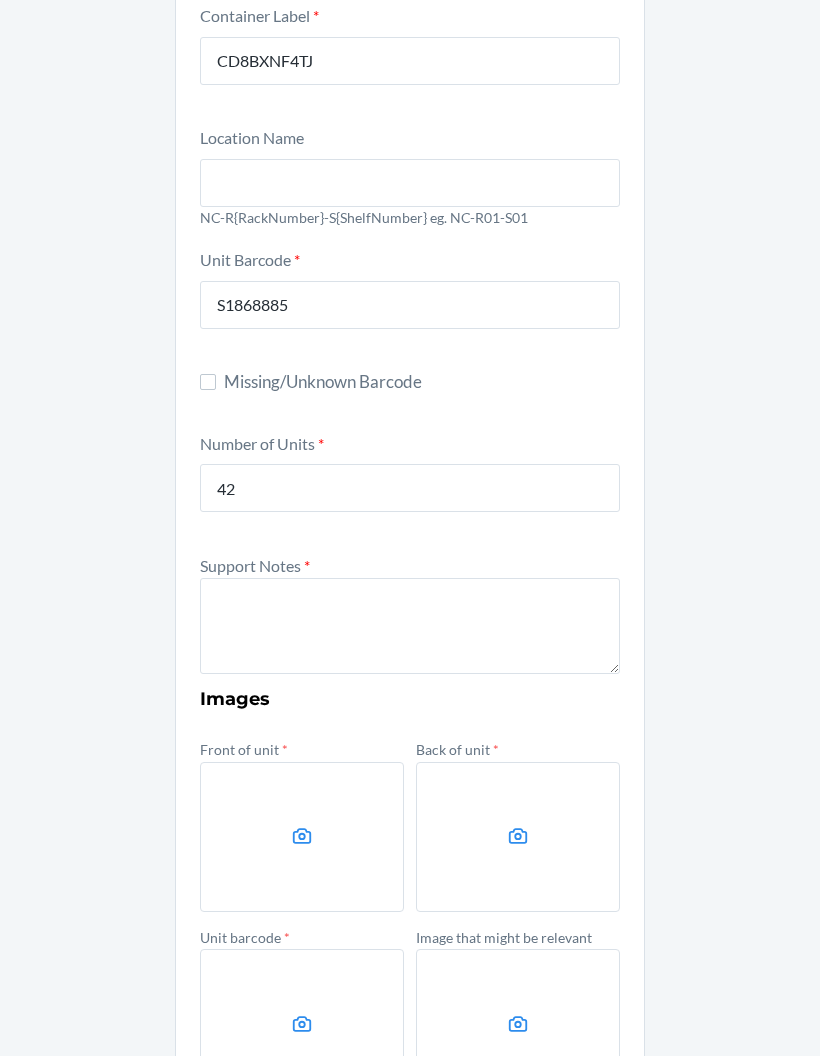 click at bounding box center (410, 626) 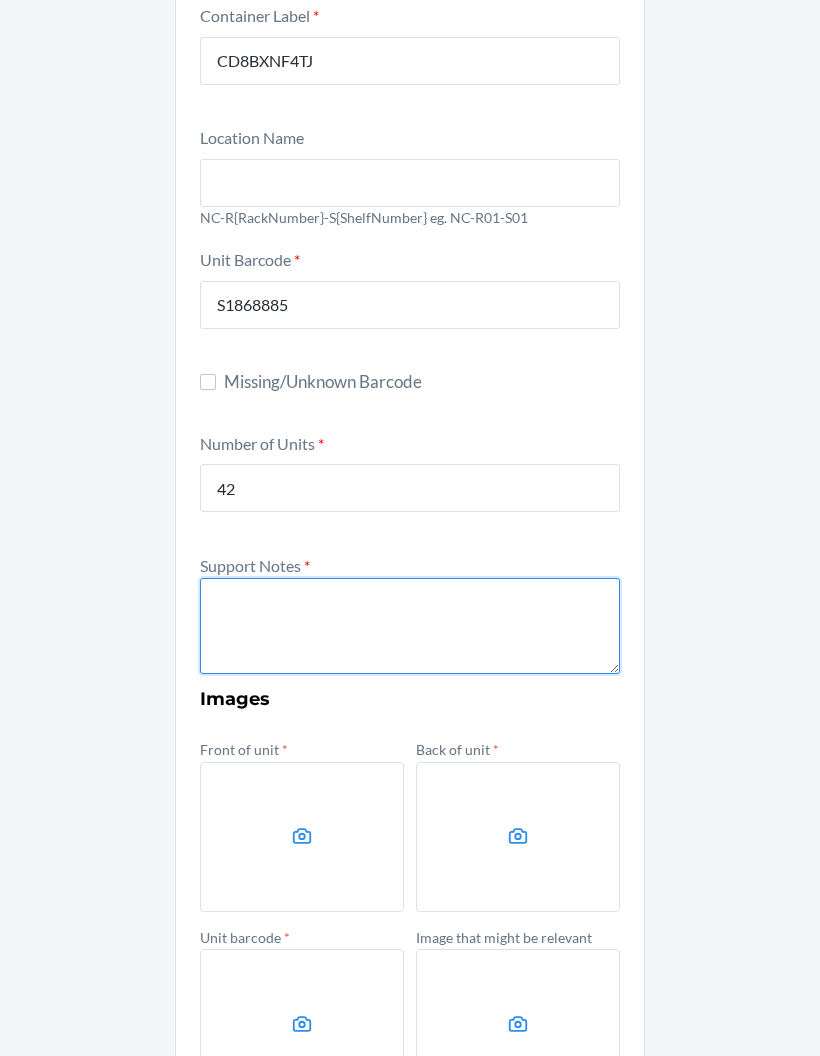 click at bounding box center [410, 626] 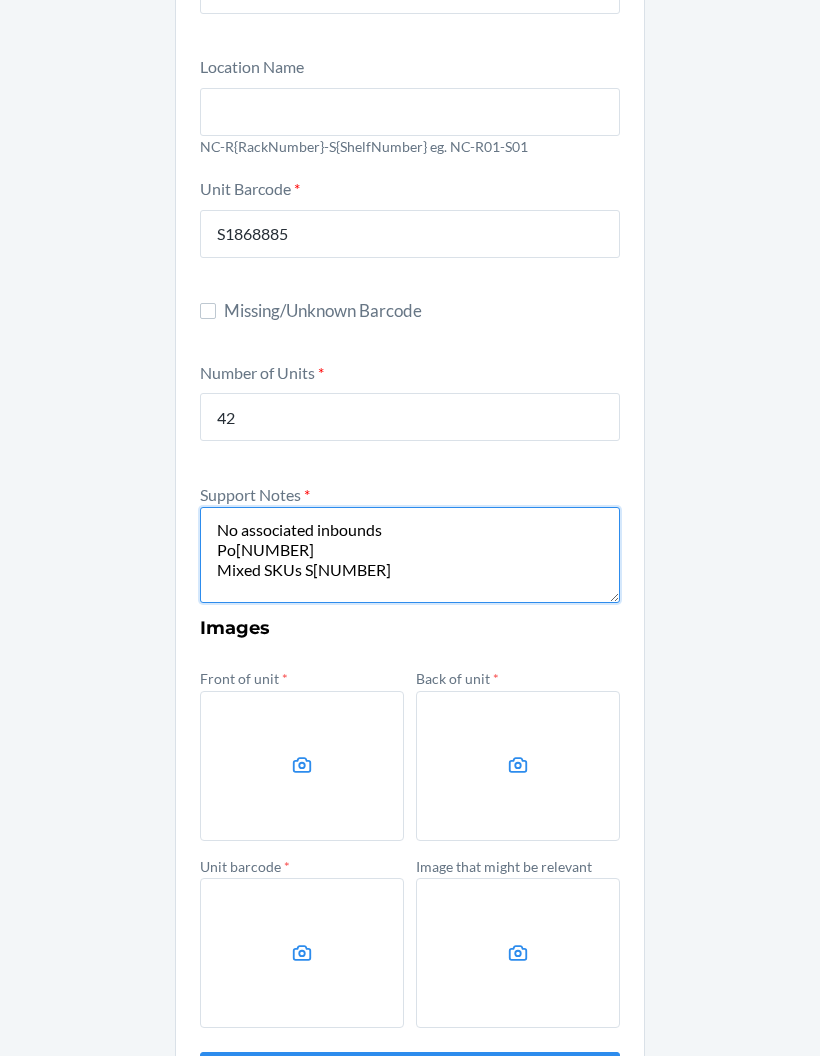 scroll, scrollTop: 260, scrollLeft: 0, axis: vertical 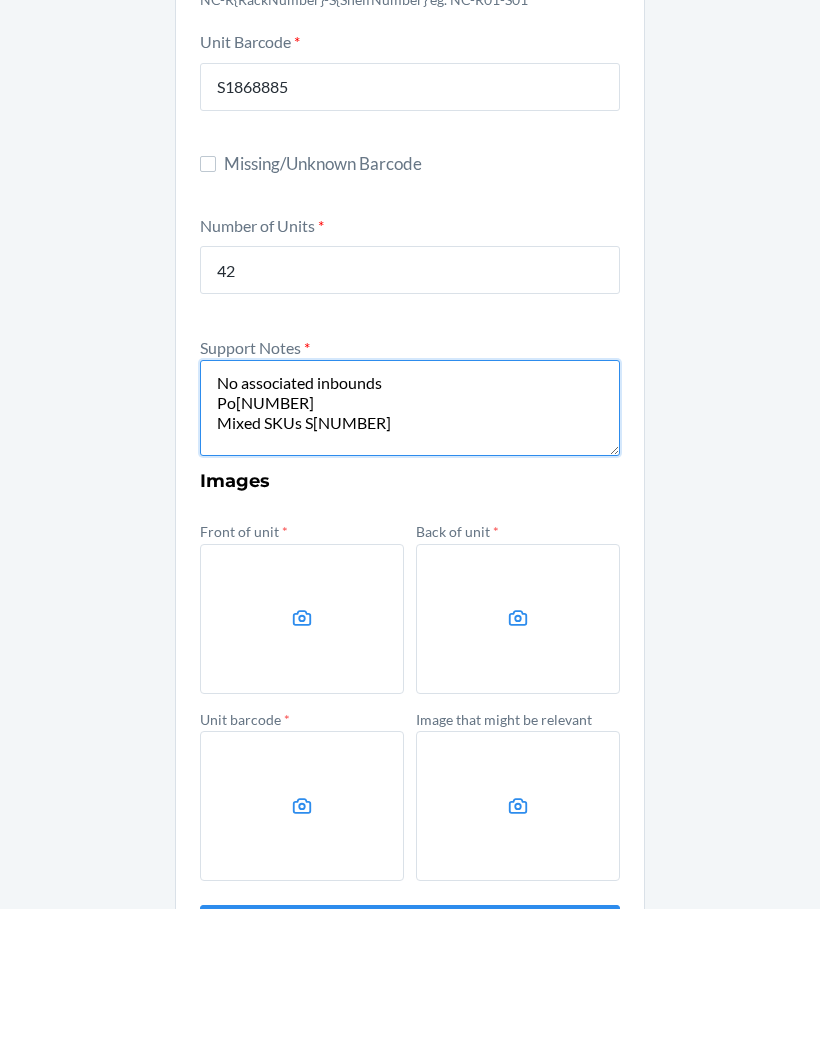 type on "No associated inbounds
Po[NUMBER]
Mixed SKUs S[NUMBER]" 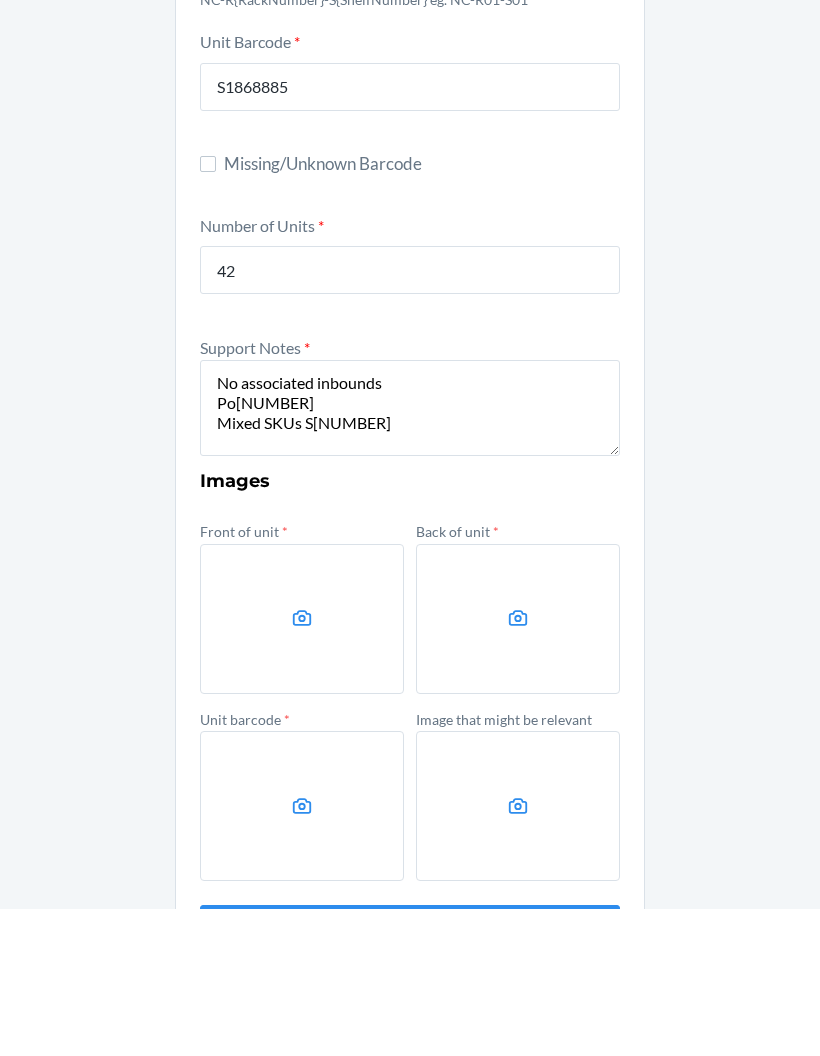 click at bounding box center (302, 767) 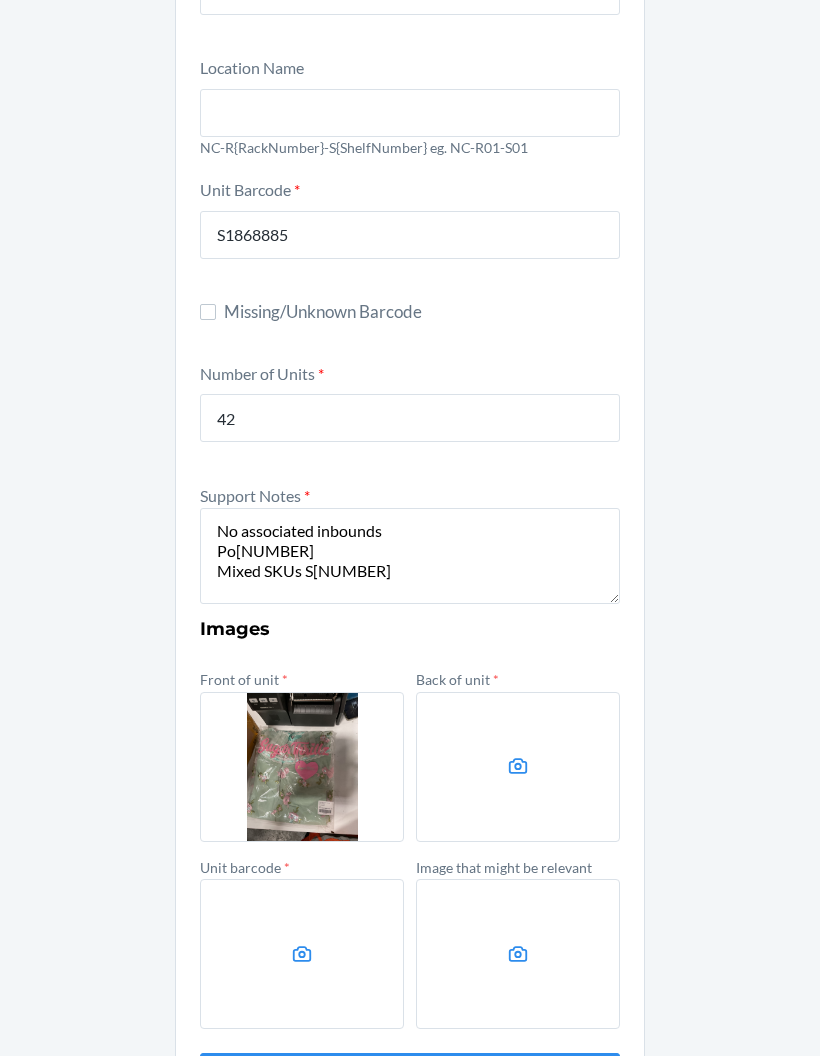 click 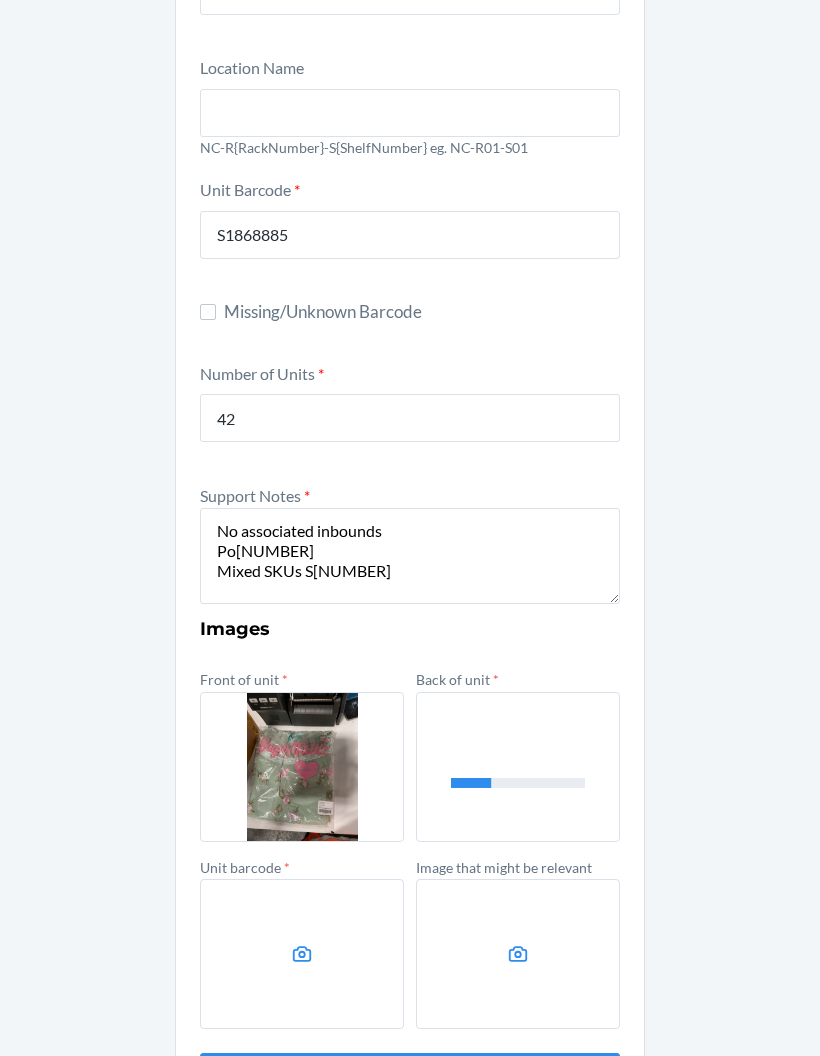 click at bounding box center [302, 954] 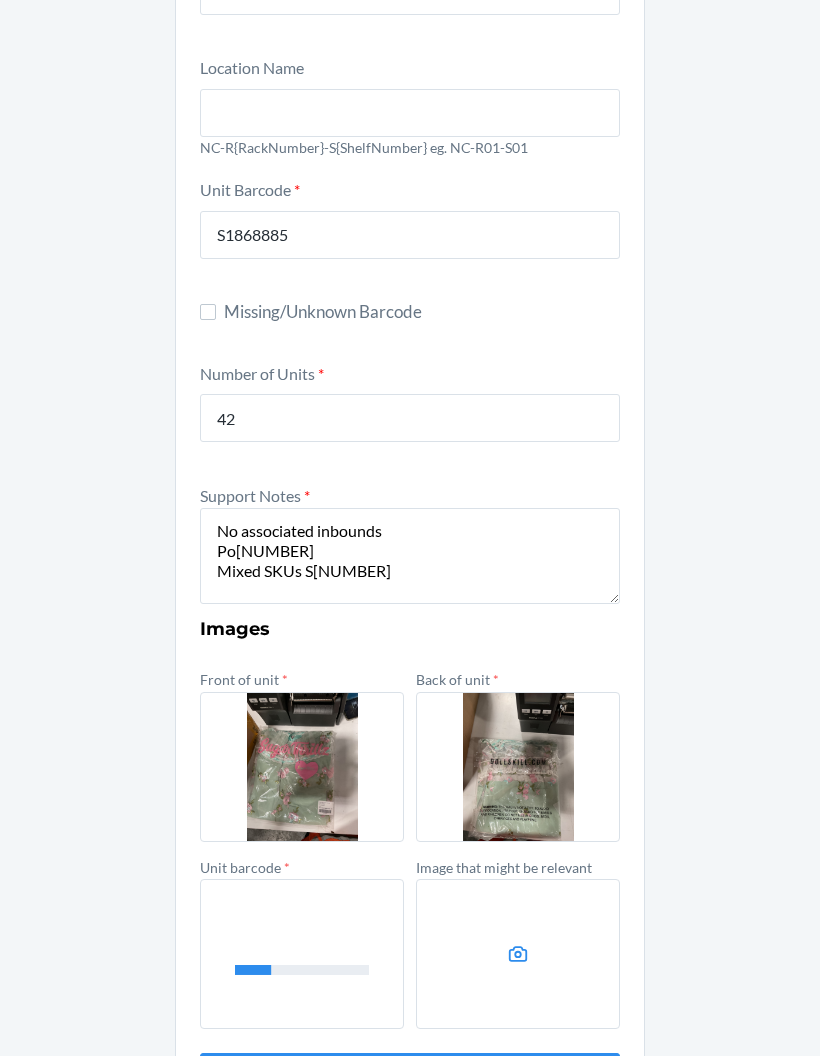 click 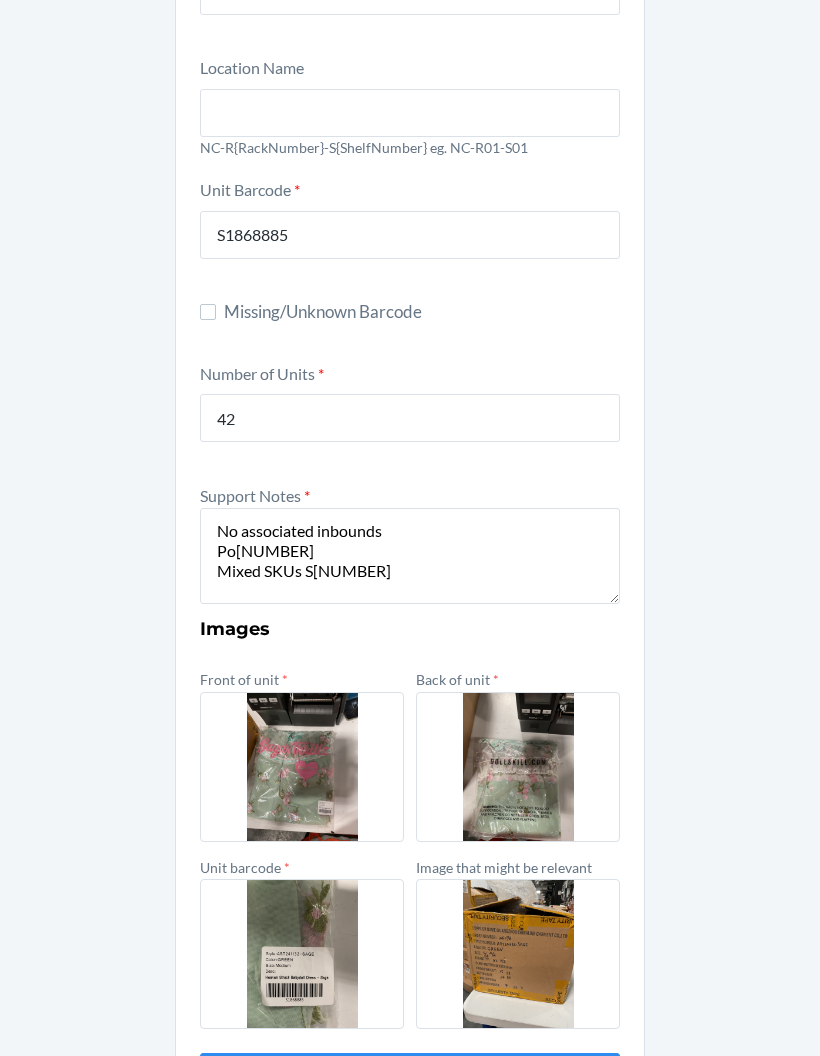 click on "Submit" at bounding box center (410, 1077) 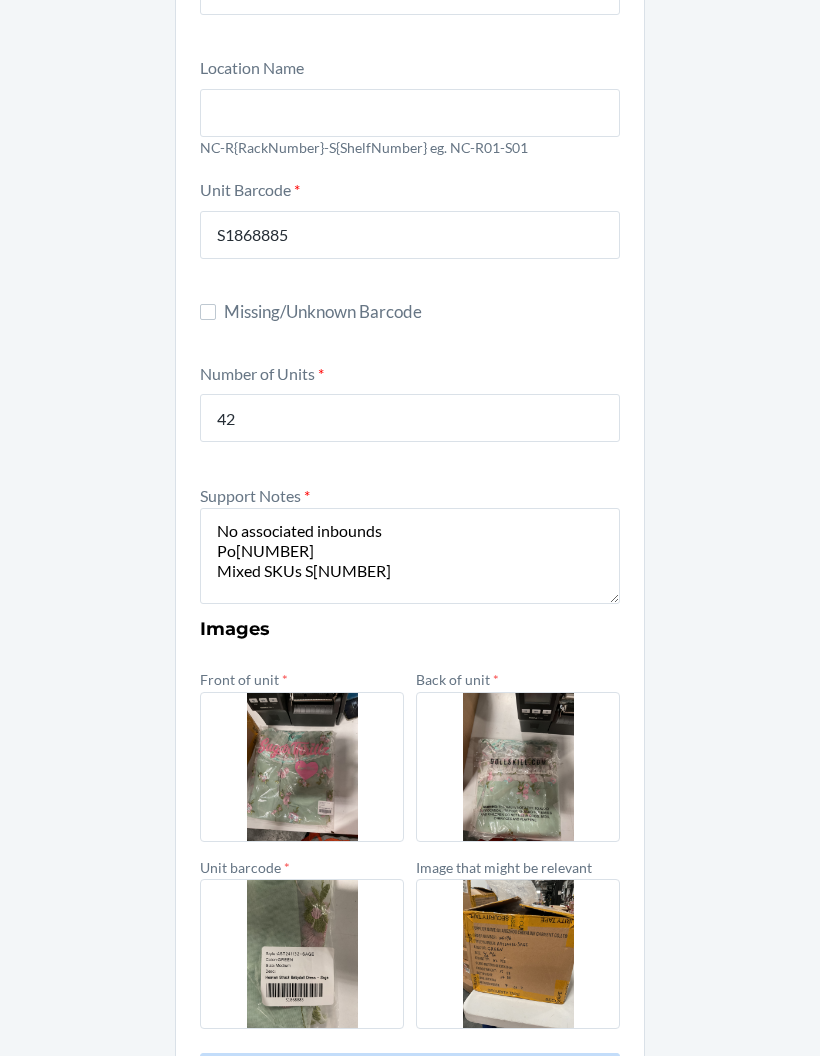 scroll, scrollTop: 0, scrollLeft: 0, axis: both 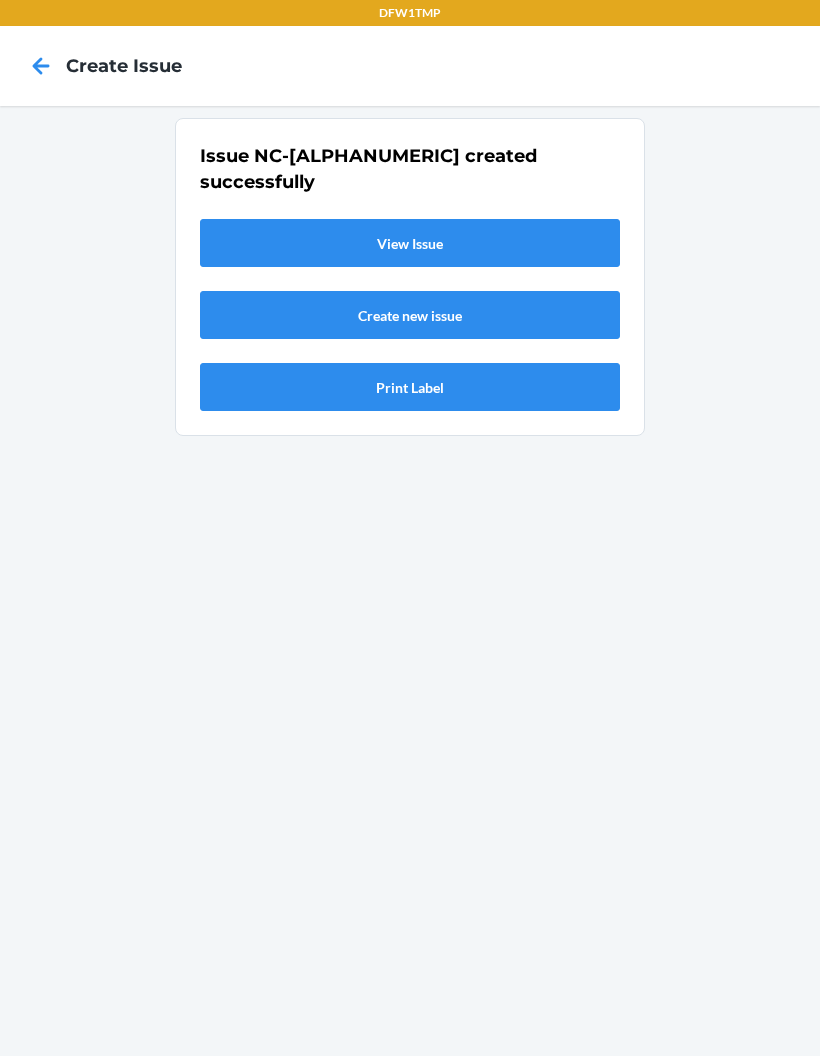 click on "View Issue" at bounding box center [410, 243] 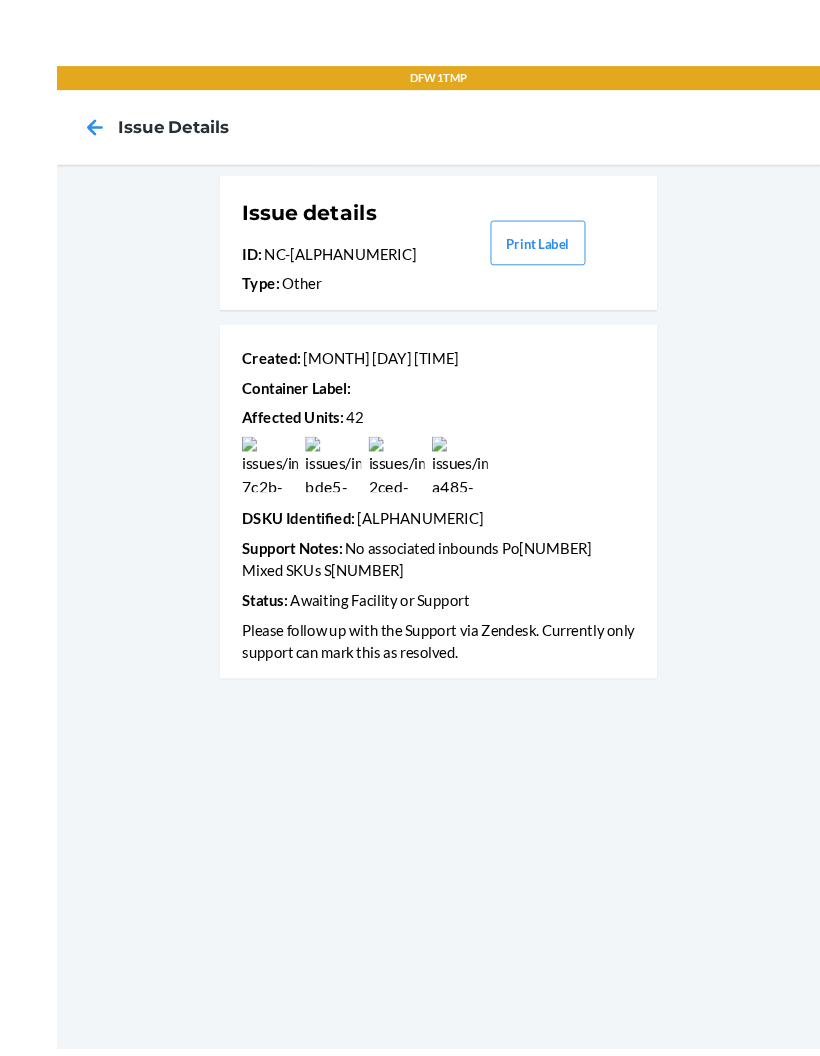 scroll, scrollTop: 1, scrollLeft: 0, axis: vertical 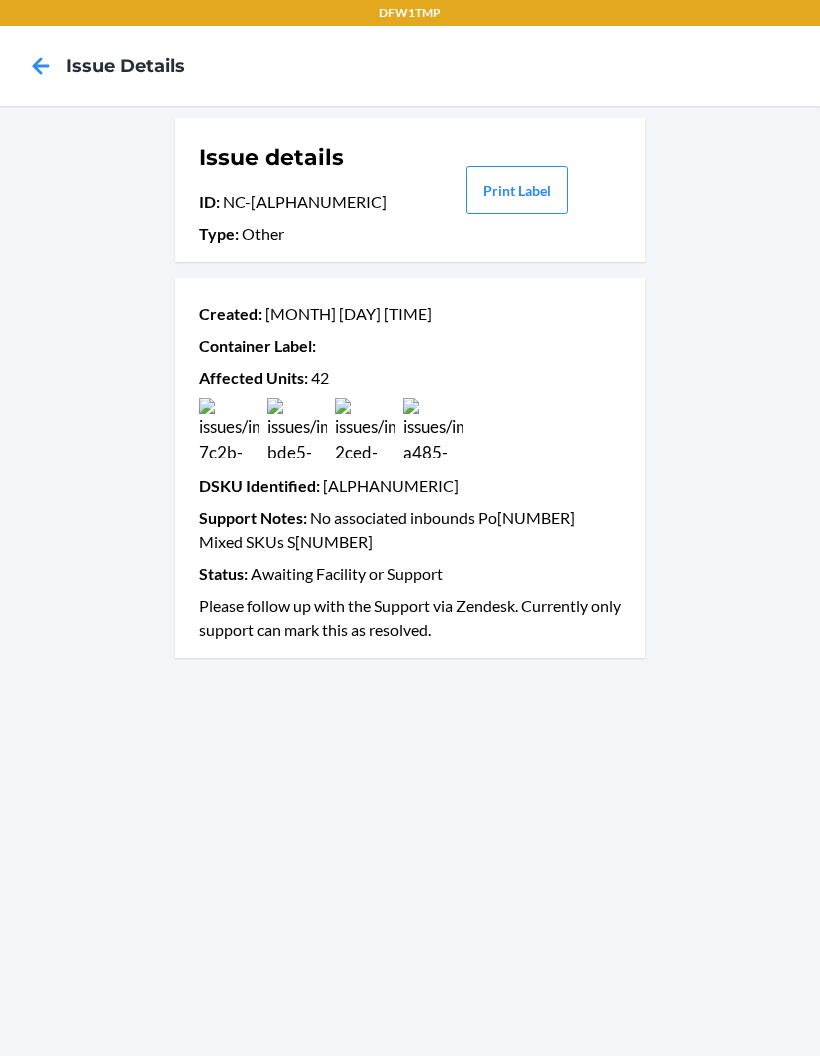 click 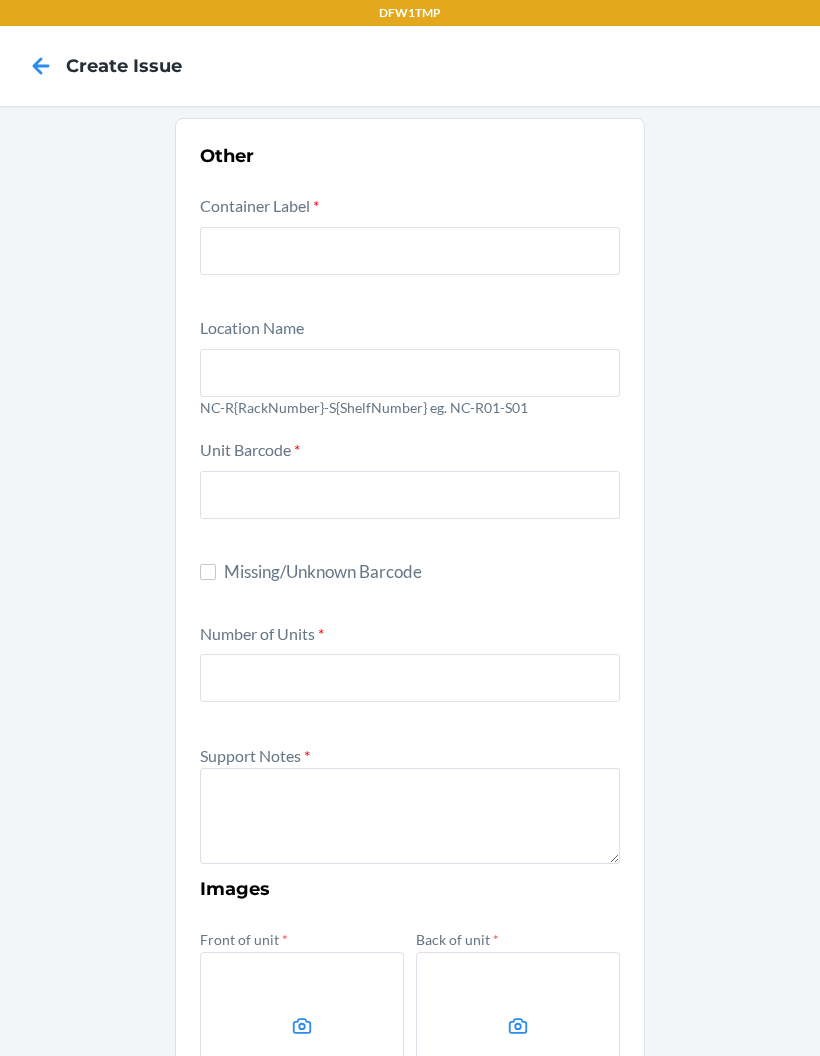 scroll, scrollTop: 80, scrollLeft: 0, axis: vertical 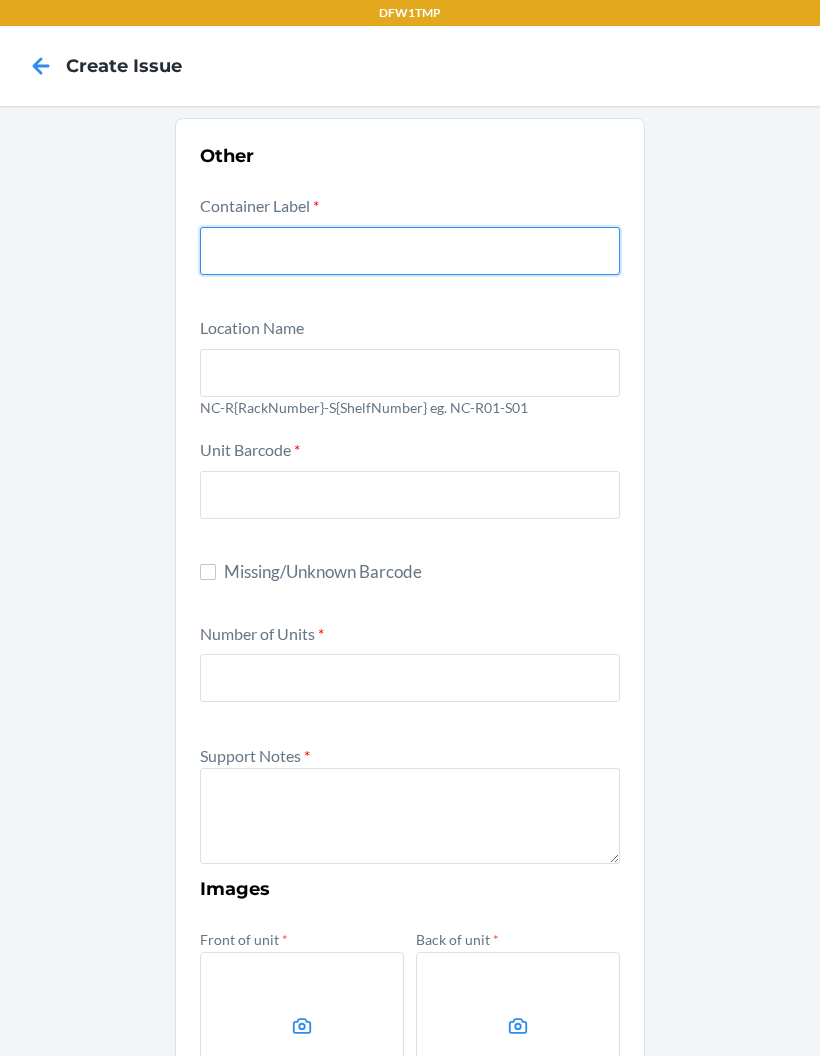 click at bounding box center [410, 251] 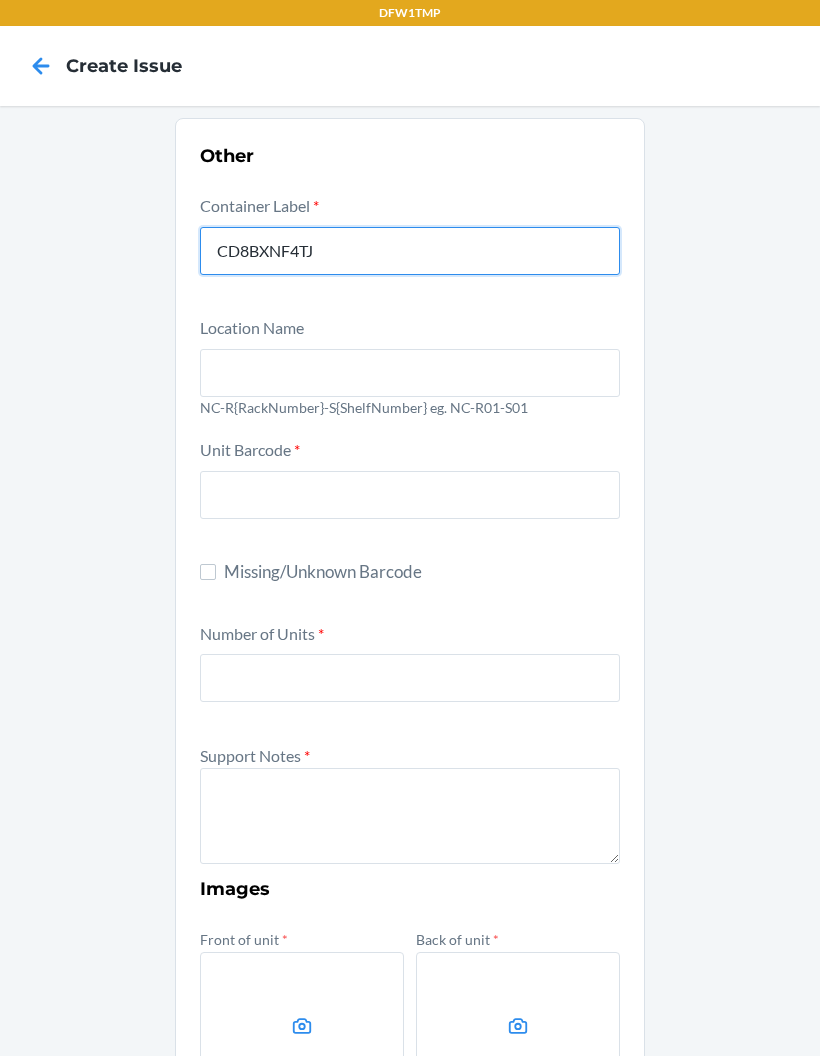 type on "CD8BXNF4TJ" 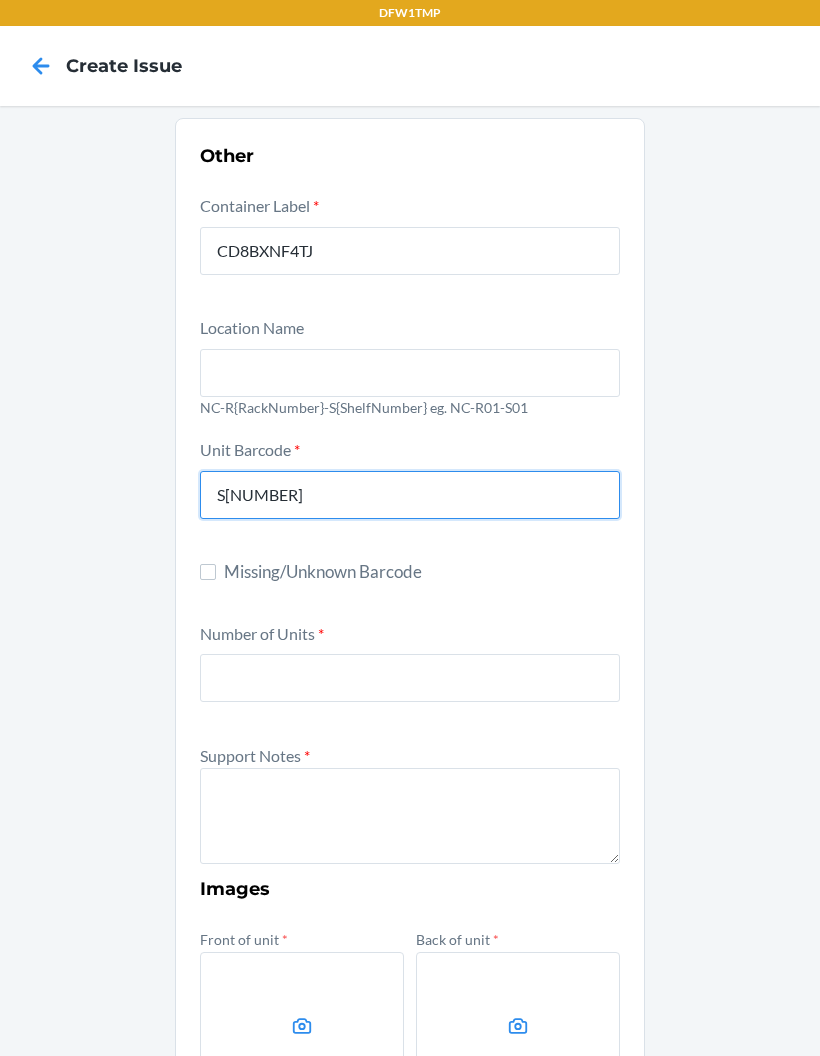 type on "S[NUMBER]" 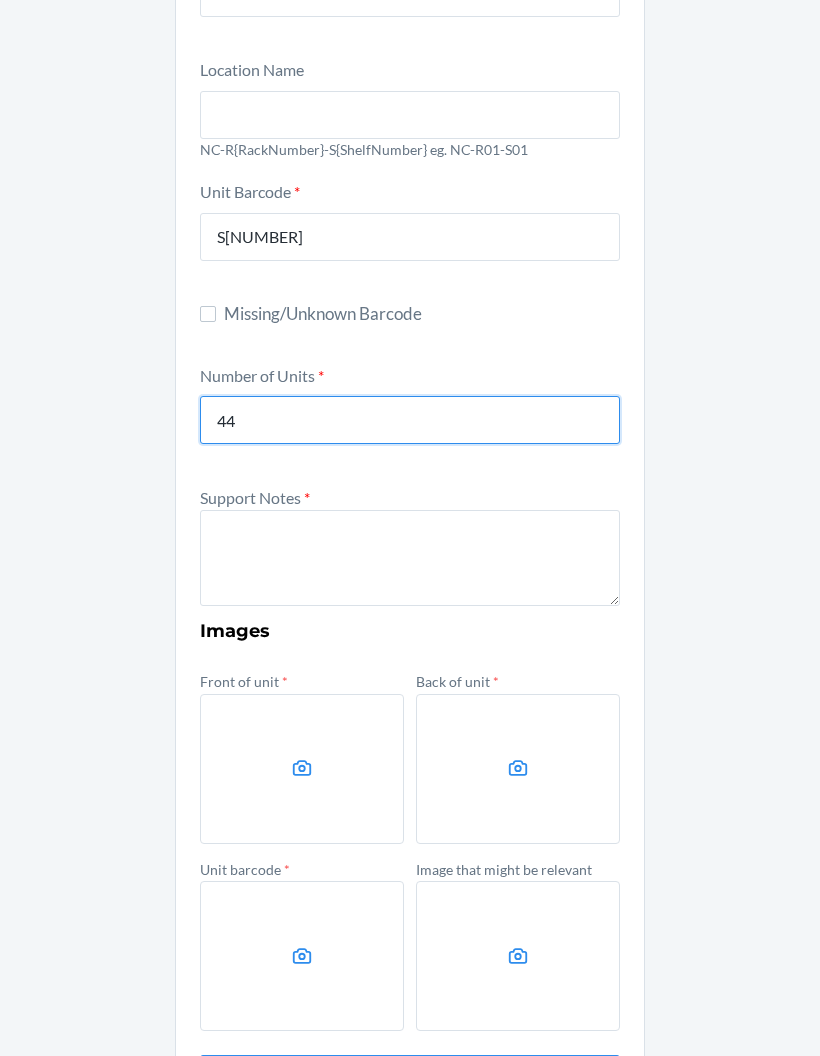 scroll, scrollTop: 253, scrollLeft: 0, axis: vertical 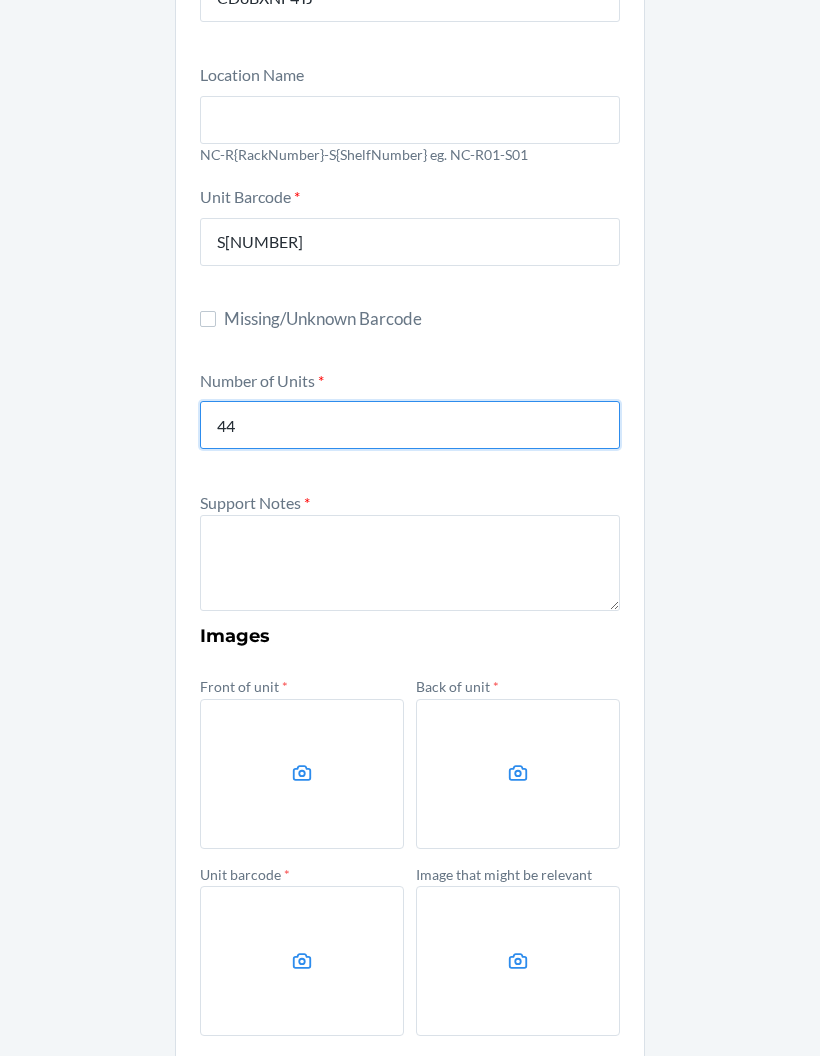 type on "44" 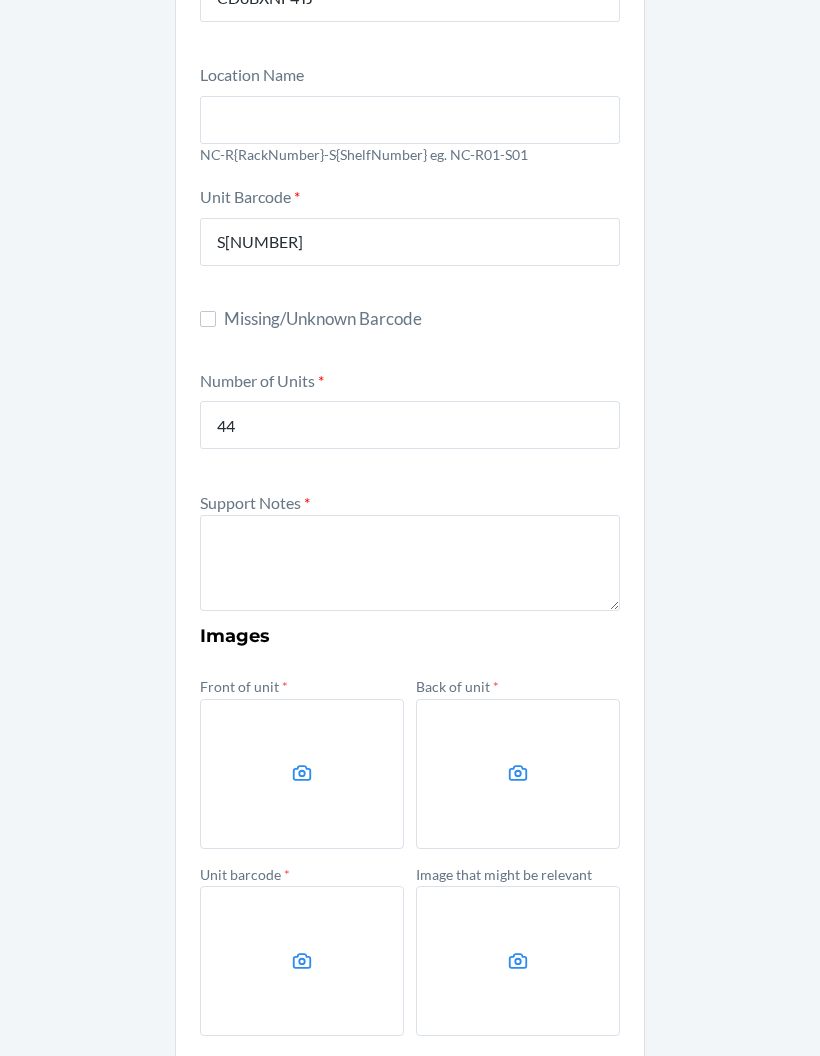 click at bounding box center (410, 563) 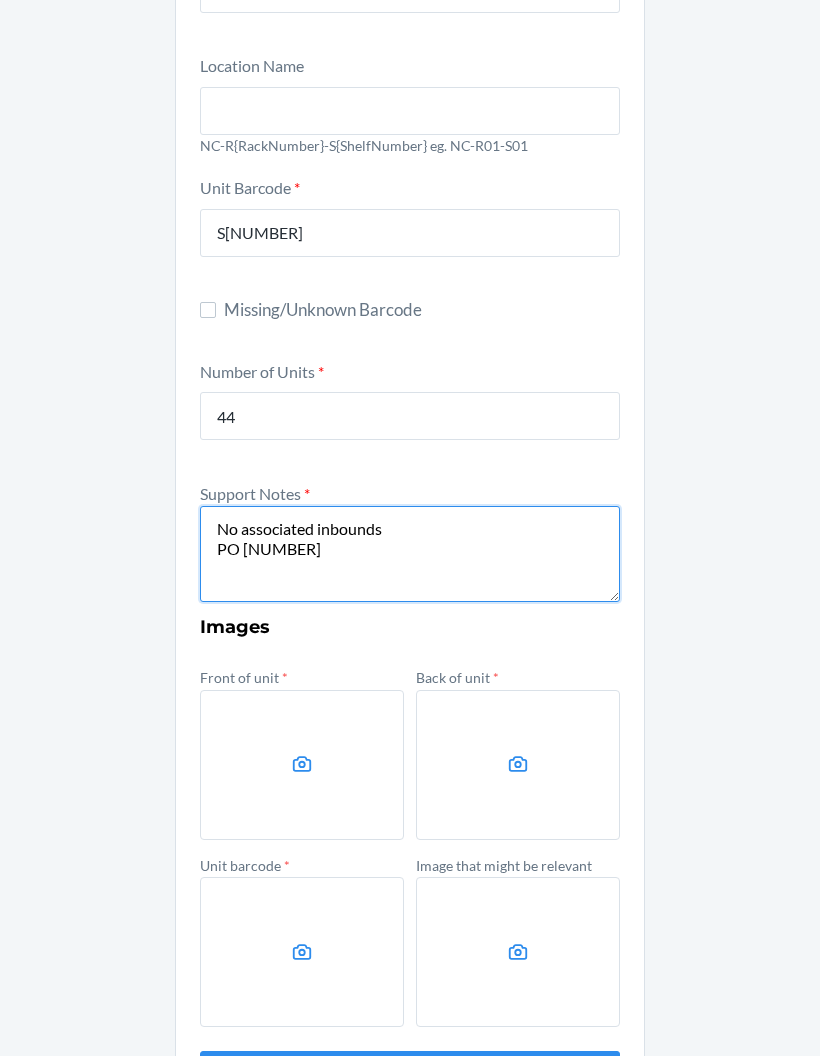 scroll, scrollTop: 260, scrollLeft: 0, axis: vertical 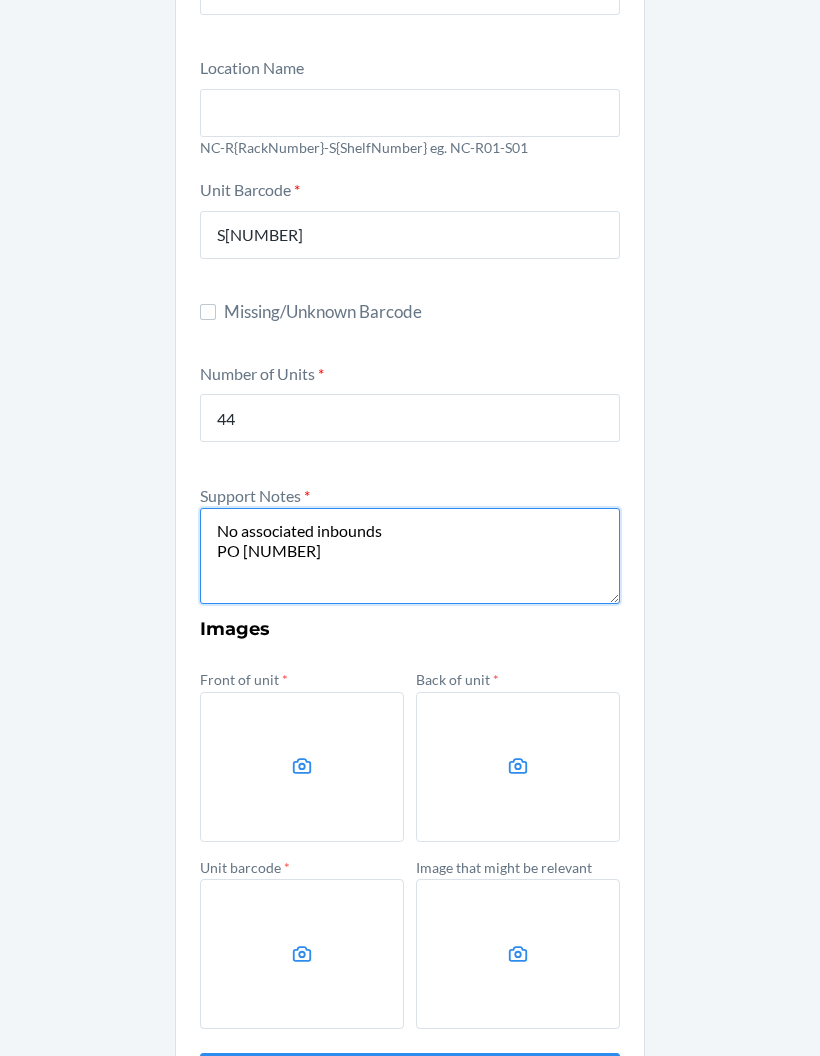 type on "No associated inbounds
PO [NUMBER]" 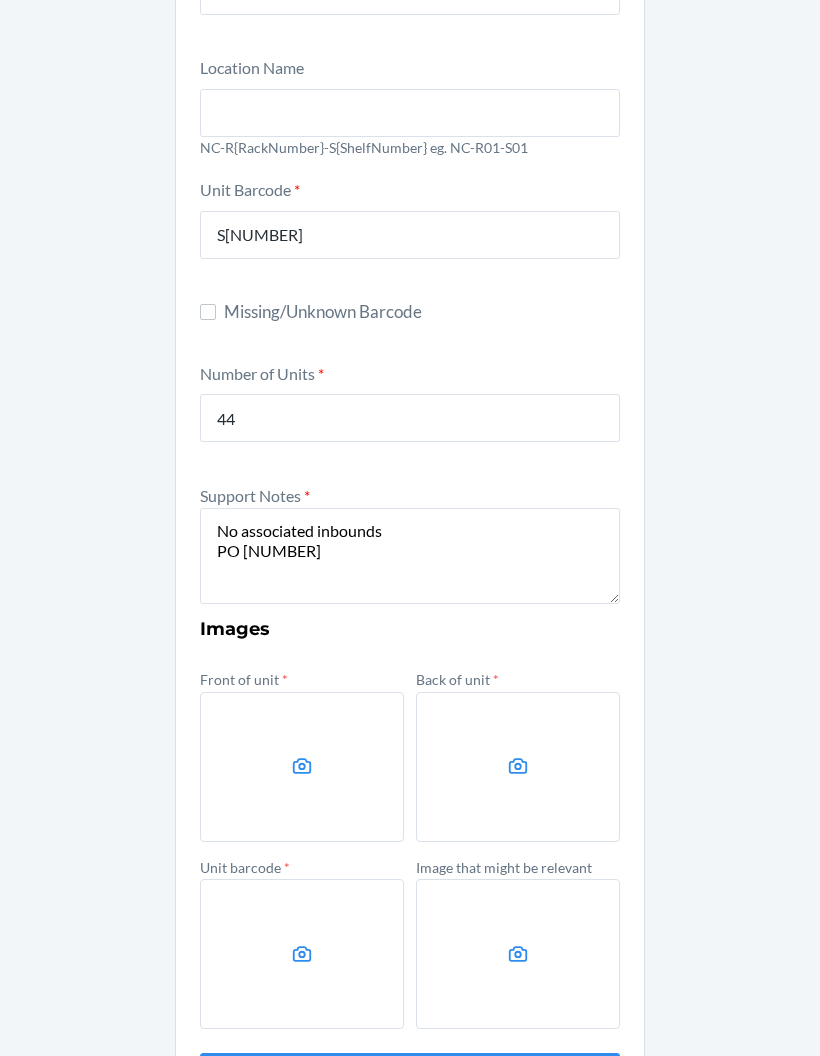 click at bounding box center [302, 767] 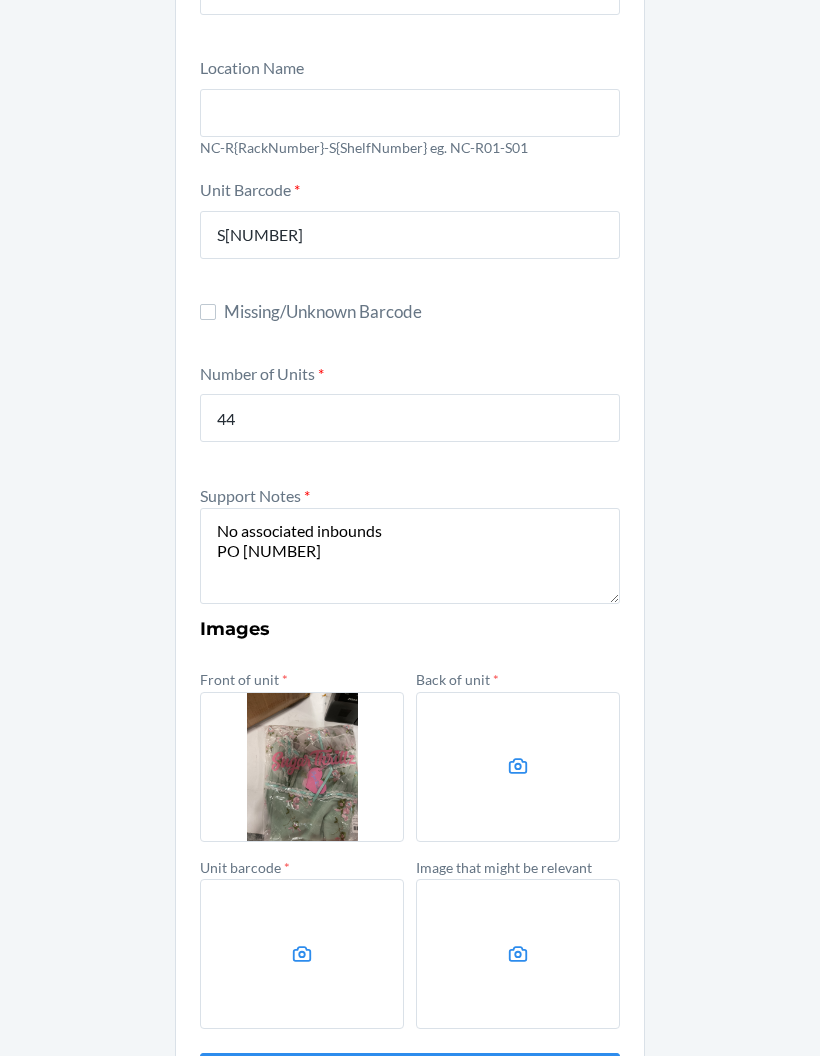 click at bounding box center [518, 767] 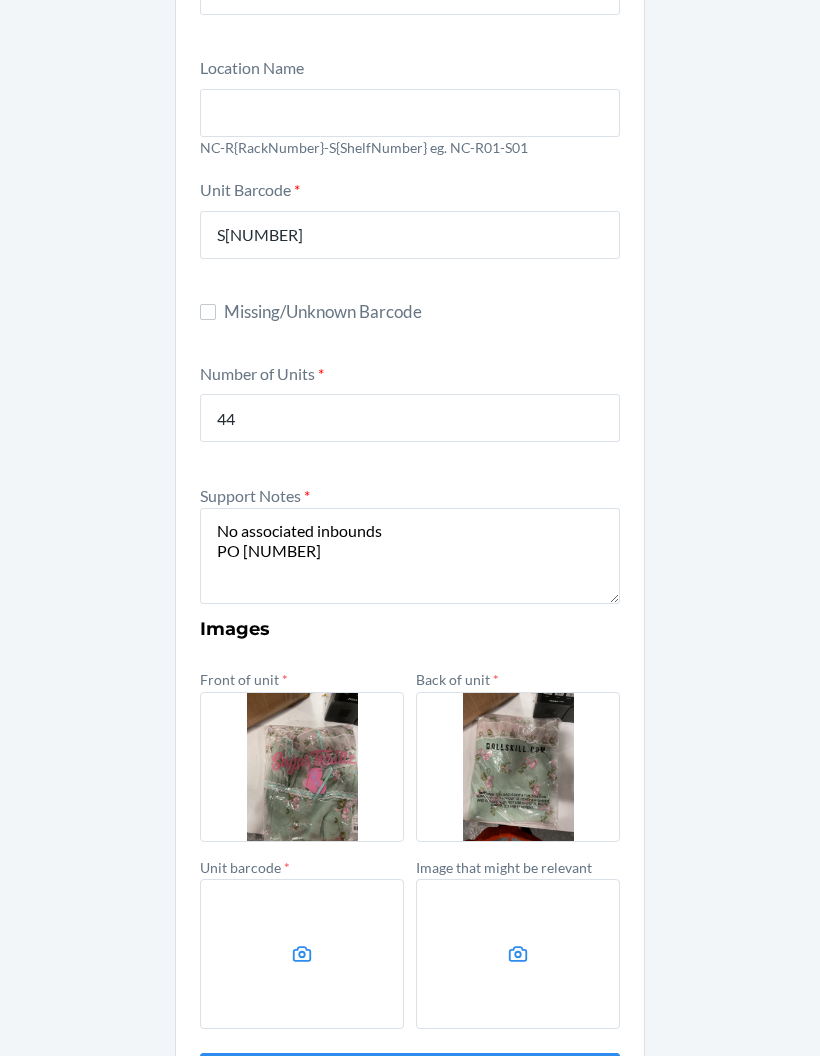 click at bounding box center [302, 954] 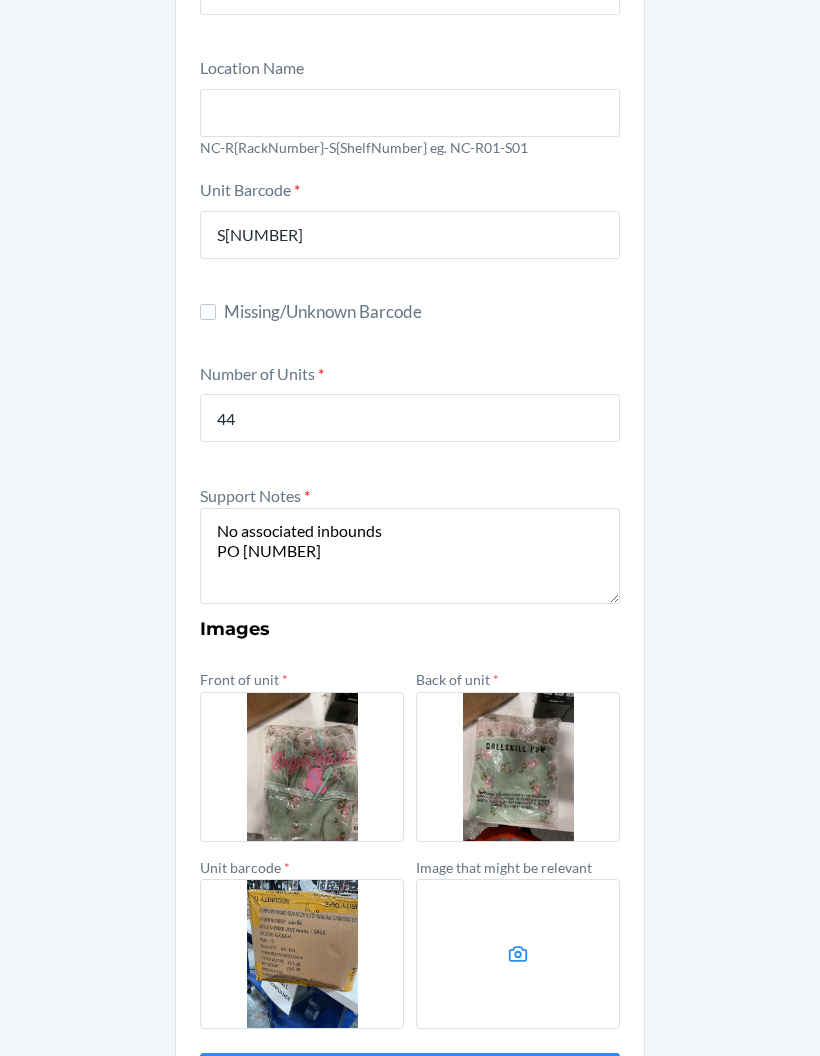 click 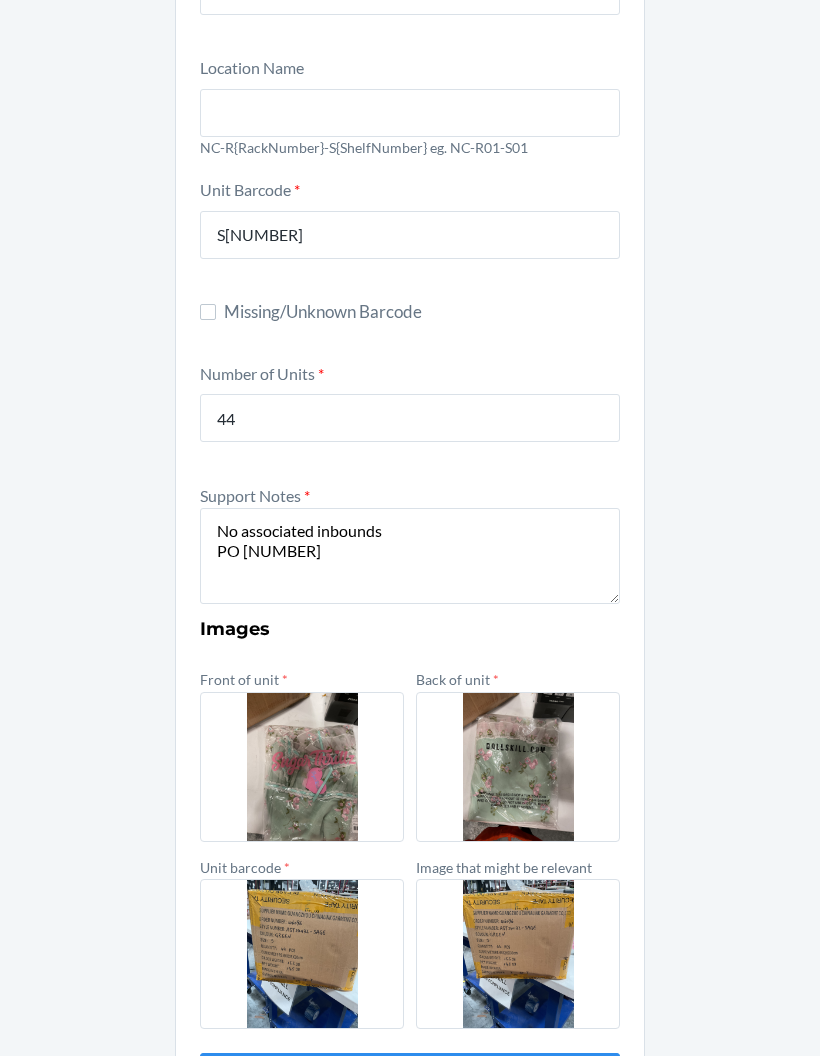 click at bounding box center [302, 954] 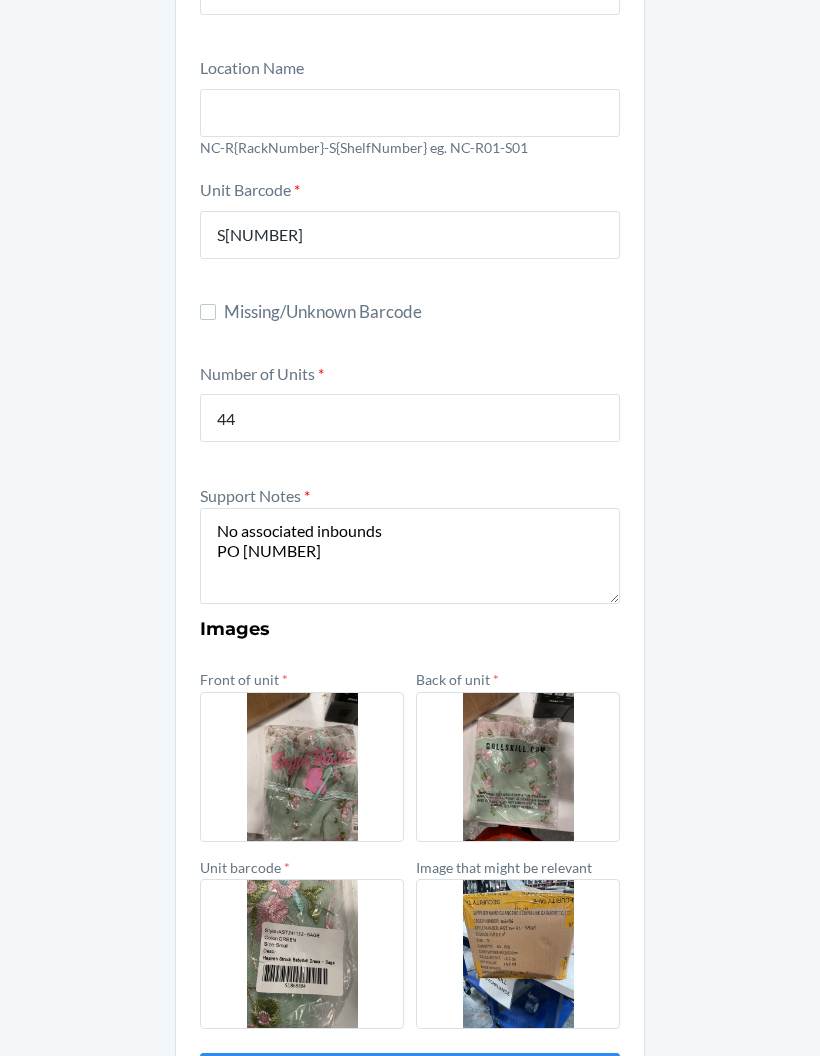 click on "Submit" at bounding box center (410, 1077) 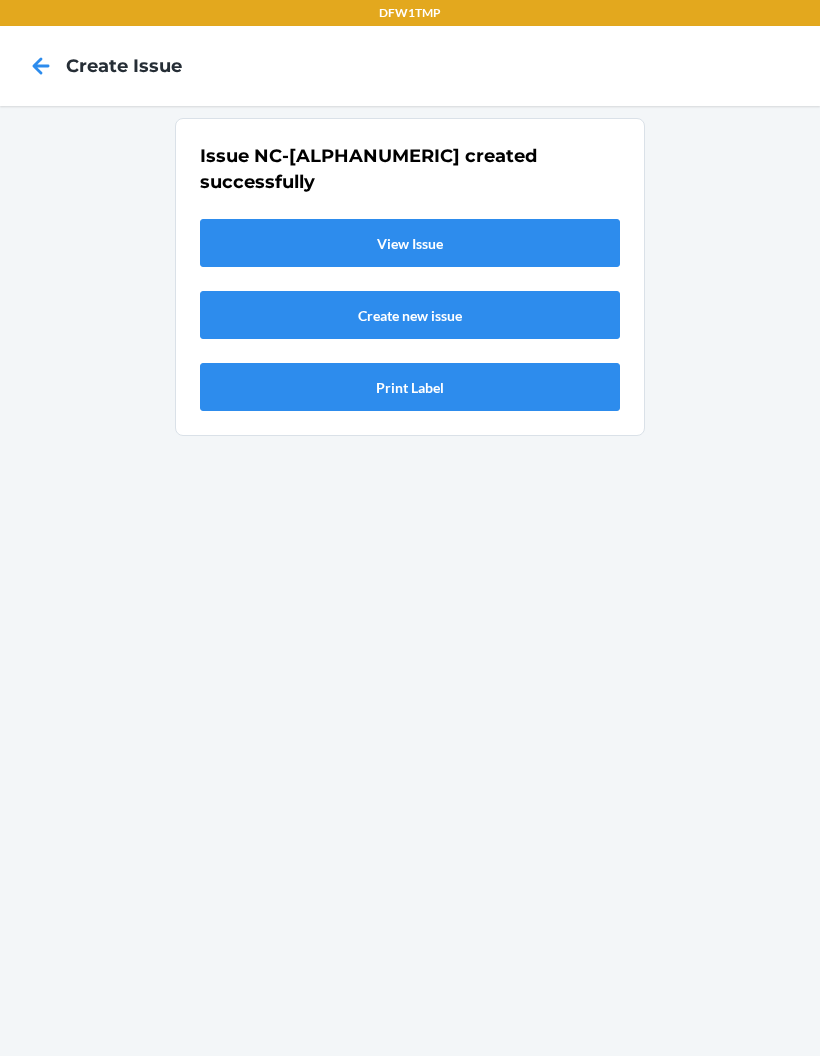 scroll, scrollTop: 0, scrollLeft: 0, axis: both 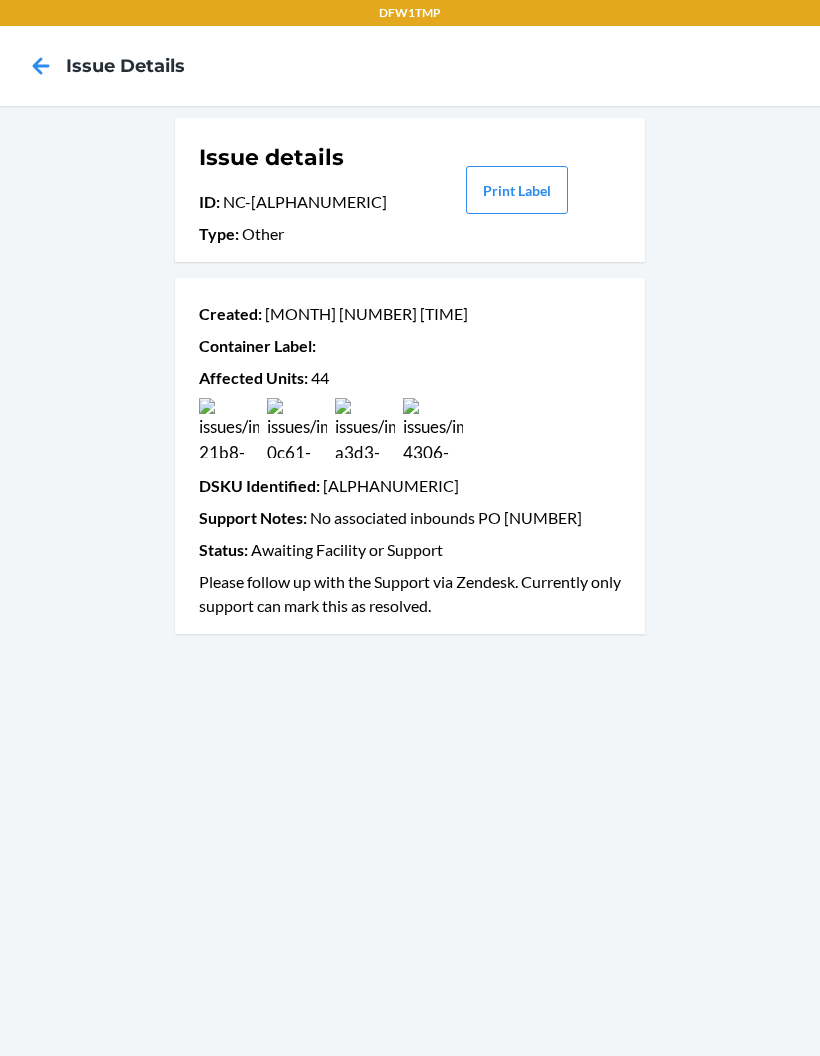 click 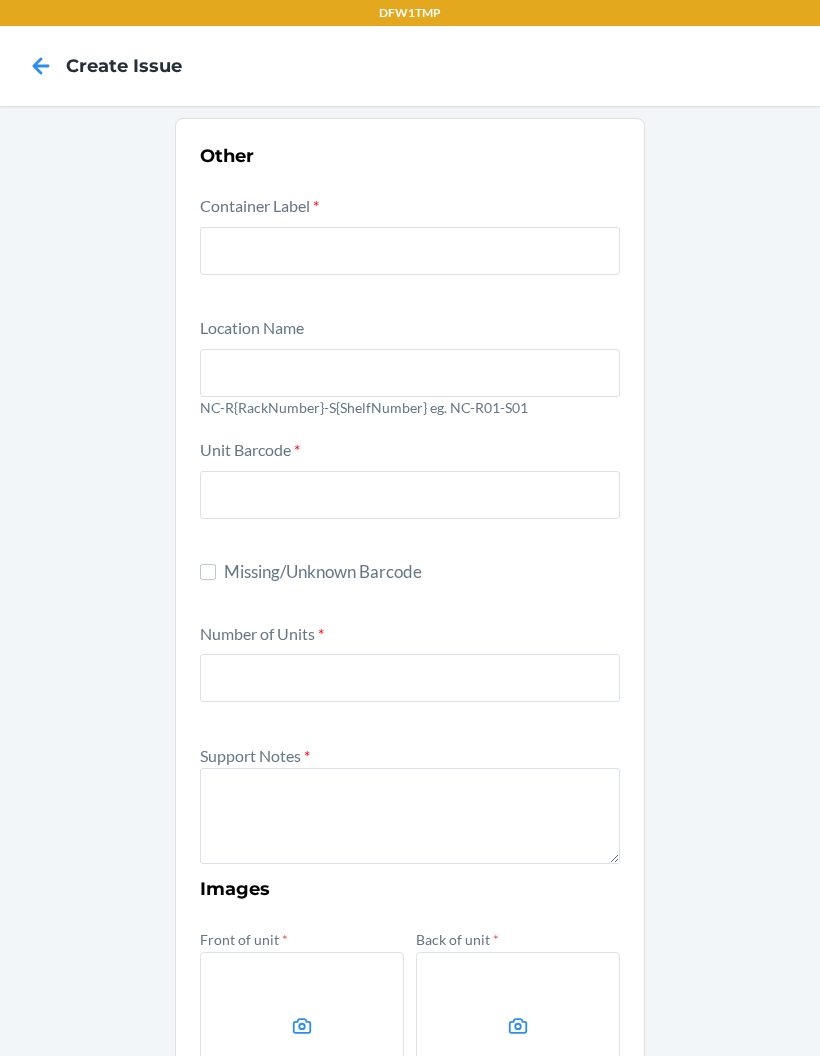 scroll, scrollTop: 80, scrollLeft: 0, axis: vertical 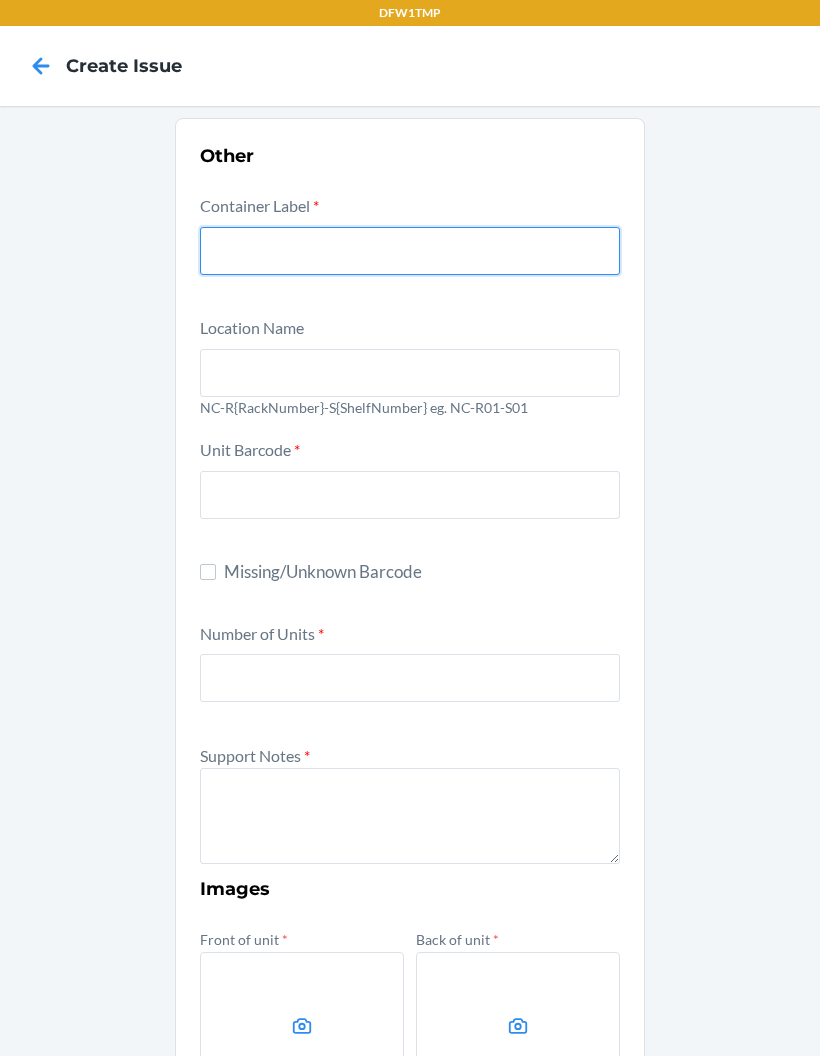click at bounding box center [410, 251] 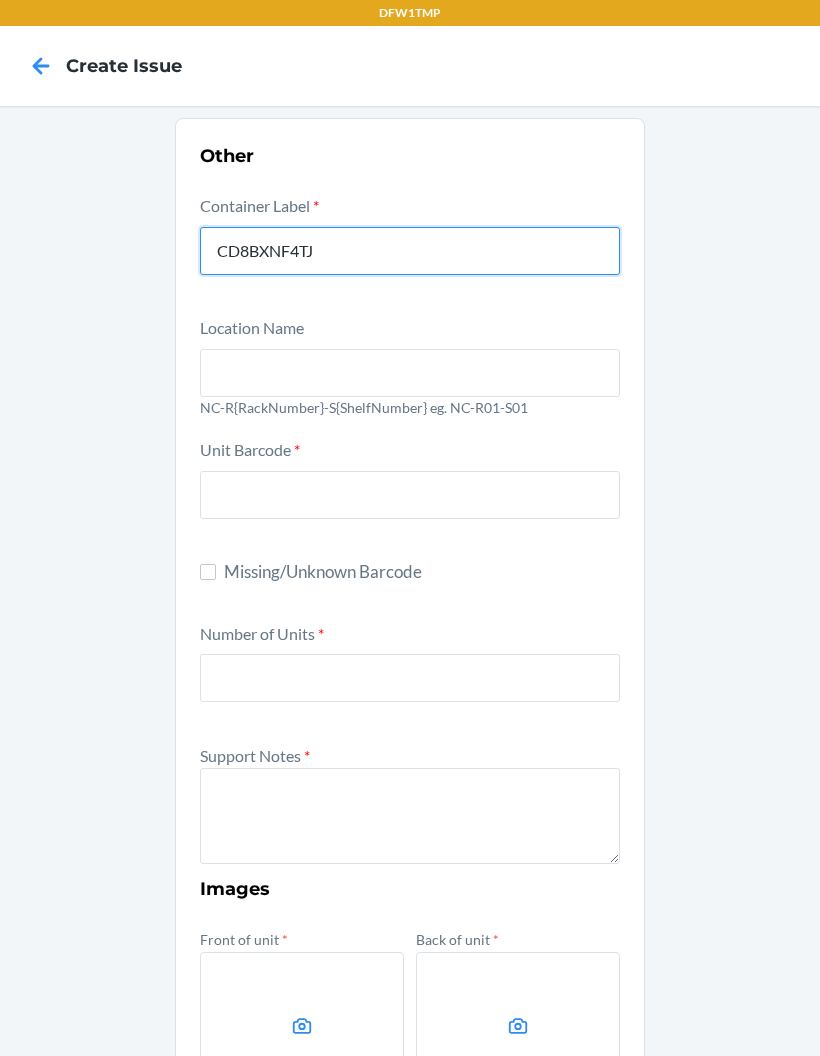 type on "CD8BXNF4TJ" 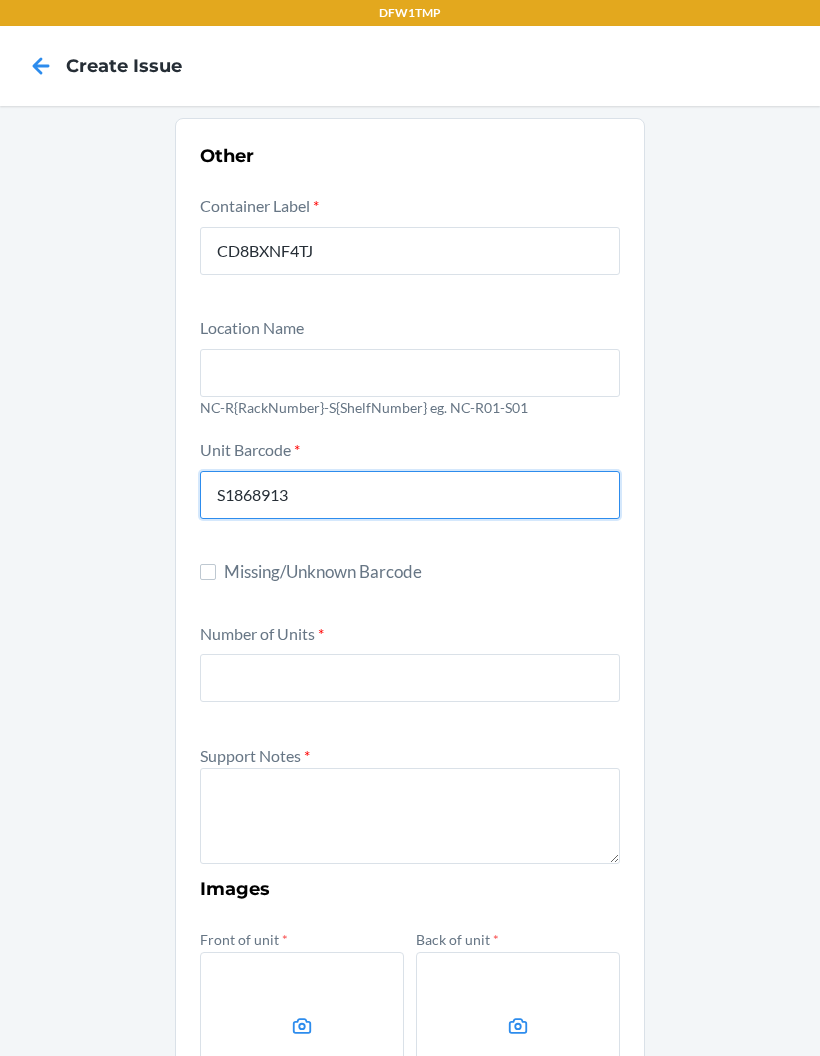 type on "S1868913" 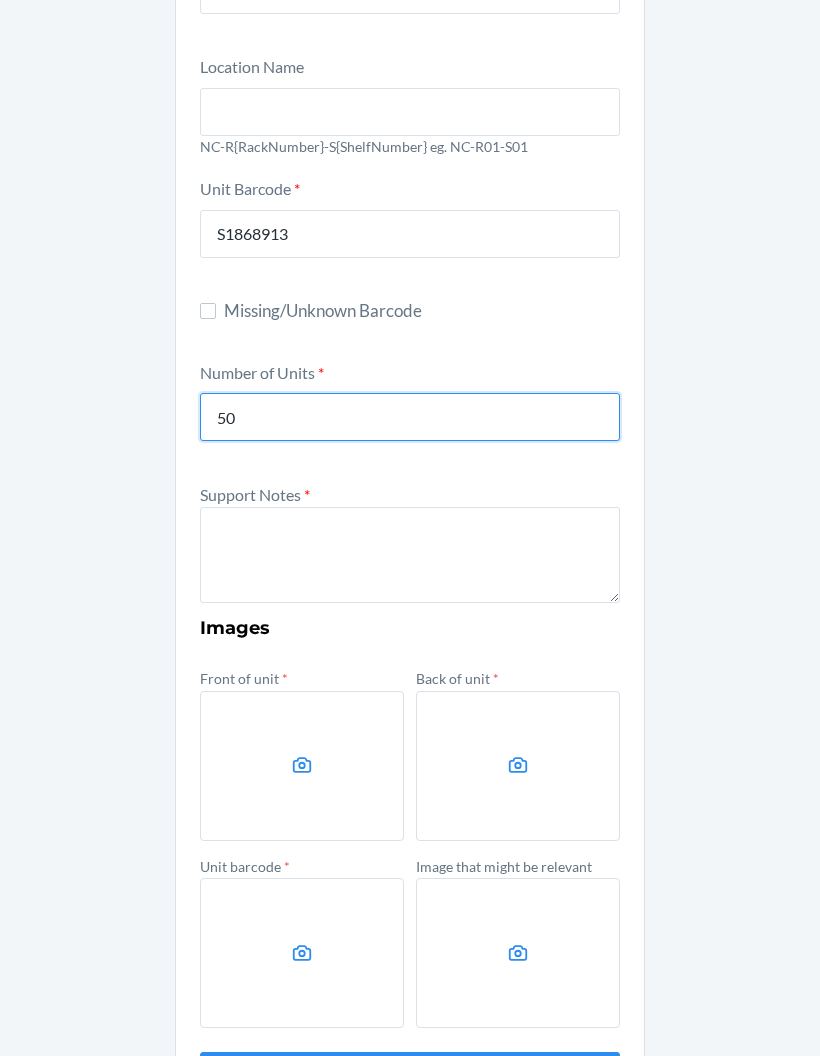 scroll, scrollTop: 260, scrollLeft: 0, axis: vertical 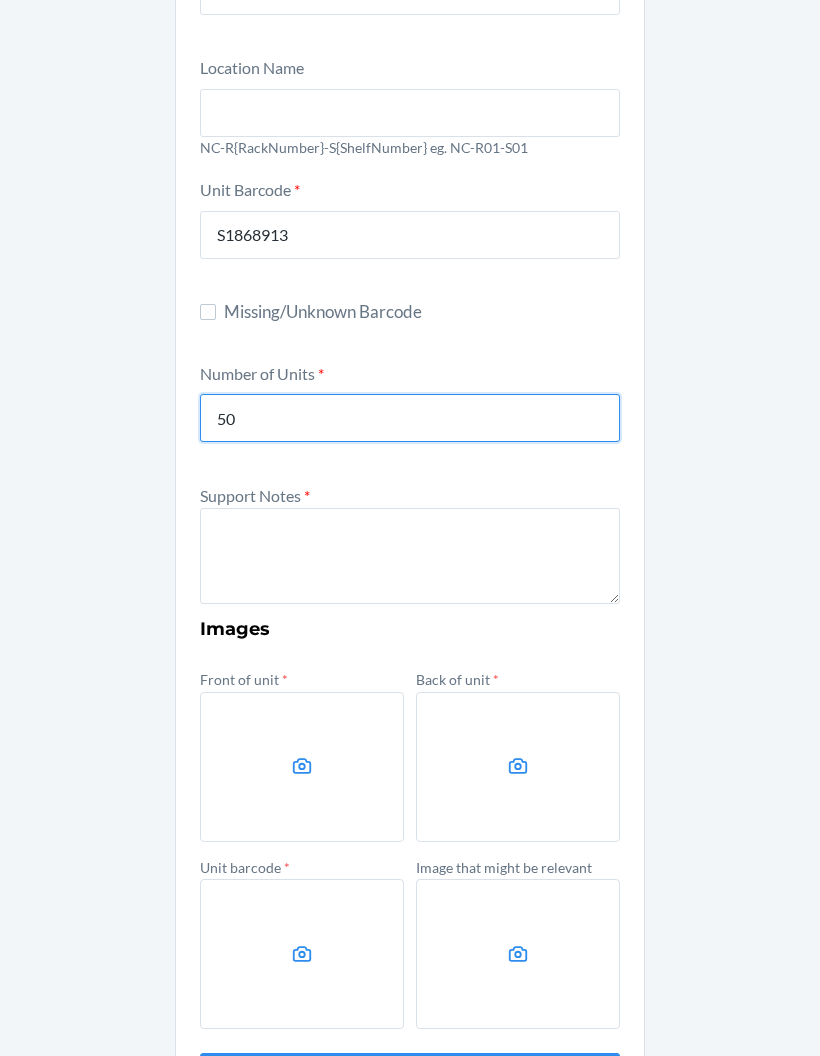 type on "50" 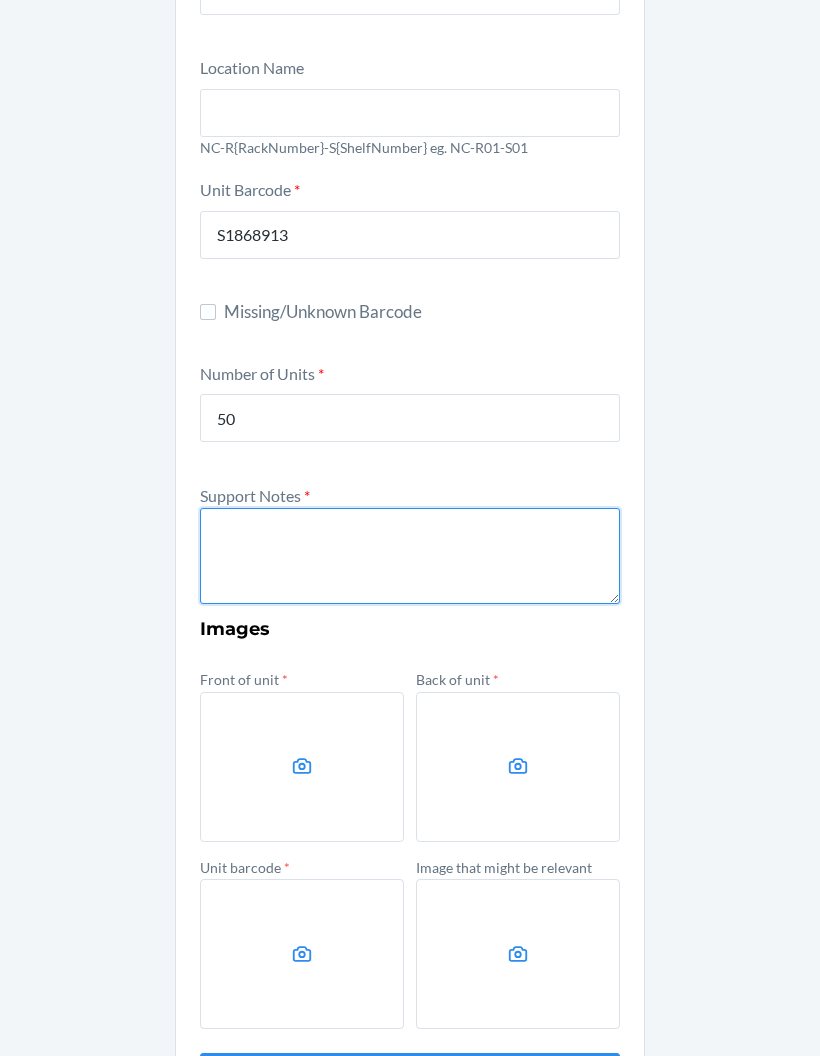 click at bounding box center [410, 556] 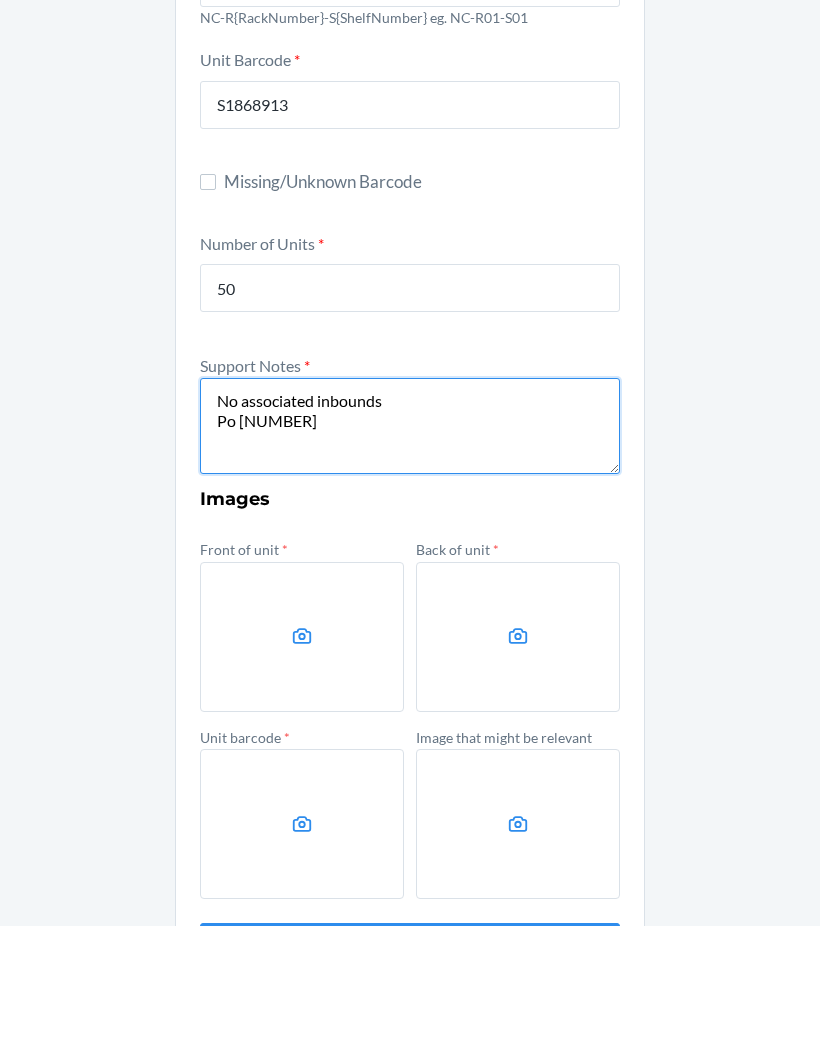 type on "No associated inbounds
Po [NUMBER]" 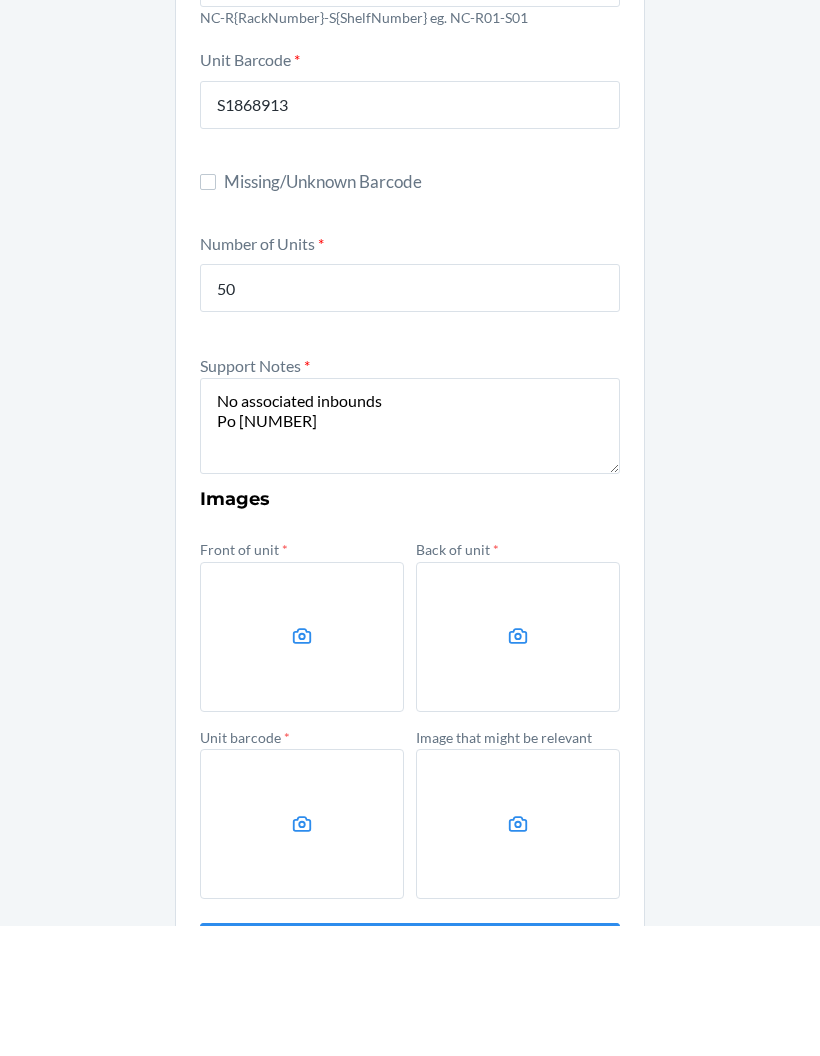 click at bounding box center (302, 767) 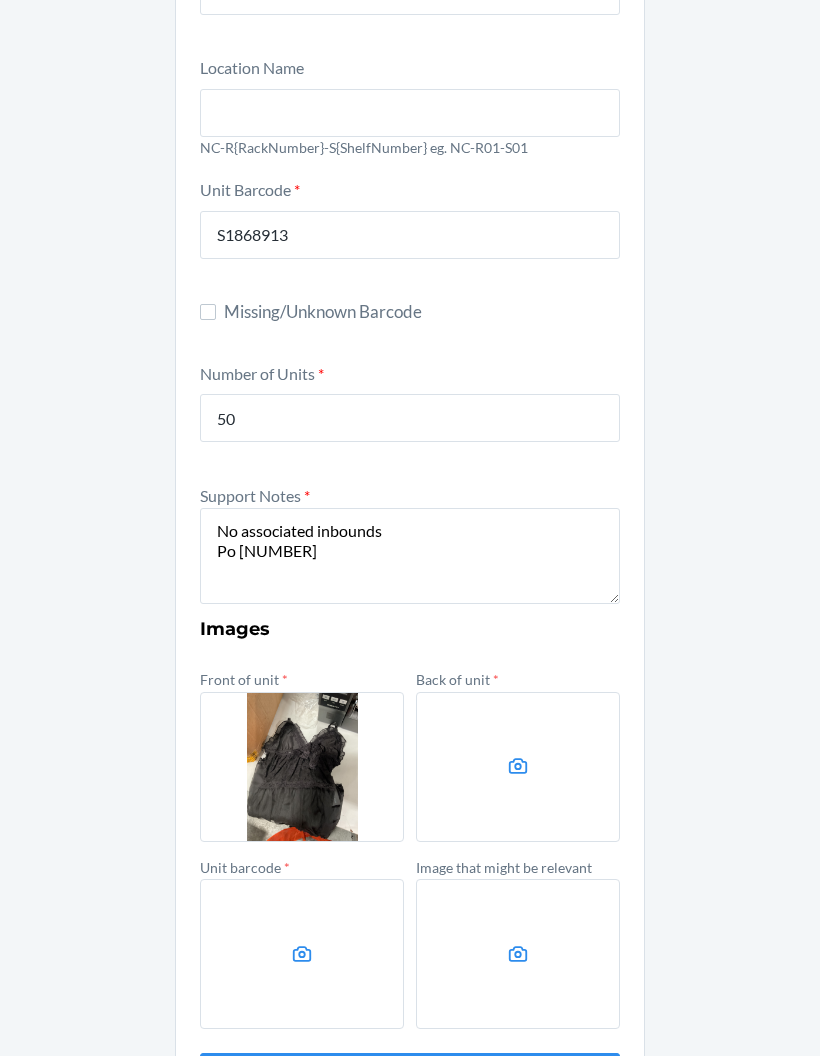 click 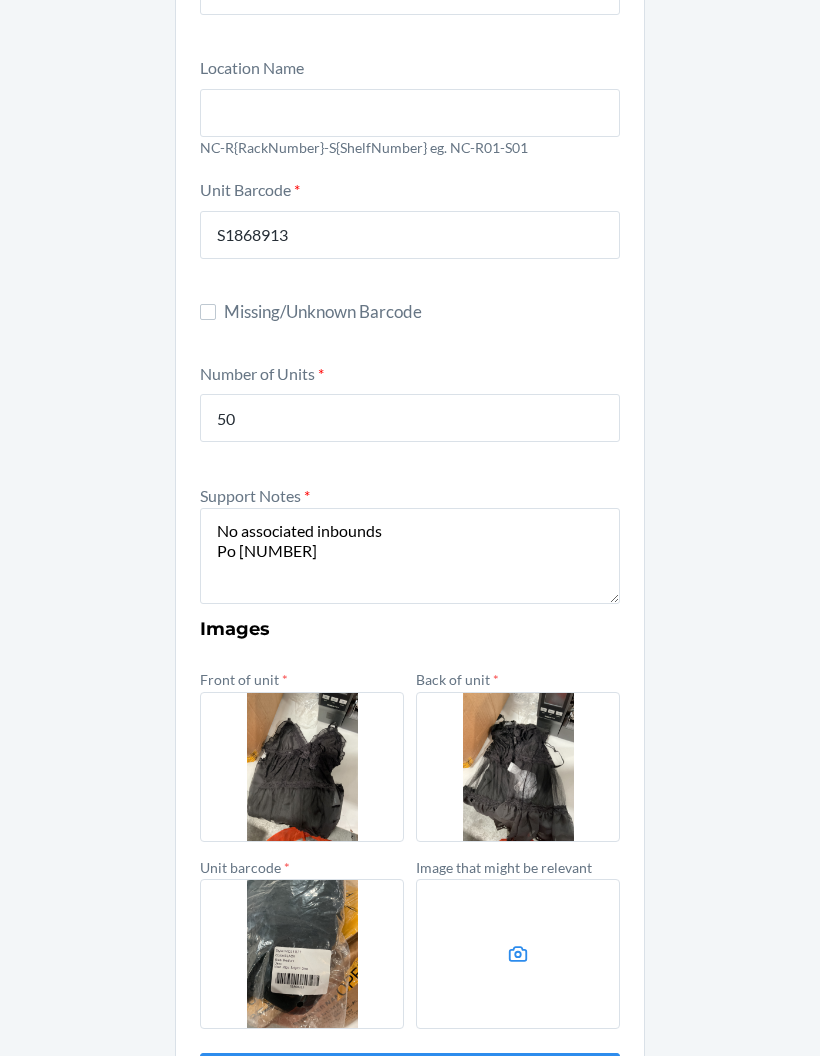 click at bounding box center (518, 954) 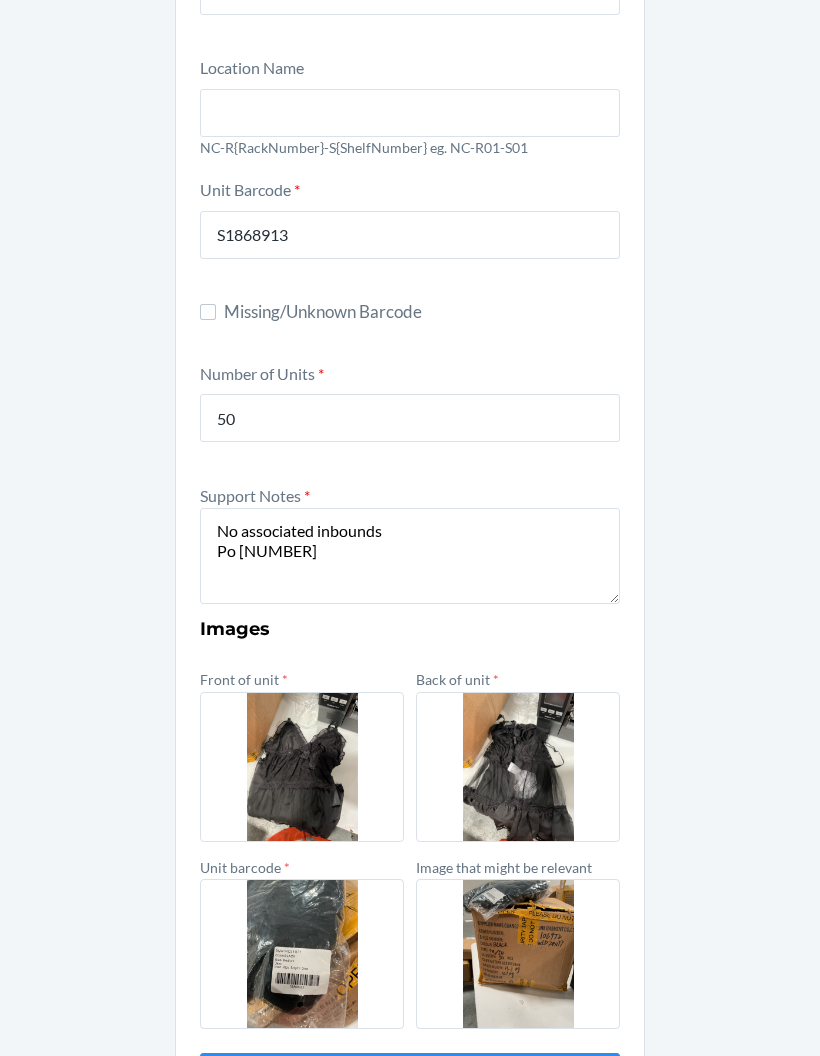 click on "Submit" at bounding box center [410, 1077] 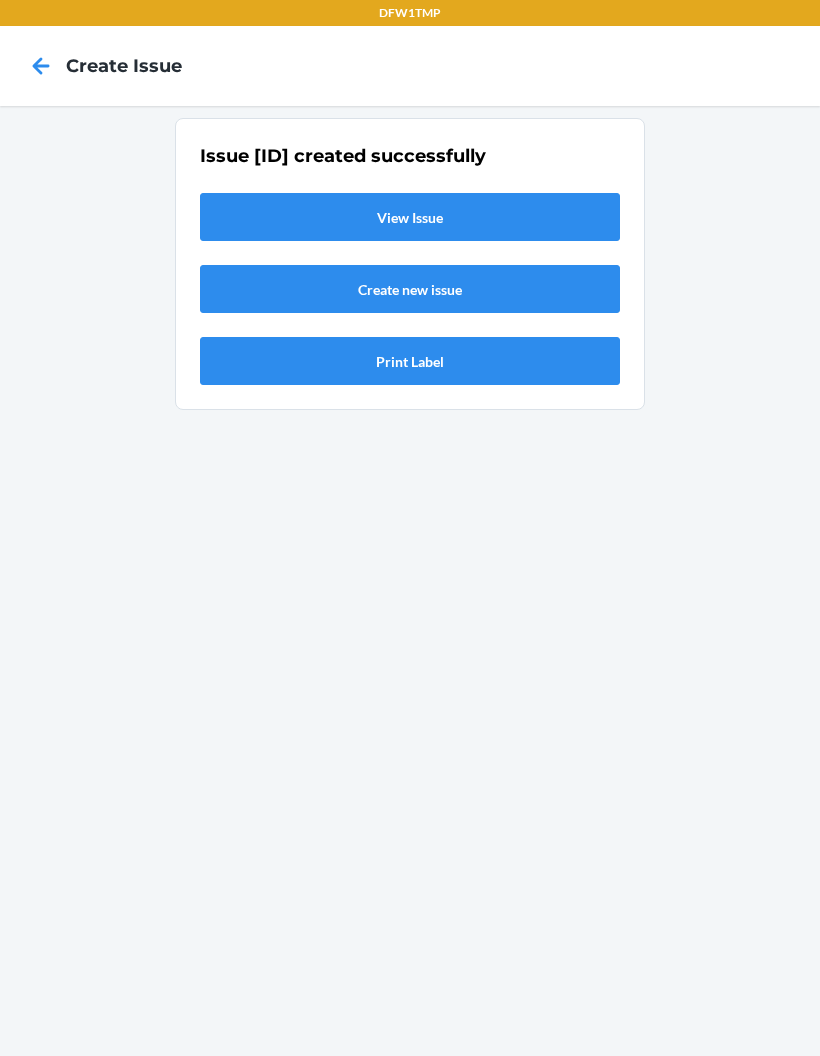 scroll, scrollTop: 0, scrollLeft: 0, axis: both 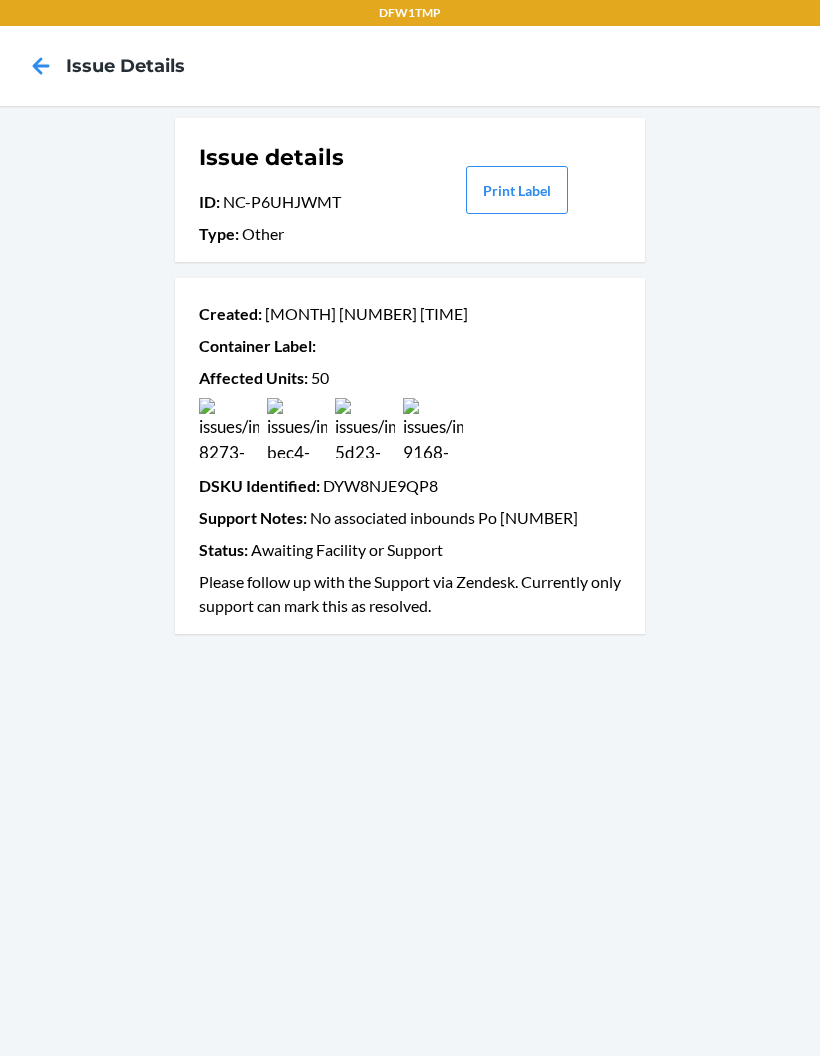 click 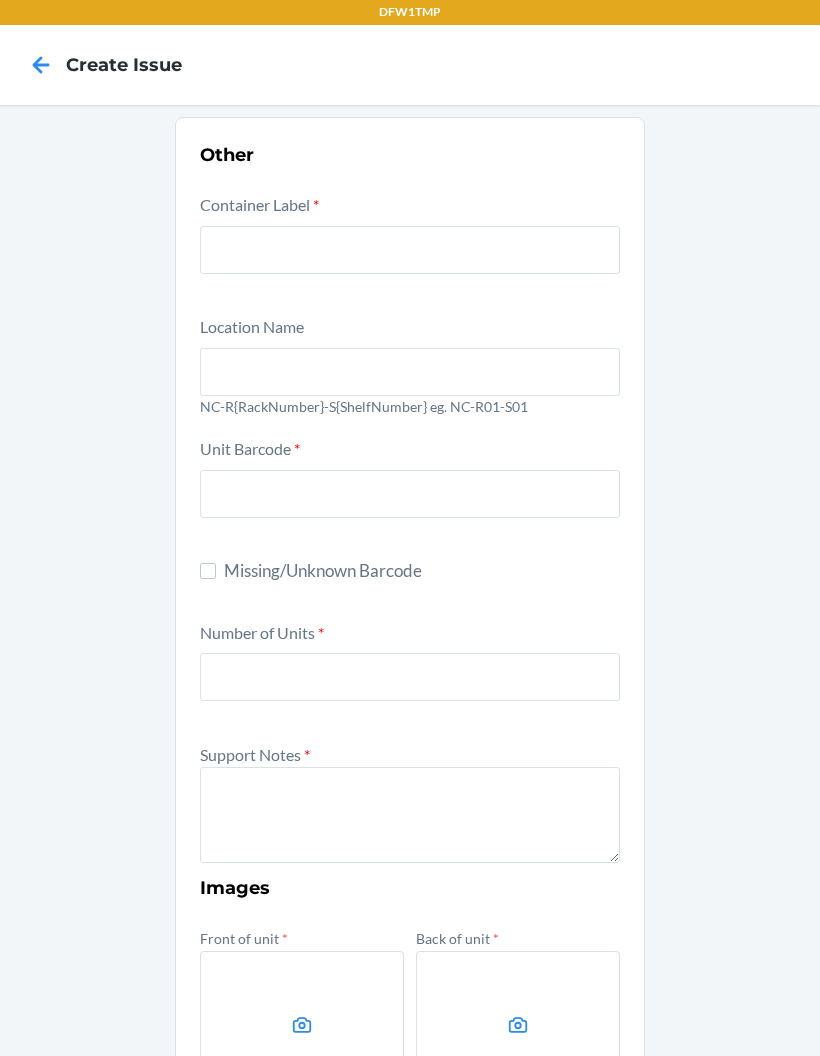 scroll, scrollTop: 43, scrollLeft: 0, axis: vertical 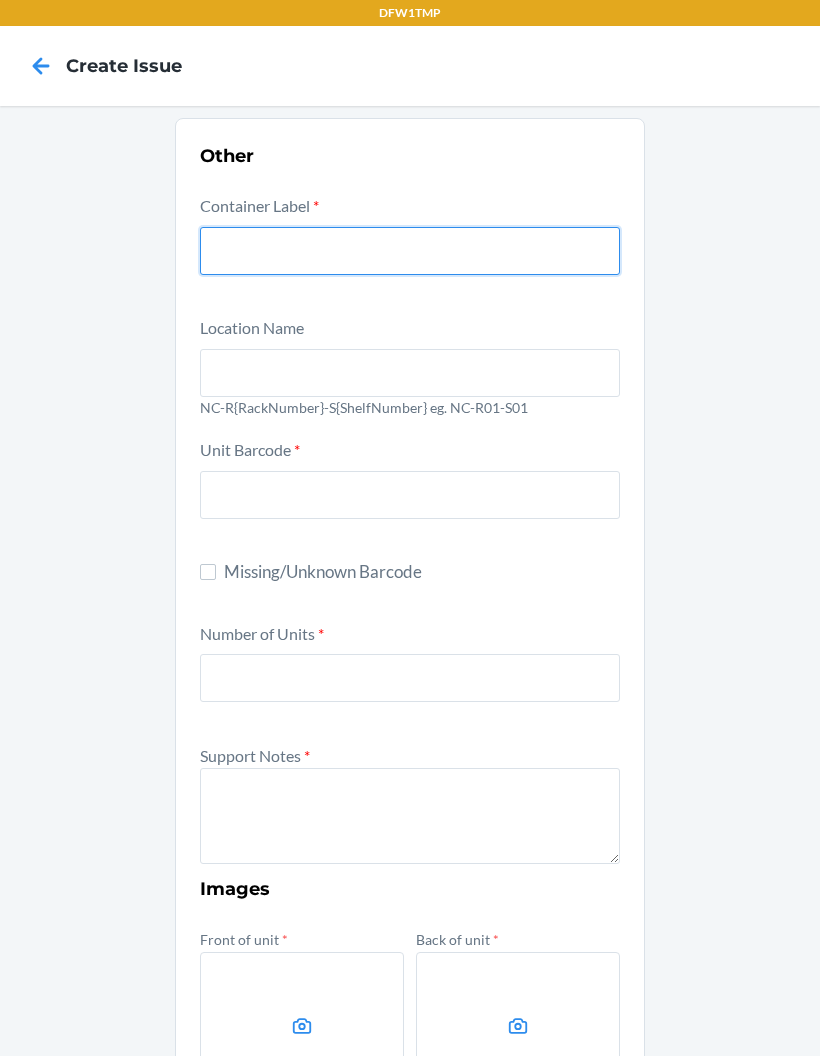 click at bounding box center [410, 251] 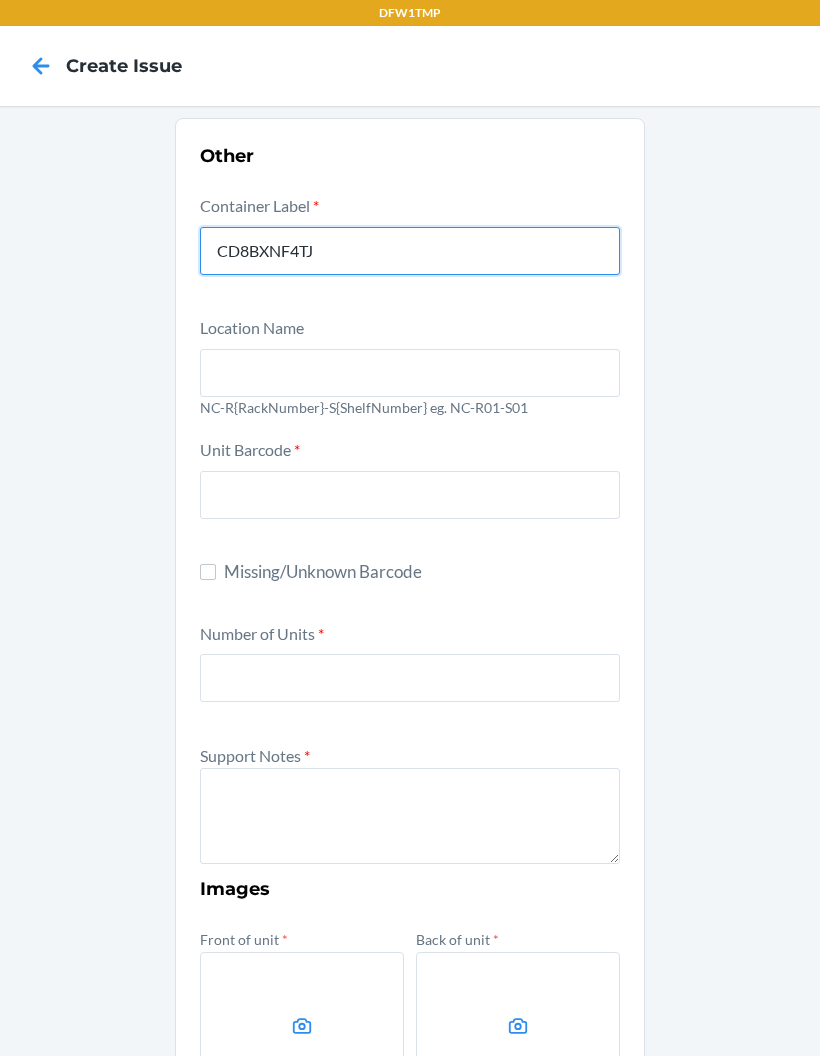 type on "CD8BXNF4TJ" 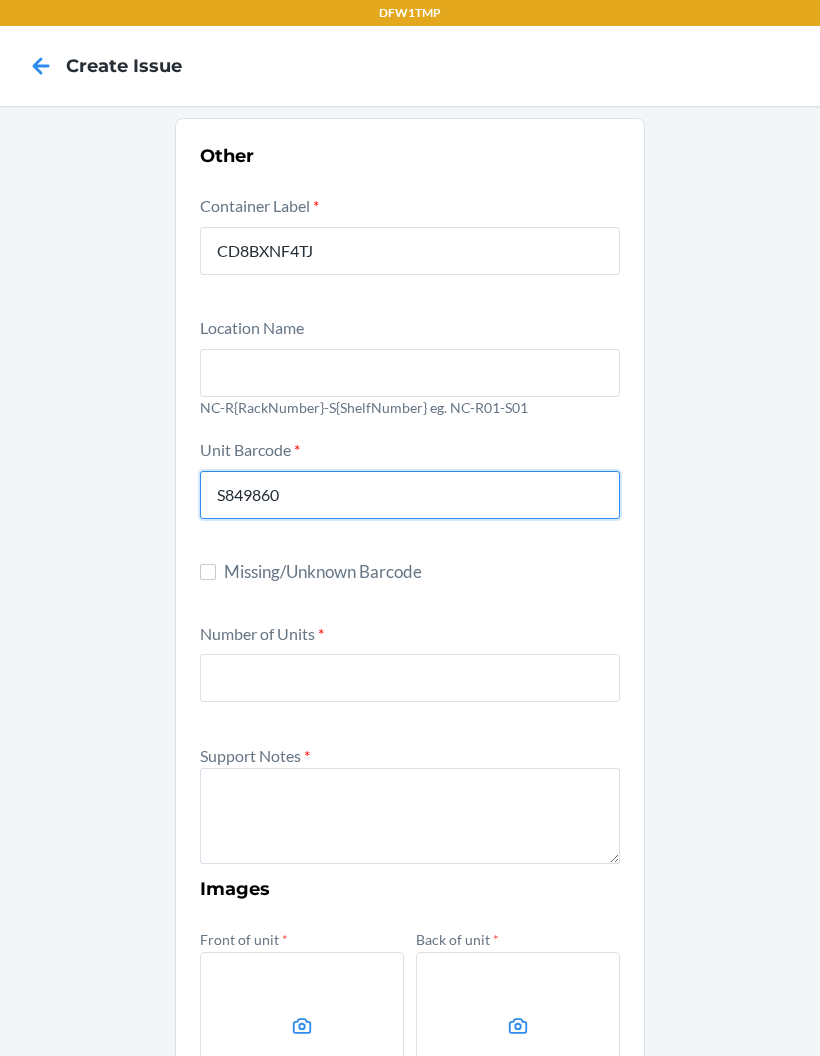 type on "S849860" 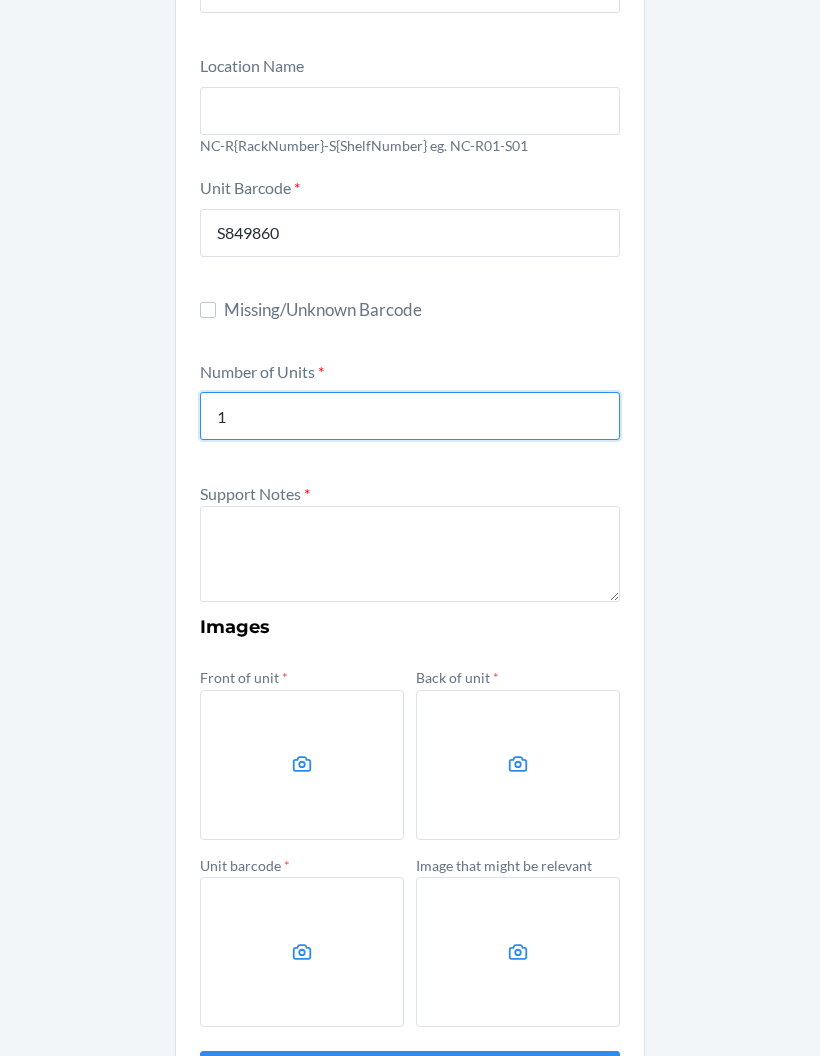 scroll, scrollTop: 260, scrollLeft: 0, axis: vertical 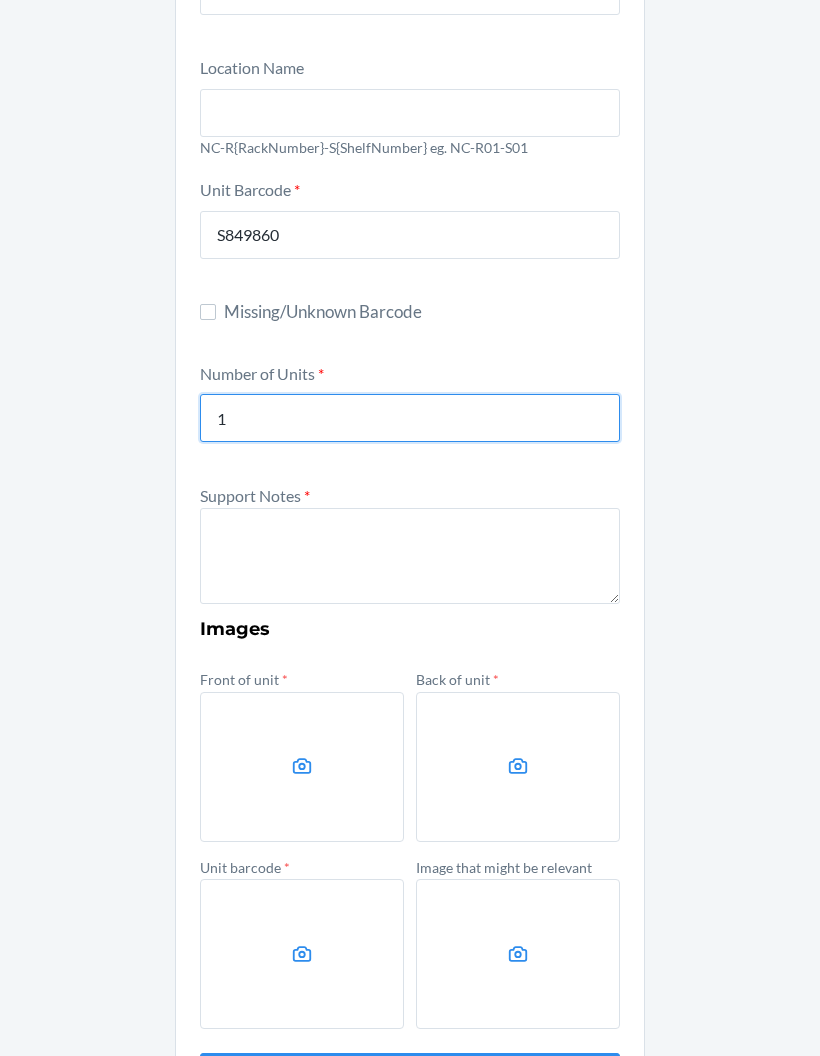 type on "1" 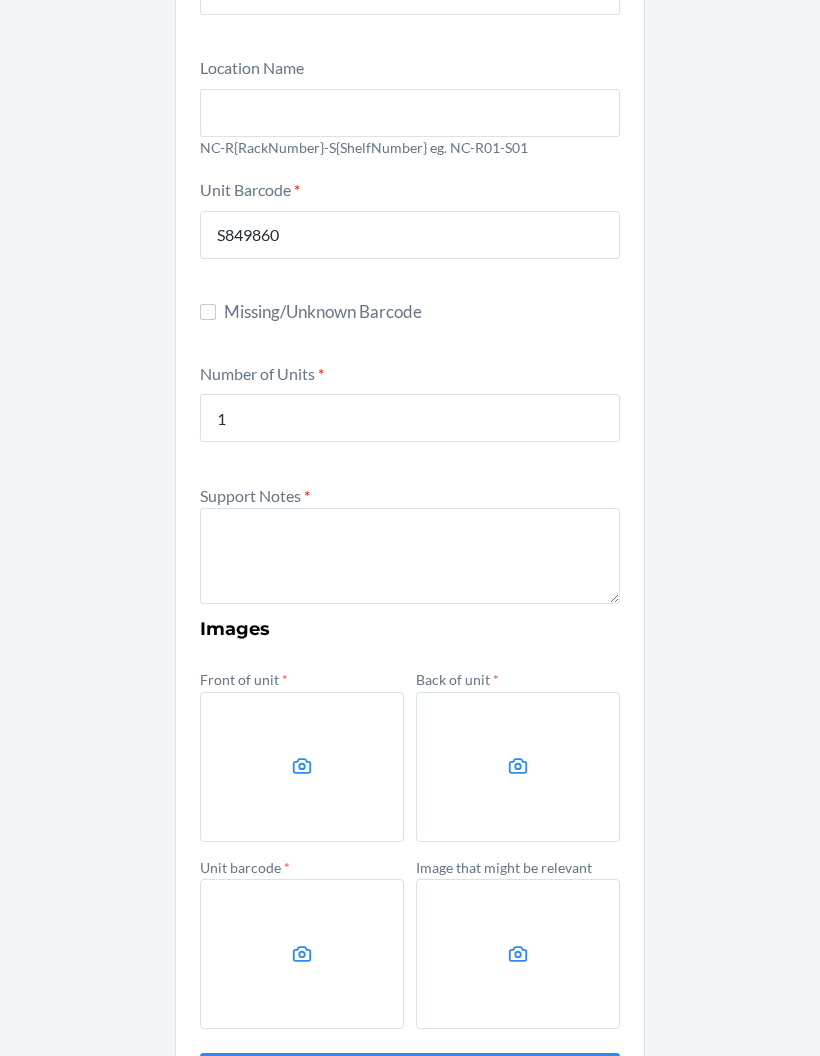 click at bounding box center (410, 556) 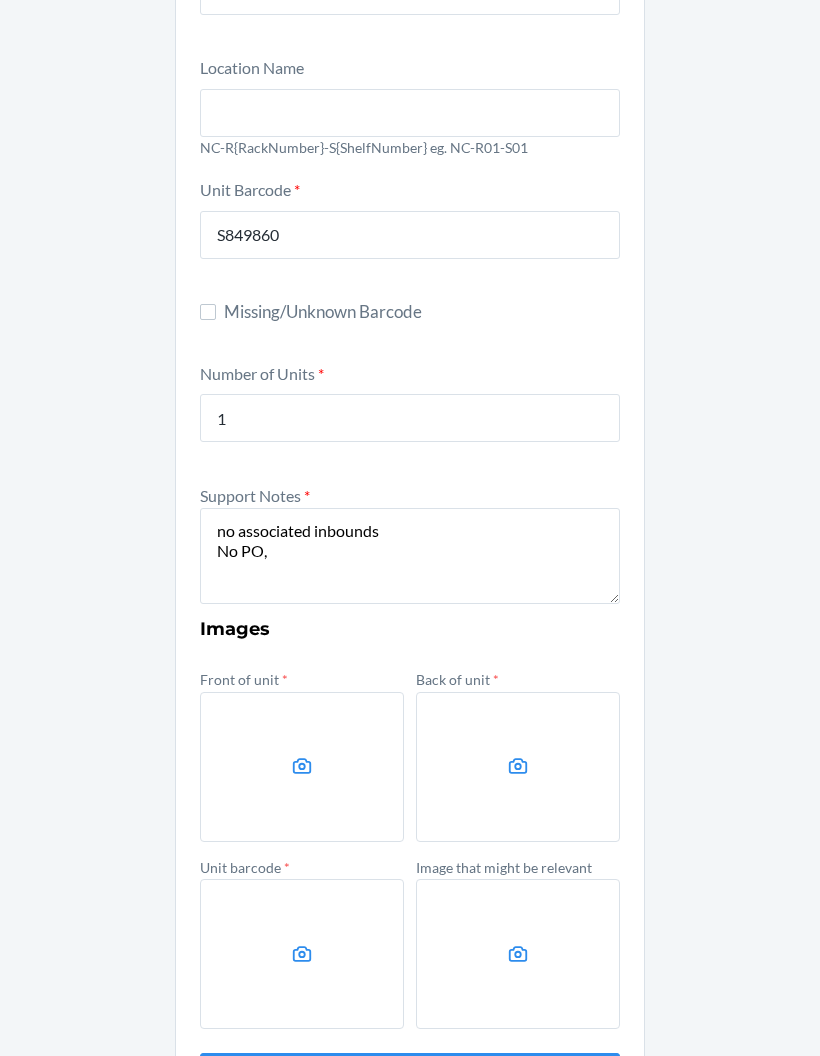 click on "no associated inbounds
No PO," at bounding box center (410, 556) 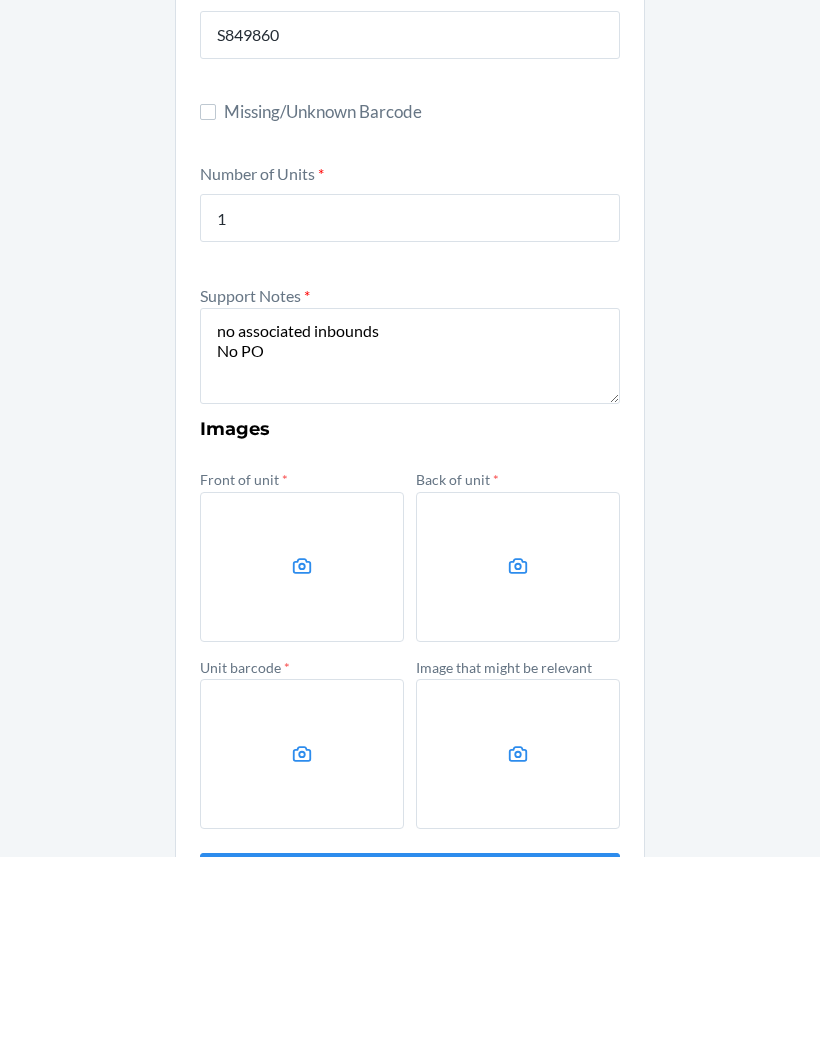 click at bounding box center (302, 767) 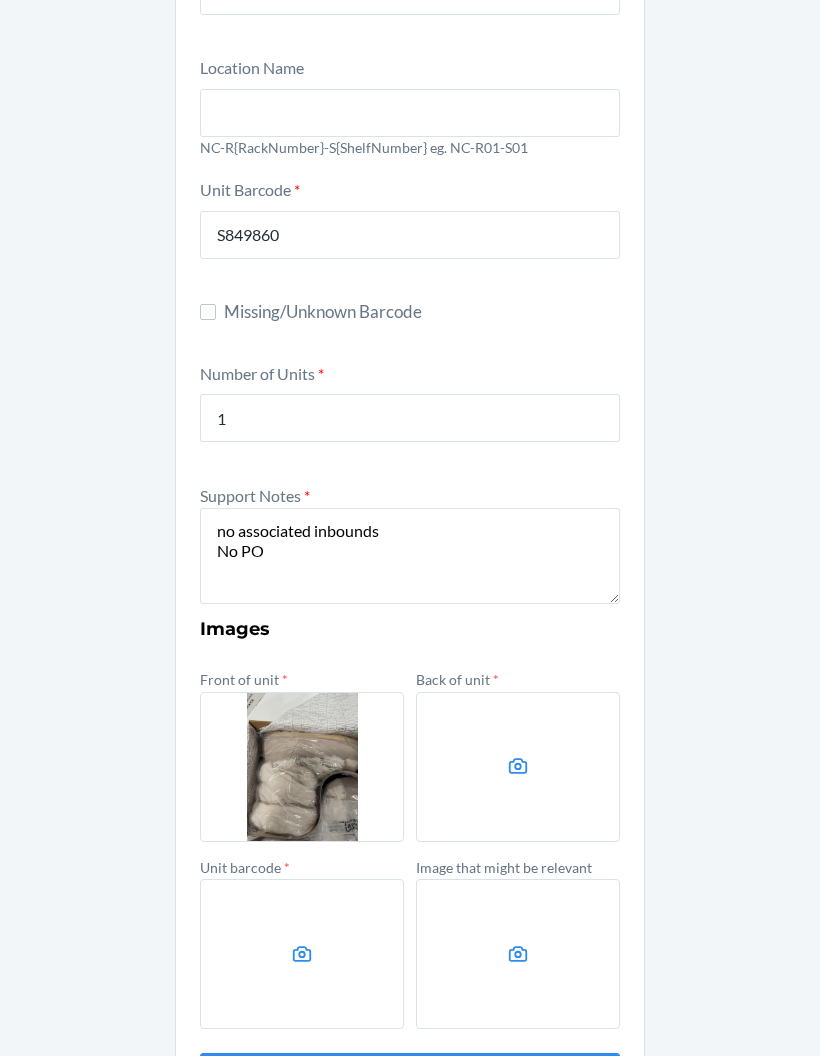 click at bounding box center [518, 767] 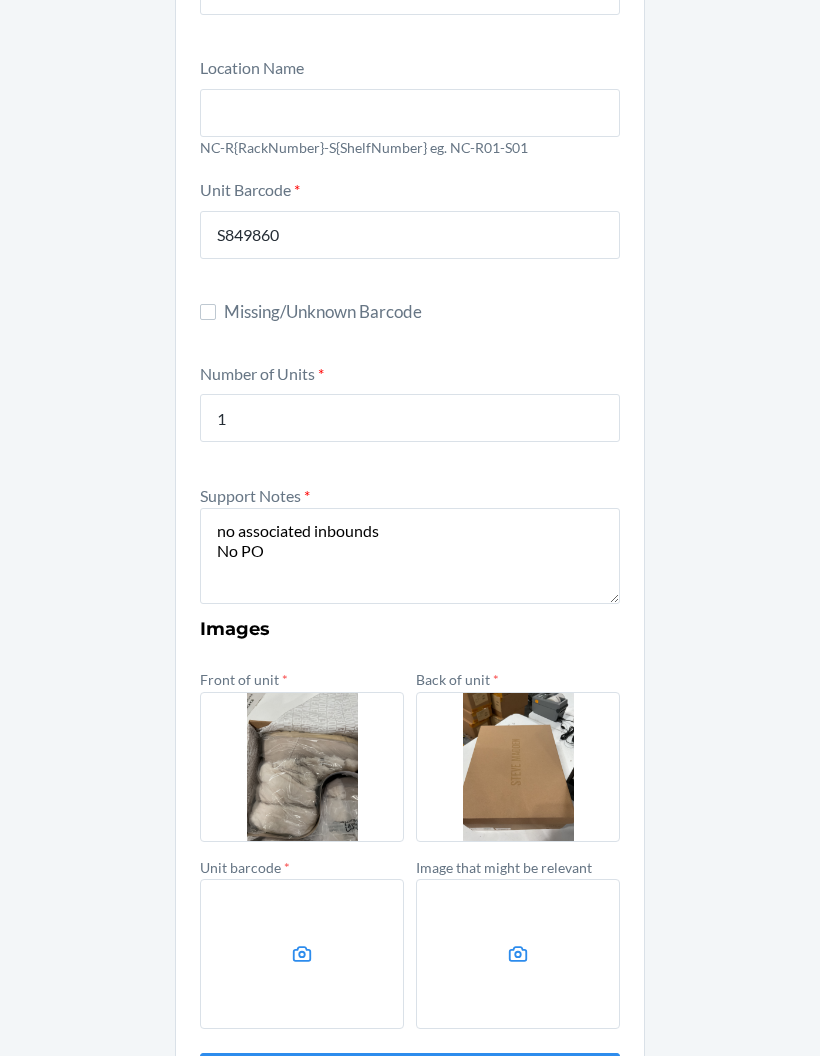 click at bounding box center [302, 954] 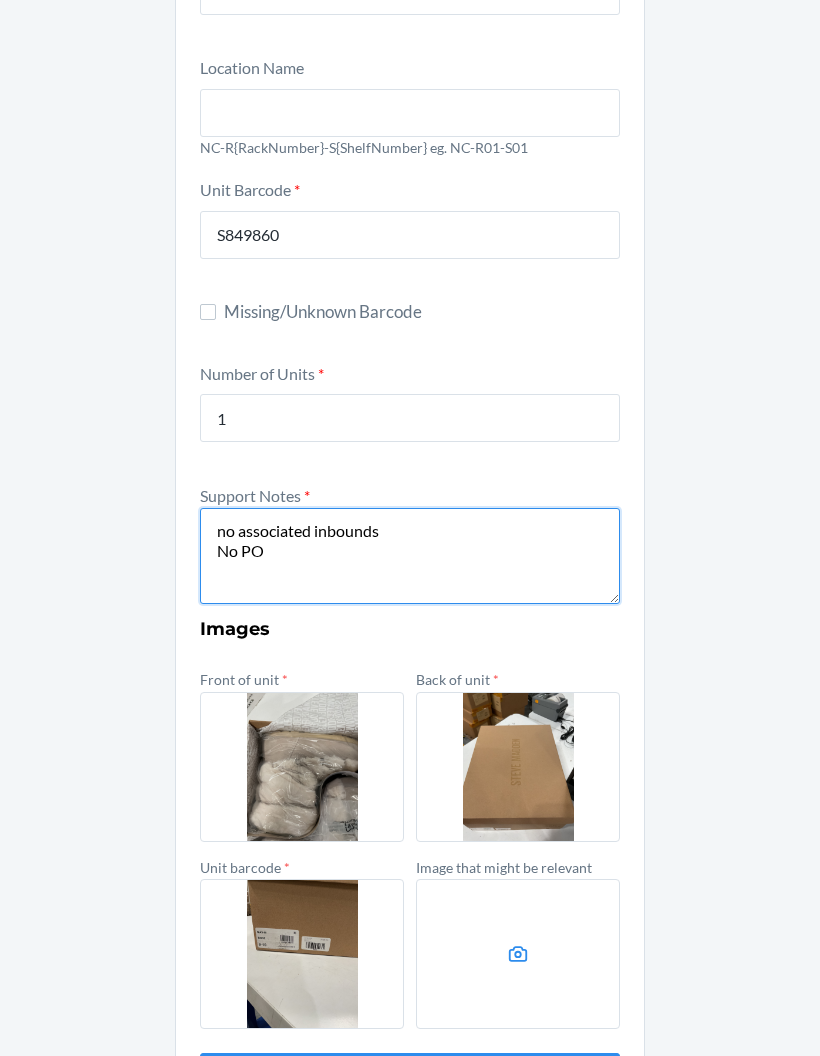 click on "no associated inbounds
No PO" at bounding box center [410, 556] 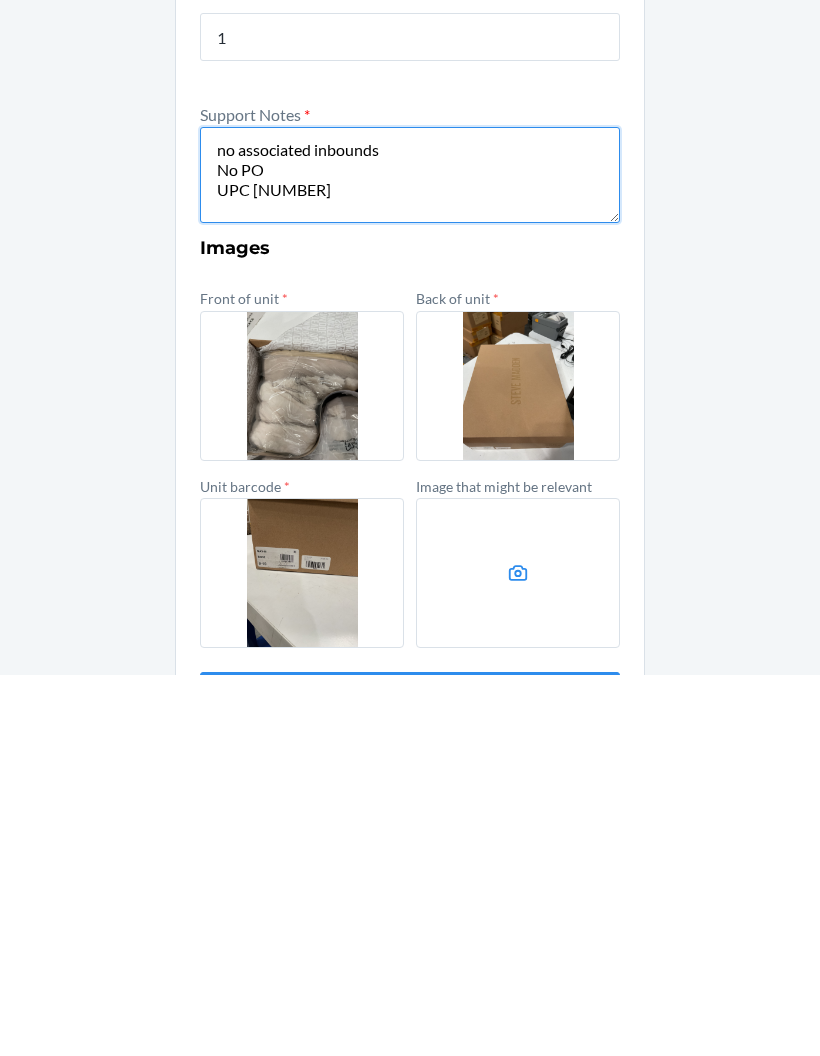 type on "no associated inbounds
No PO
UPC [NUMBER]" 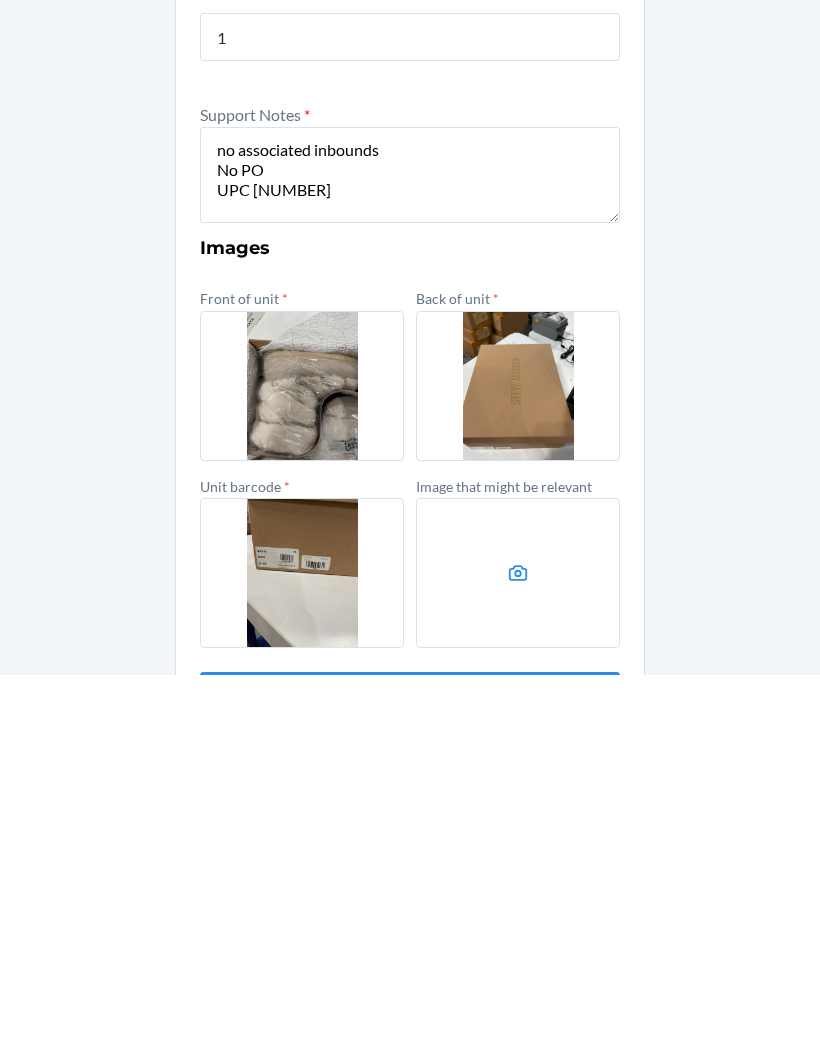 click at bounding box center (518, 954) 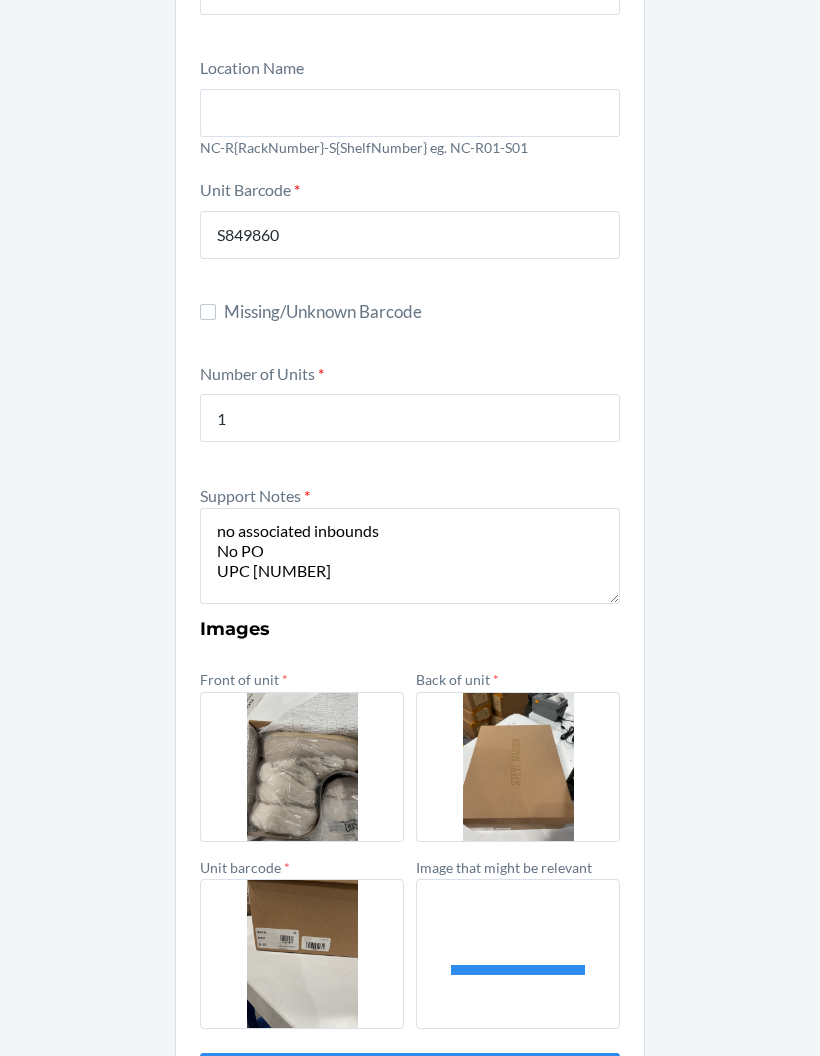 click at bounding box center (302, 954) 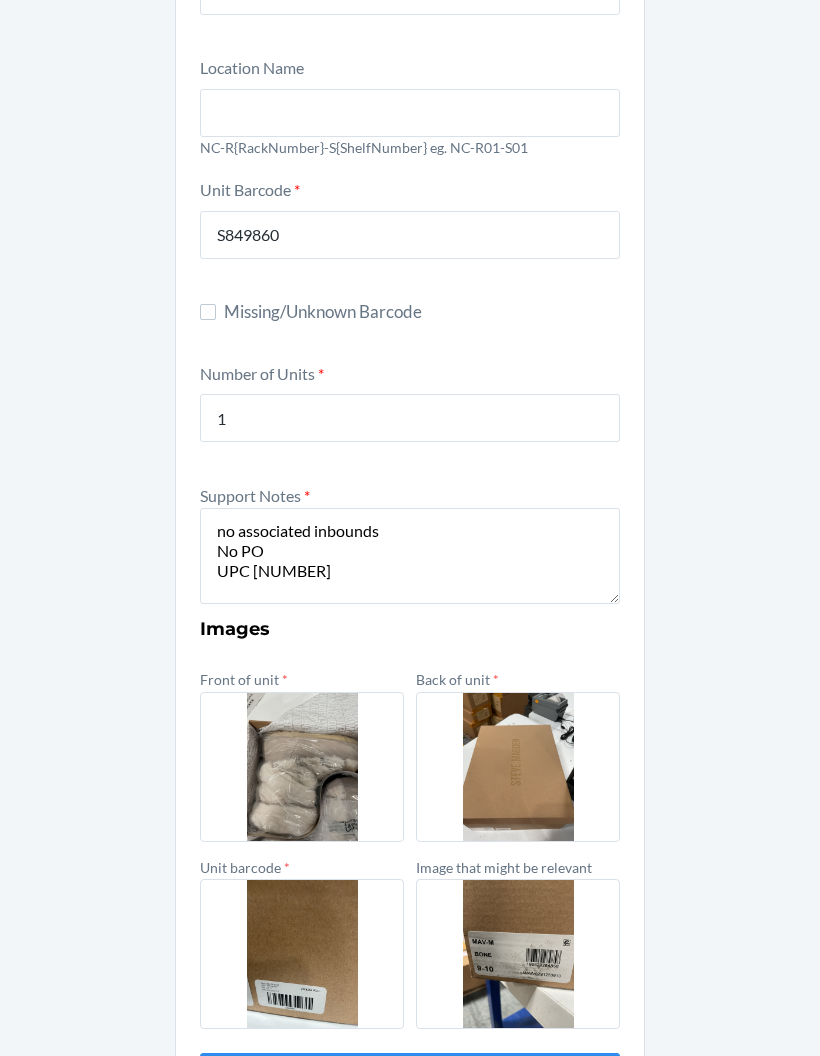 click on "Submit" at bounding box center [410, 1077] 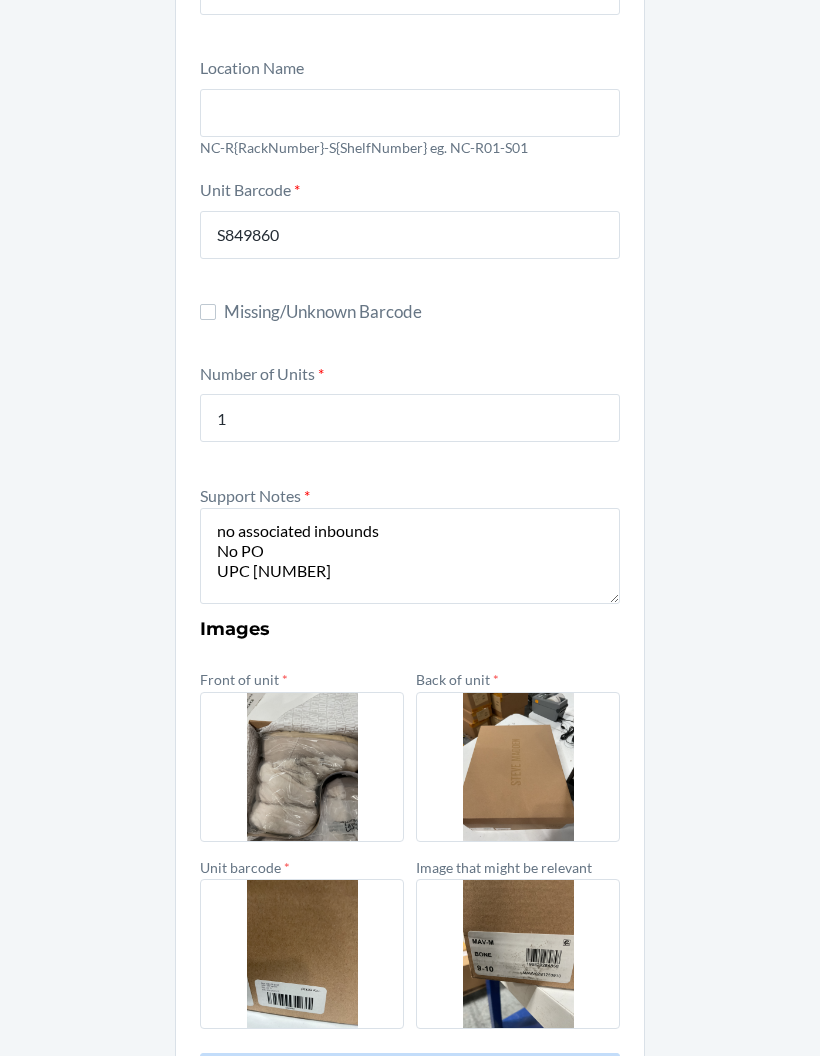scroll, scrollTop: 0, scrollLeft: 0, axis: both 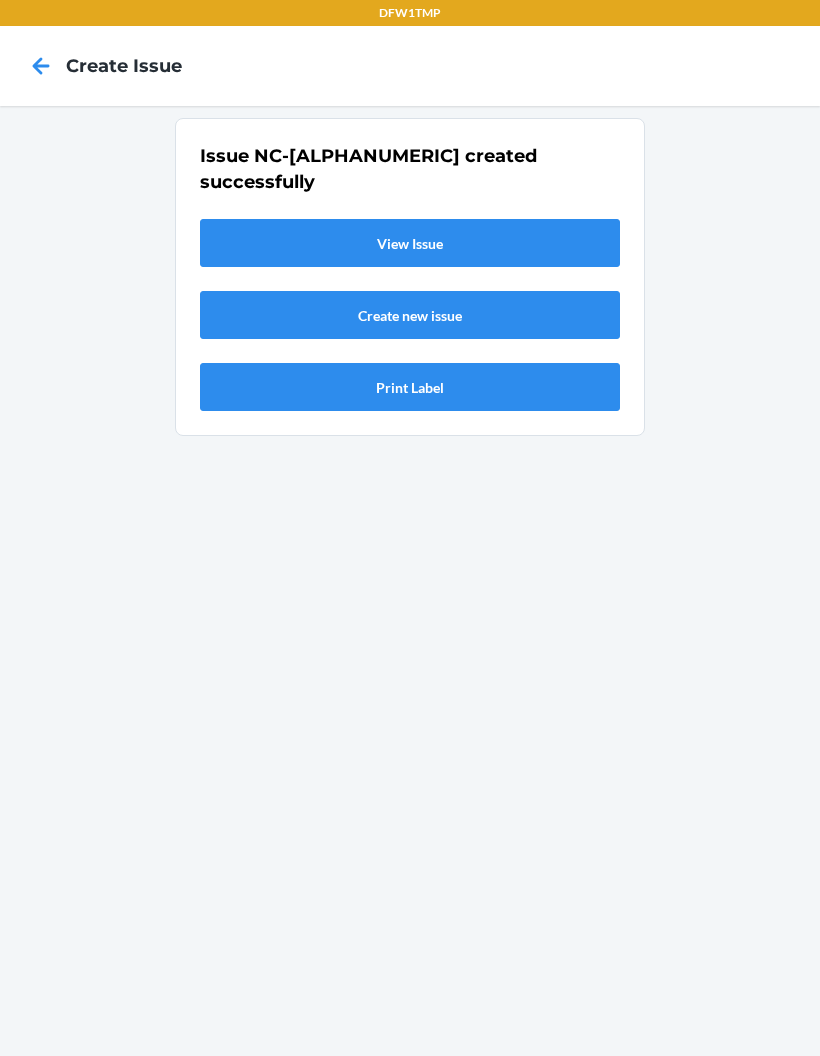 click on "View Issue" at bounding box center (410, 243) 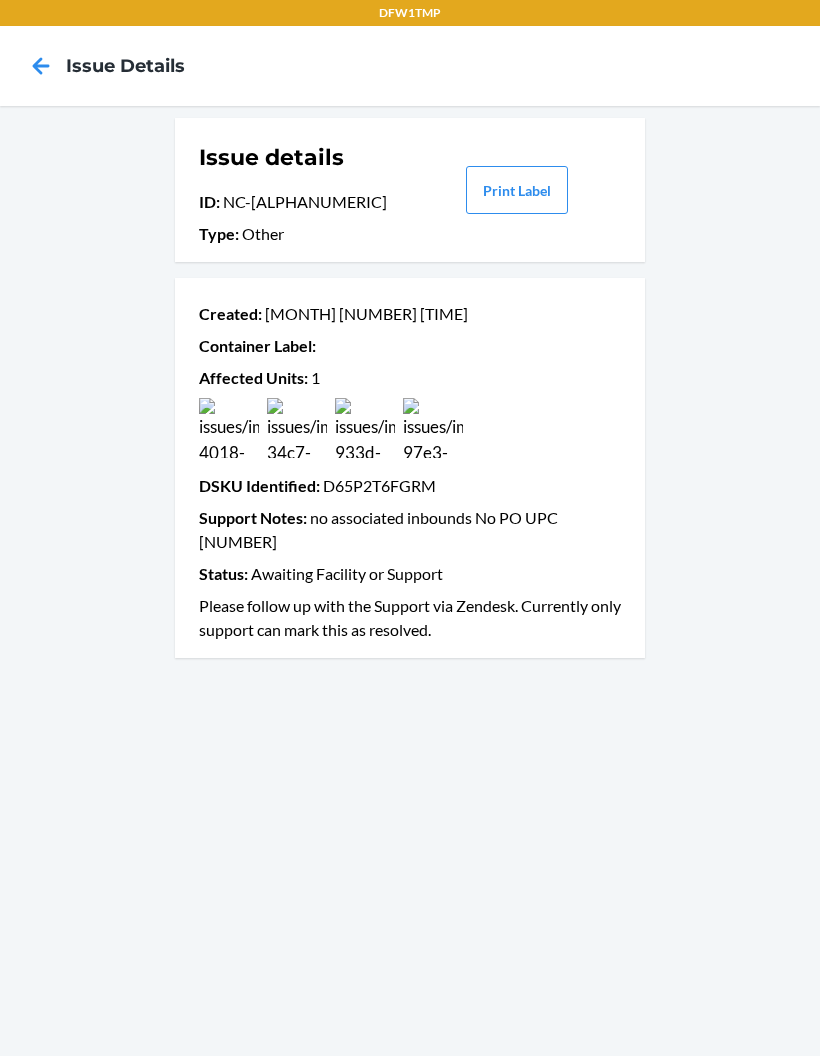 scroll, scrollTop: 0, scrollLeft: 0, axis: both 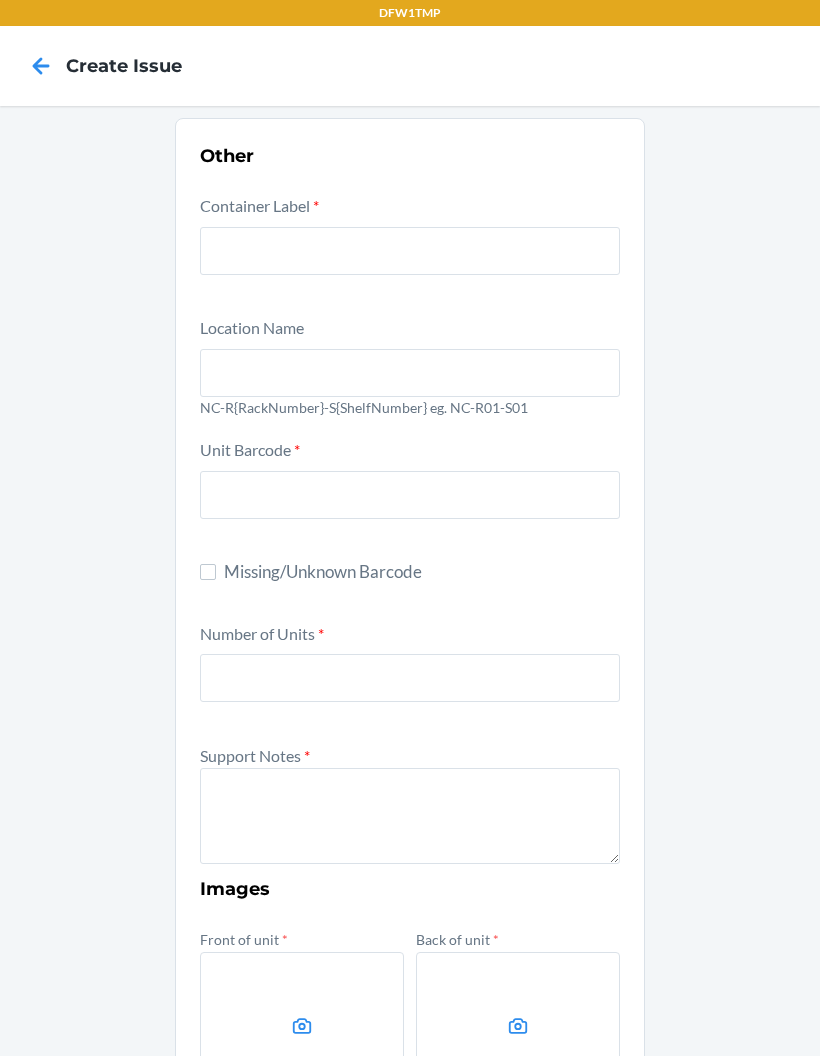click 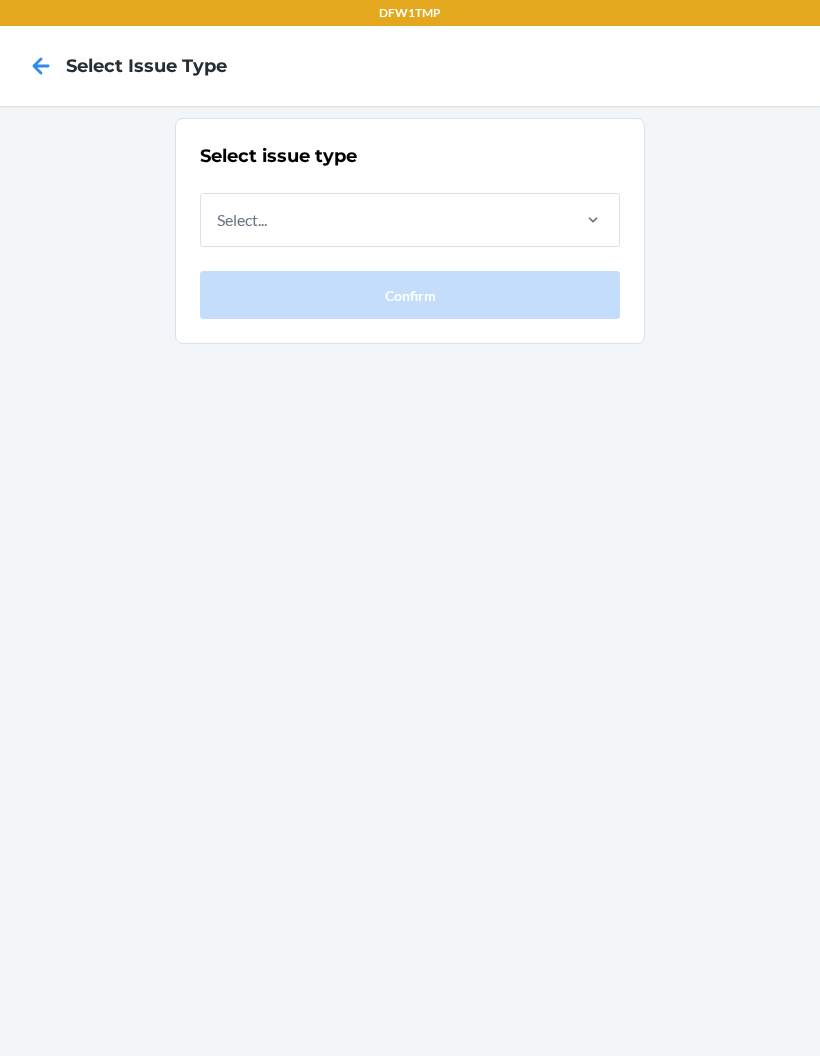 click 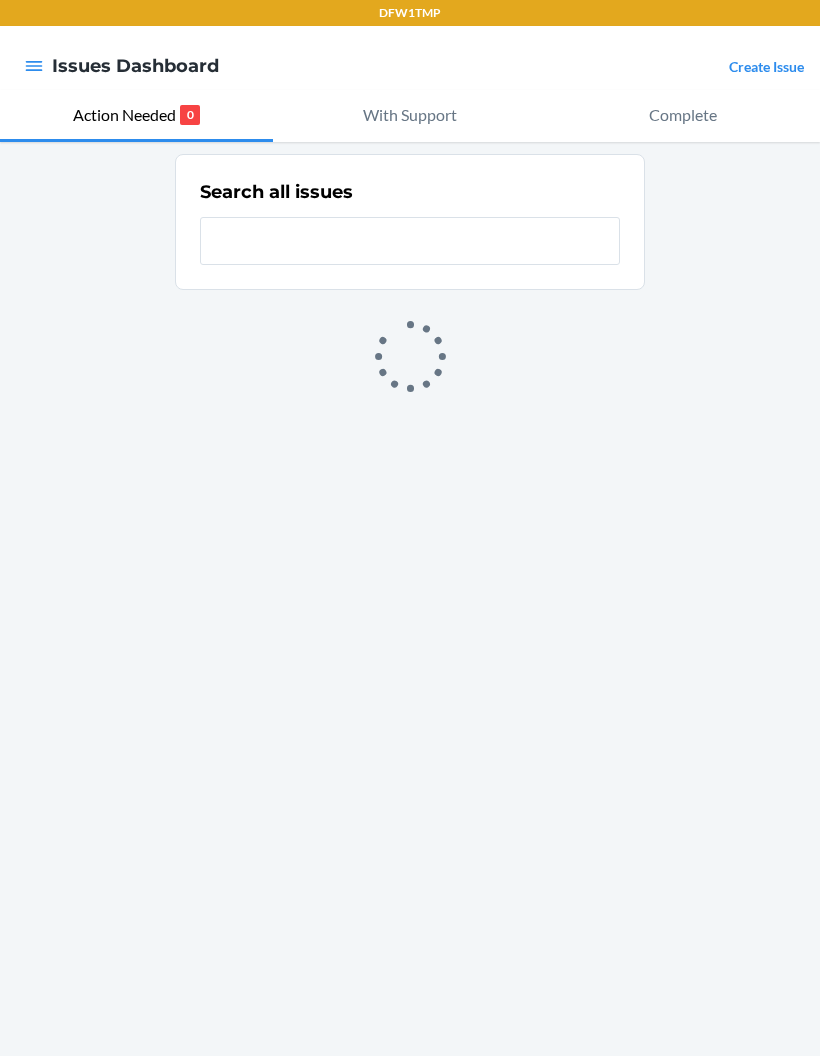 click on "With Support" at bounding box center [410, 115] 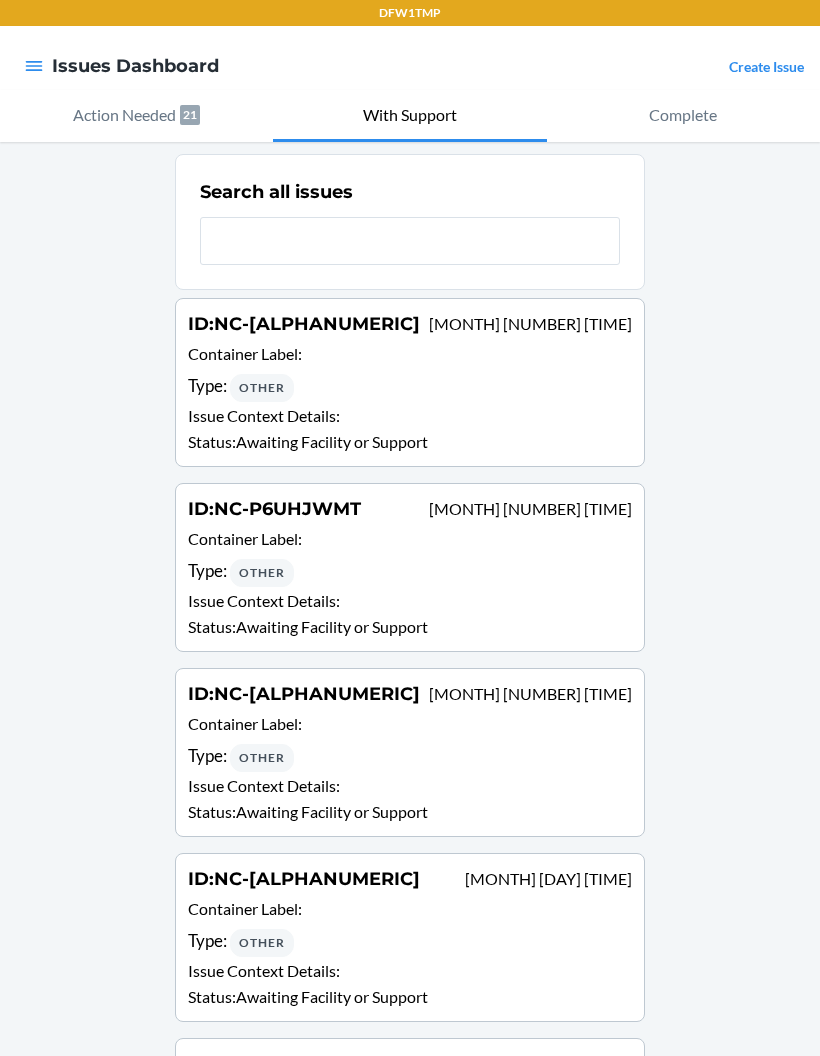 click on "Type :   Other" at bounding box center [410, 387] 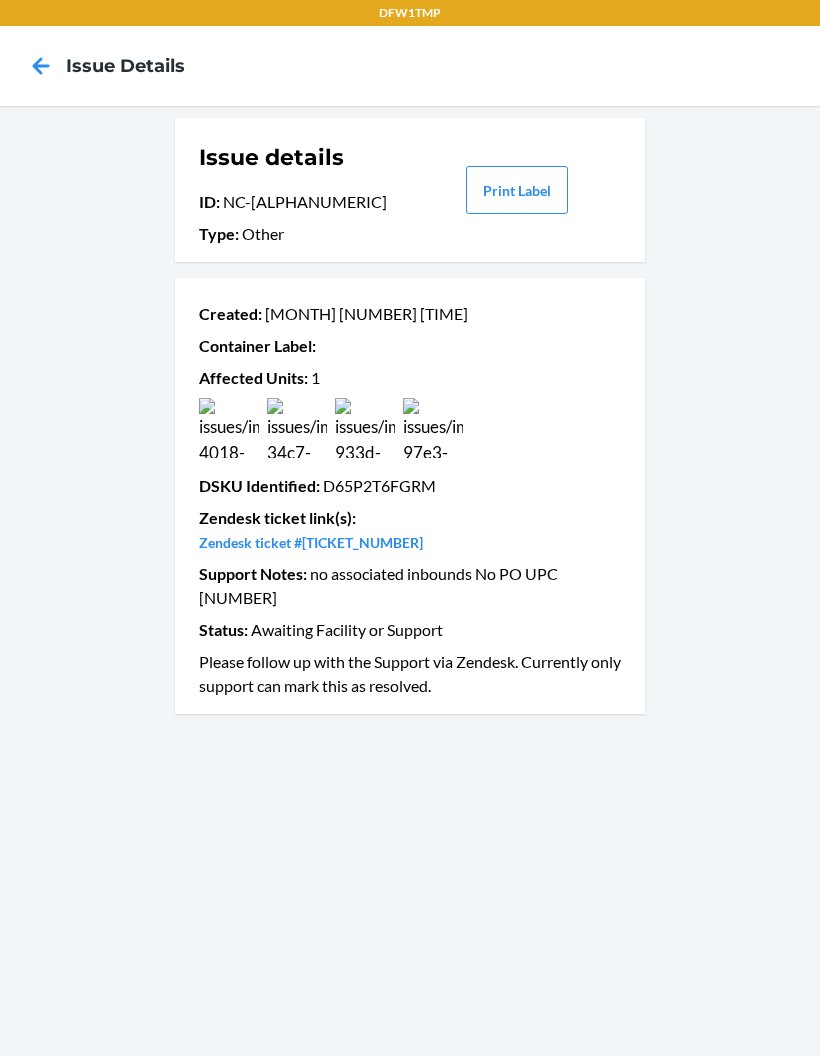 click 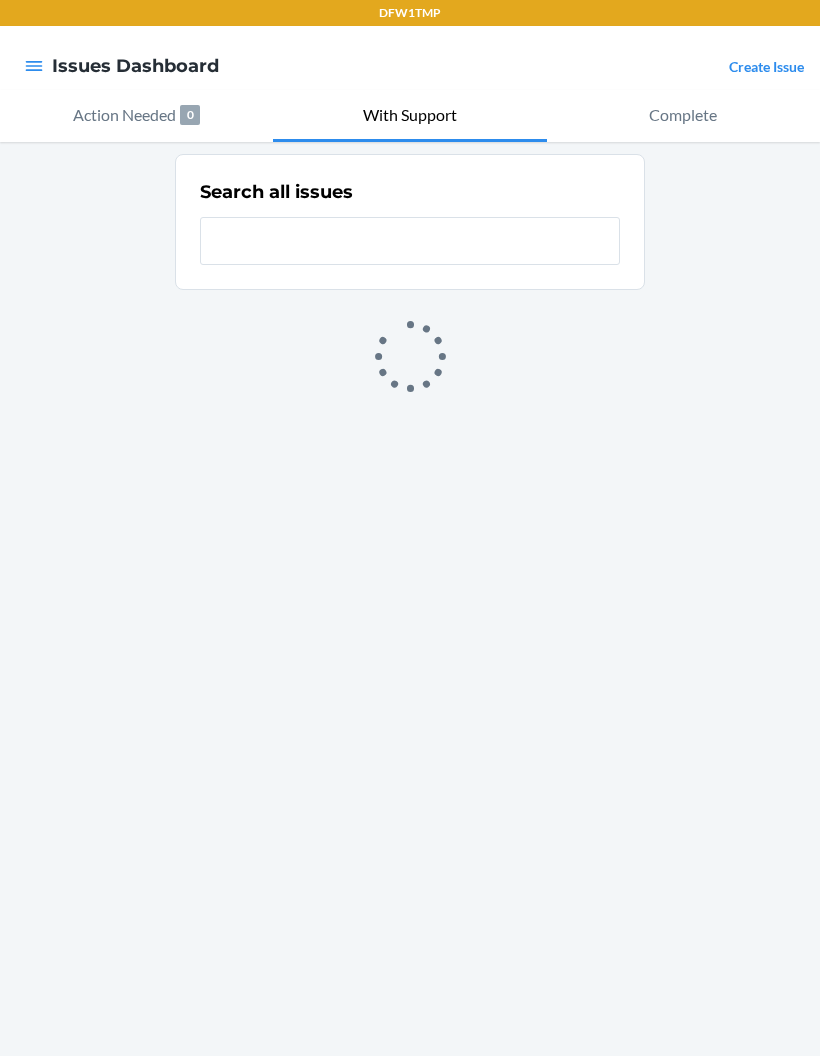 click on "Create Issue" at bounding box center [766, 66] 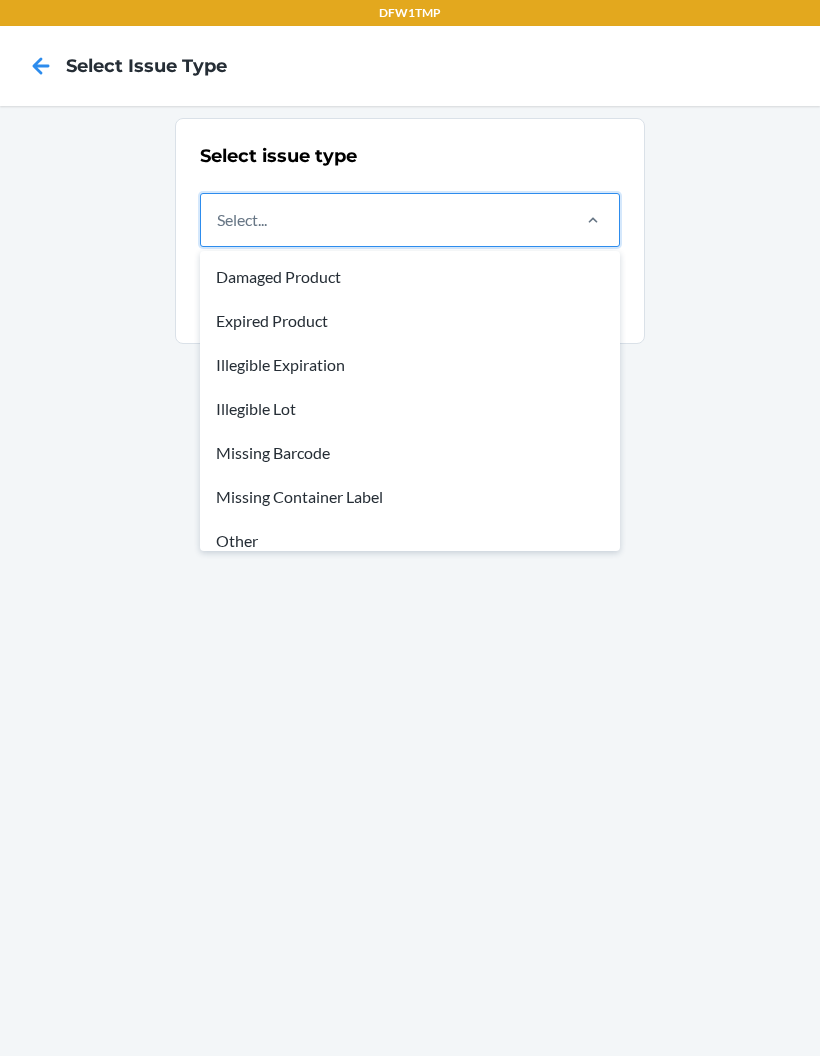 click on "Other" at bounding box center [410, 541] 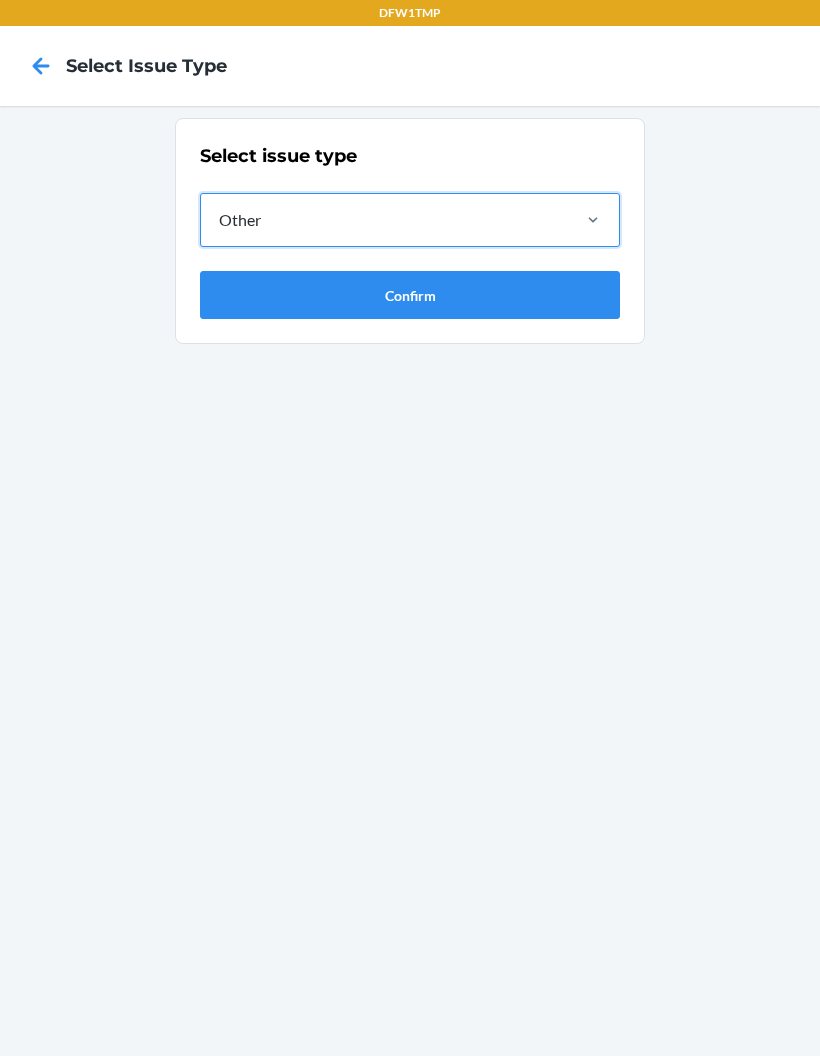 click on "Confirm" at bounding box center (410, 295) 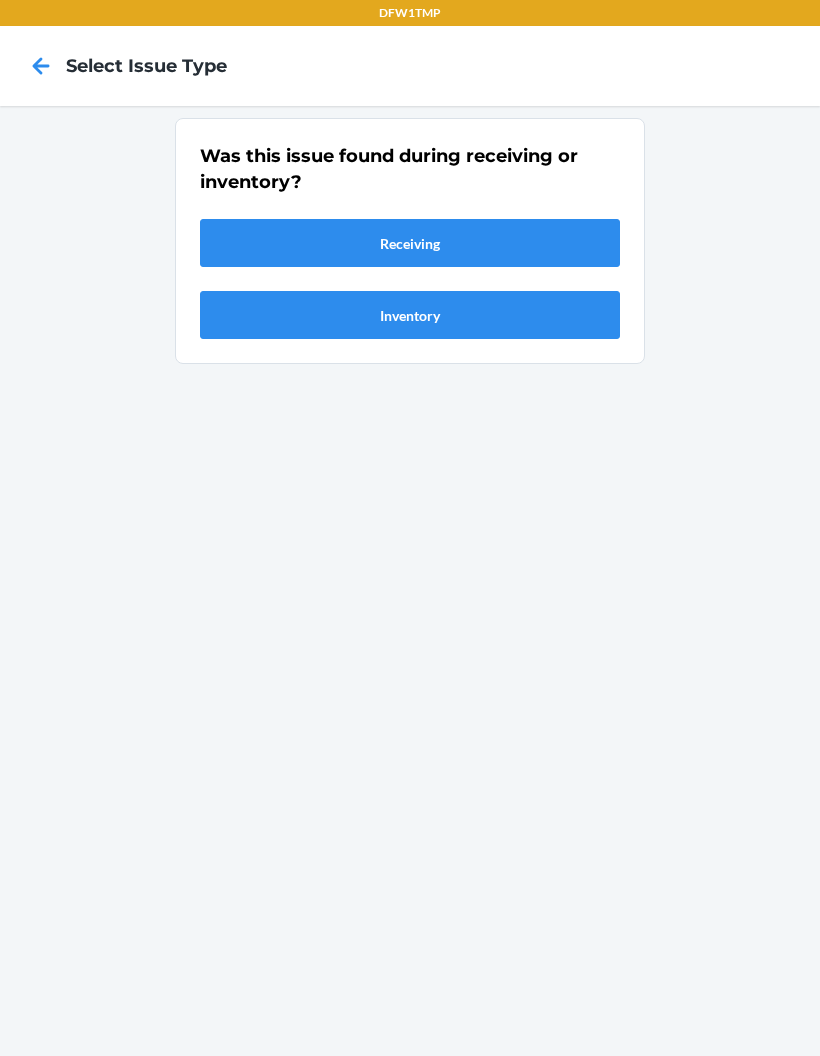 click on "Receiving" at bounding box center [410, 243] 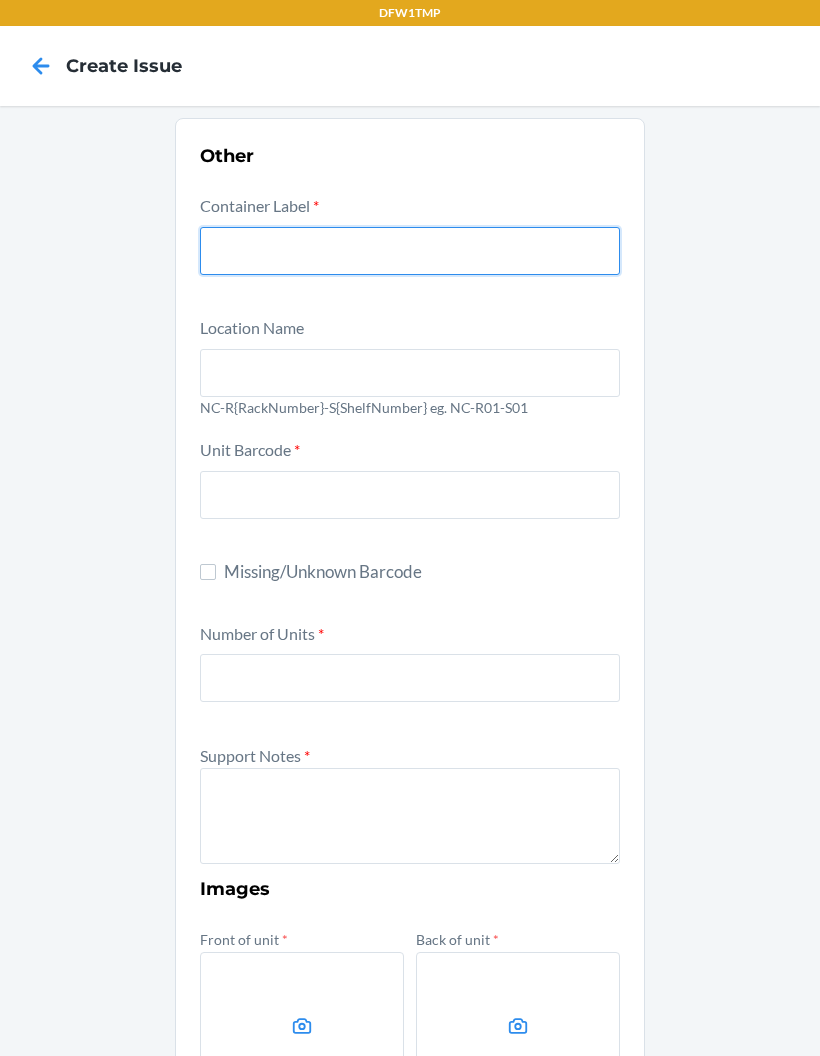 click at bounding box center (410, 251) 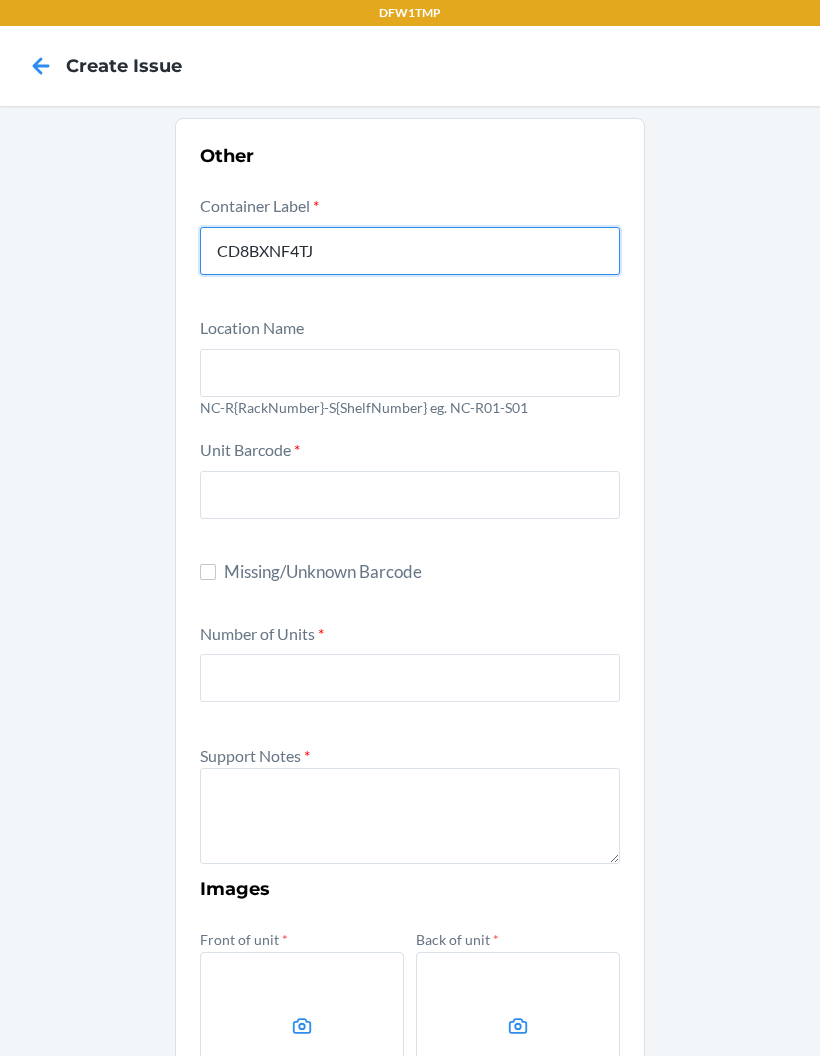 type on "CD8BXNF4TJ" 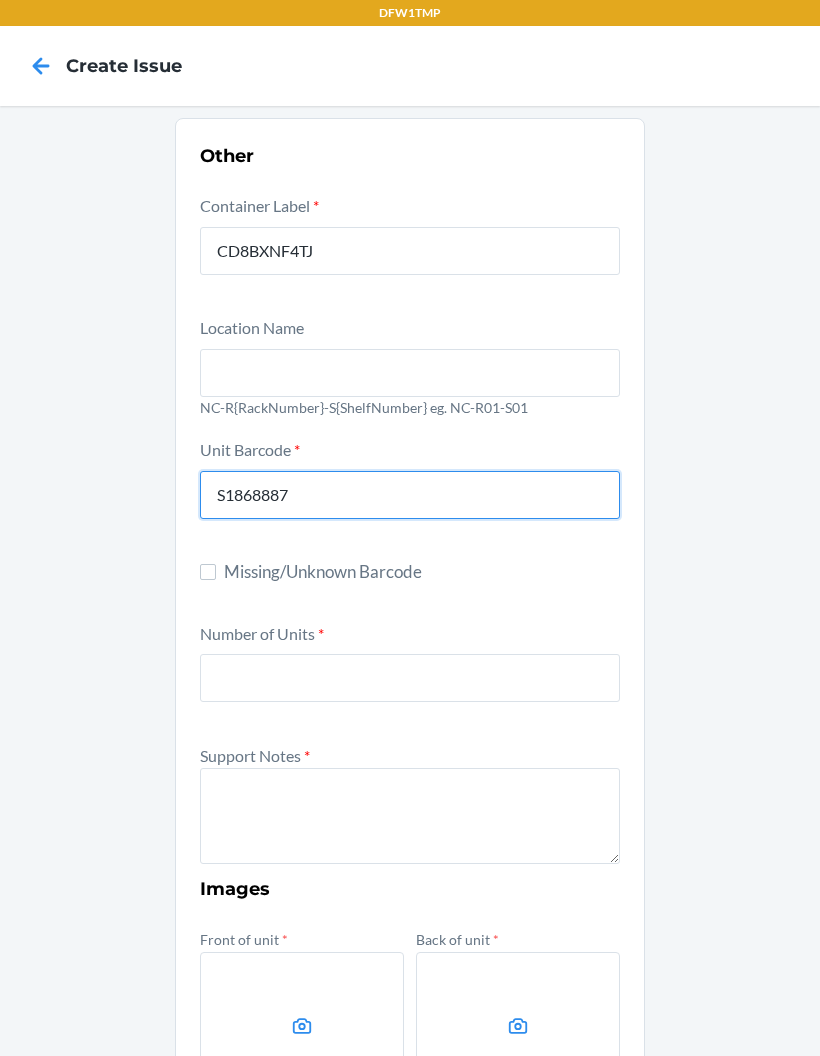 type on "S1868887" 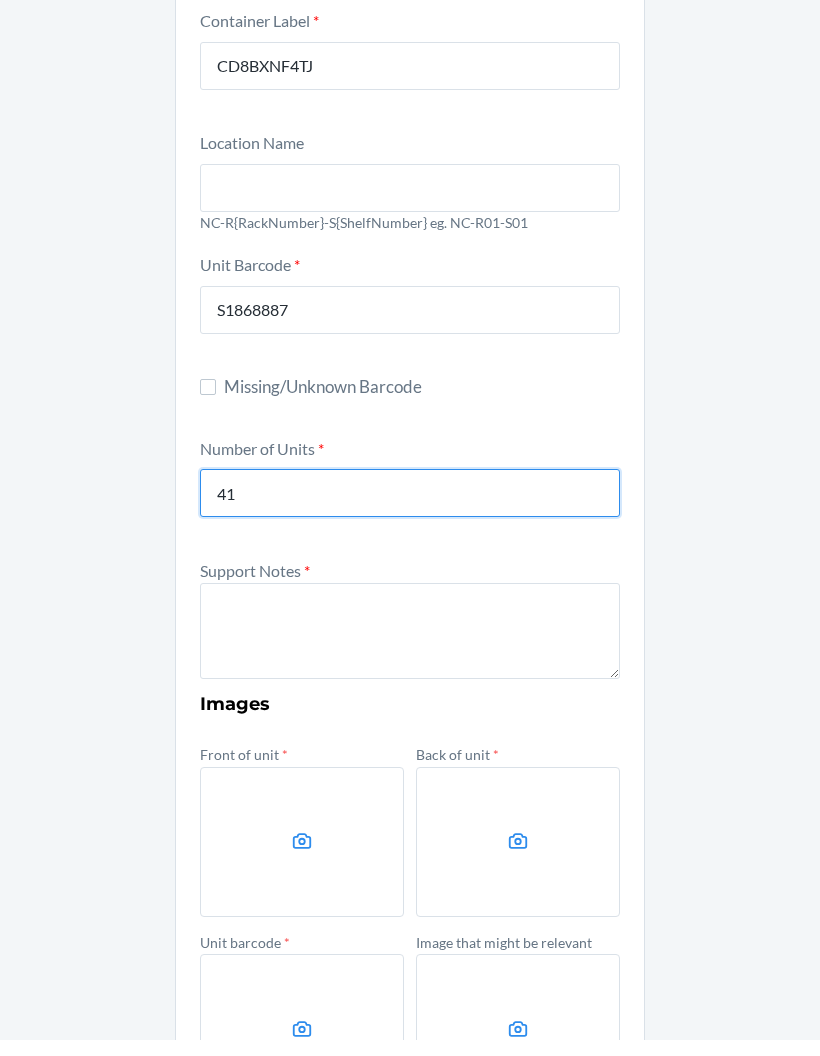 scroll, scrollTop: 202, scrollLeft: 0, axis: vertical 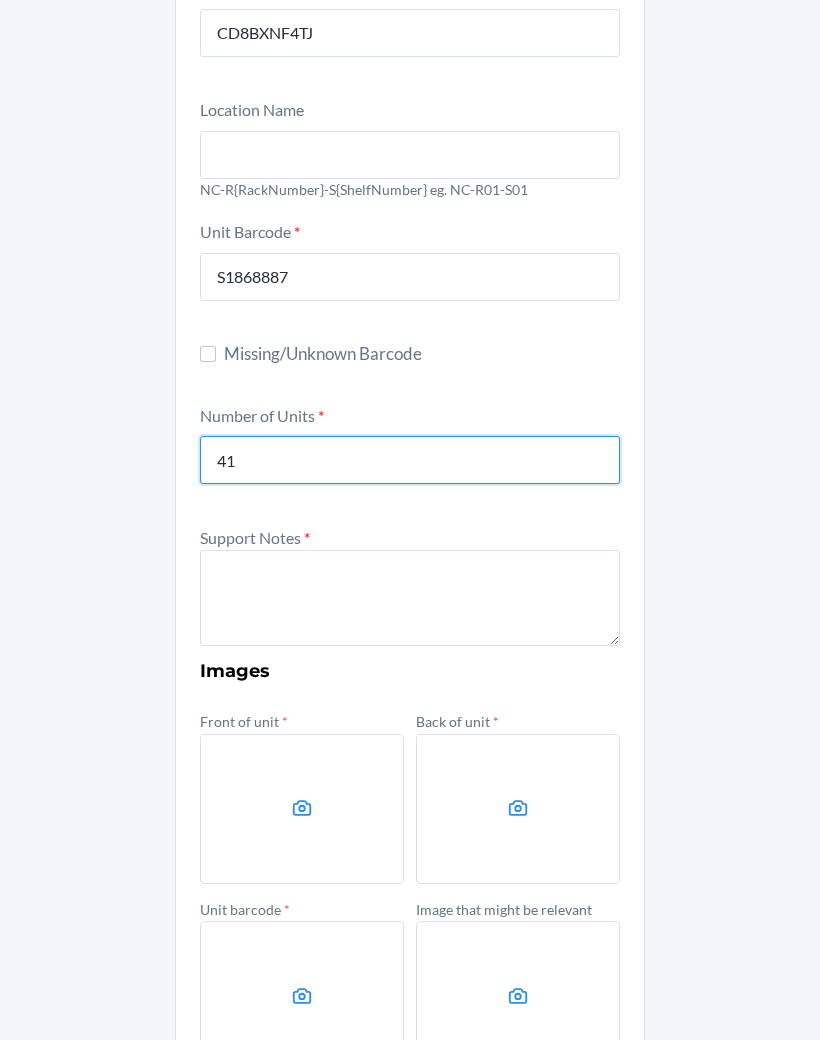 type on "41" 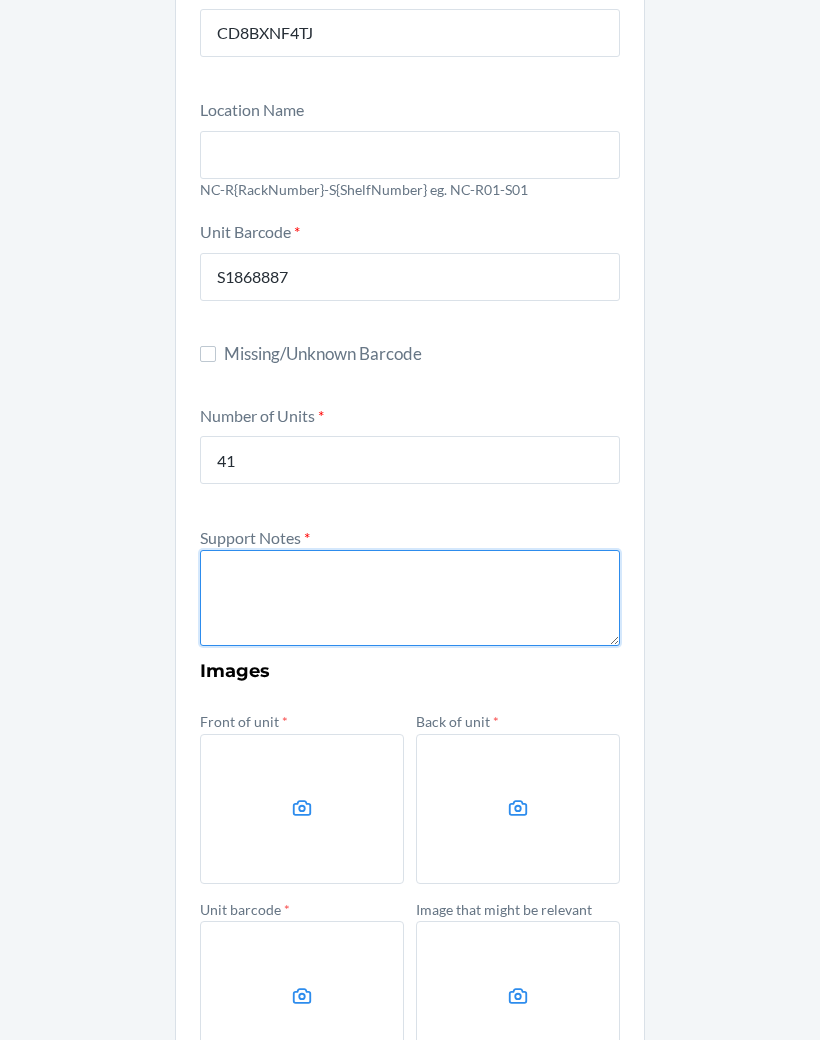 click at bounding box center (410, 614) 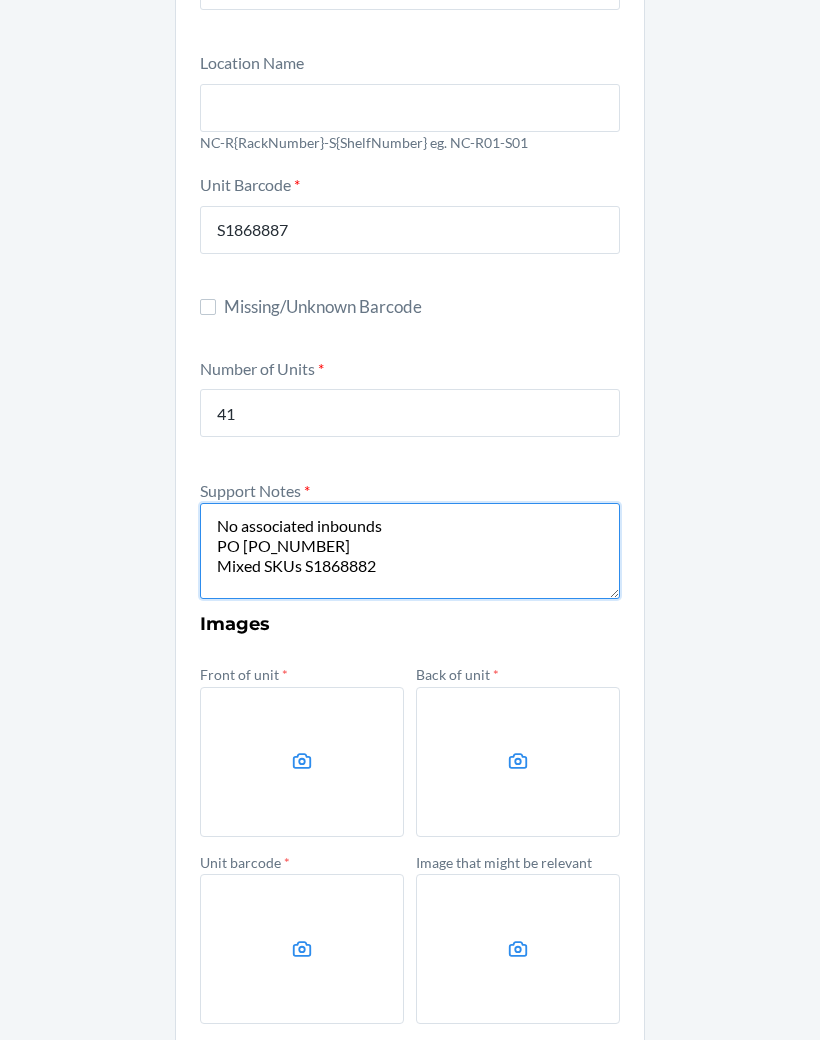 scroll, scrollTop: 260, scrollLeft: 0, axis: vertical 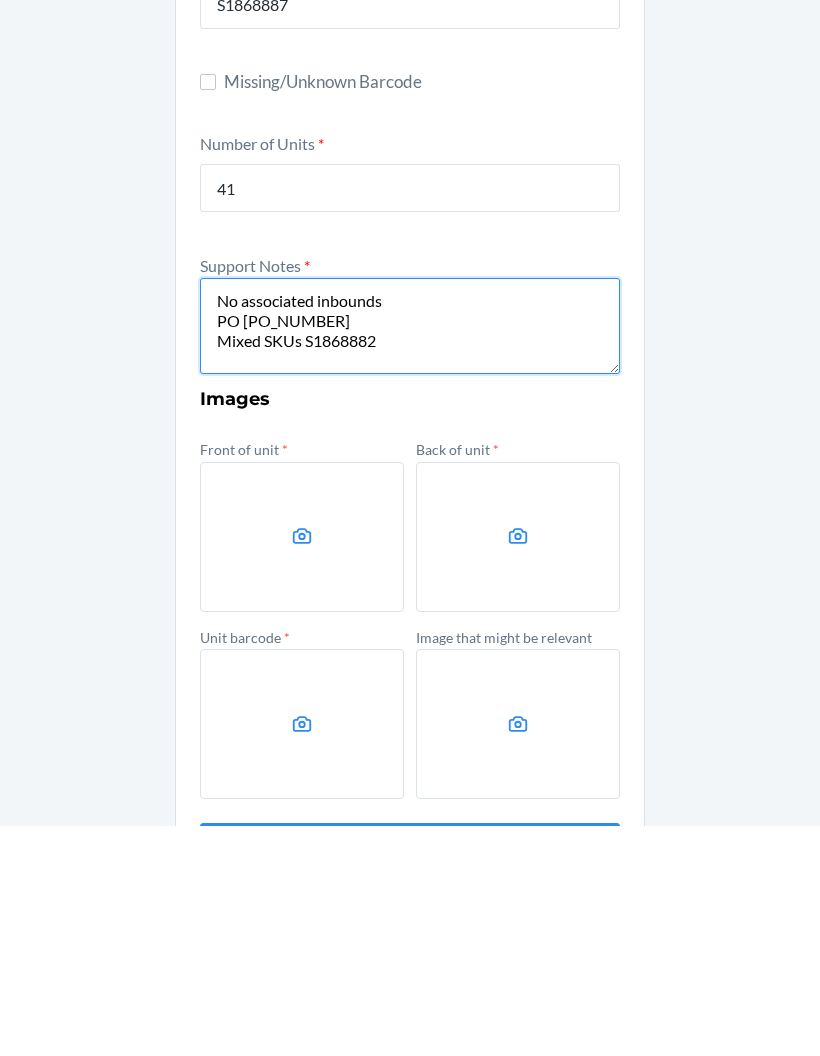 type on "No associated inbounds
PO [PO_NUMBER]
Mixed SKUs S1868882" 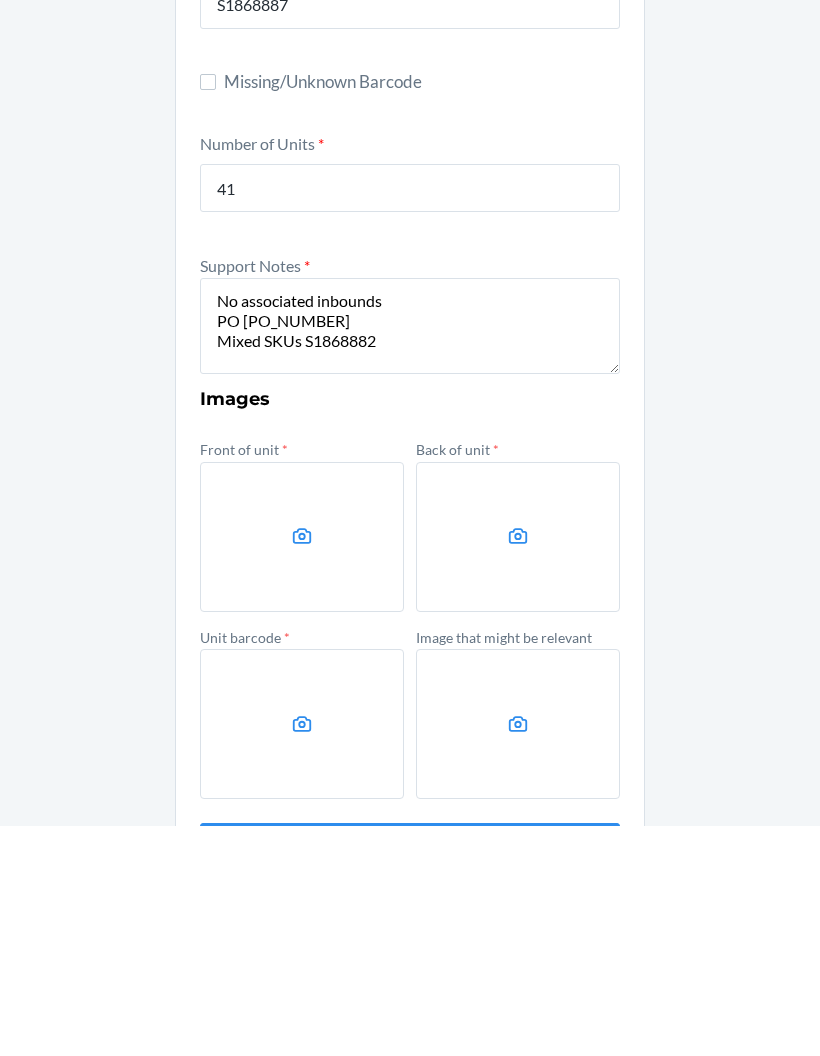 click at bounding box center [302, 767] 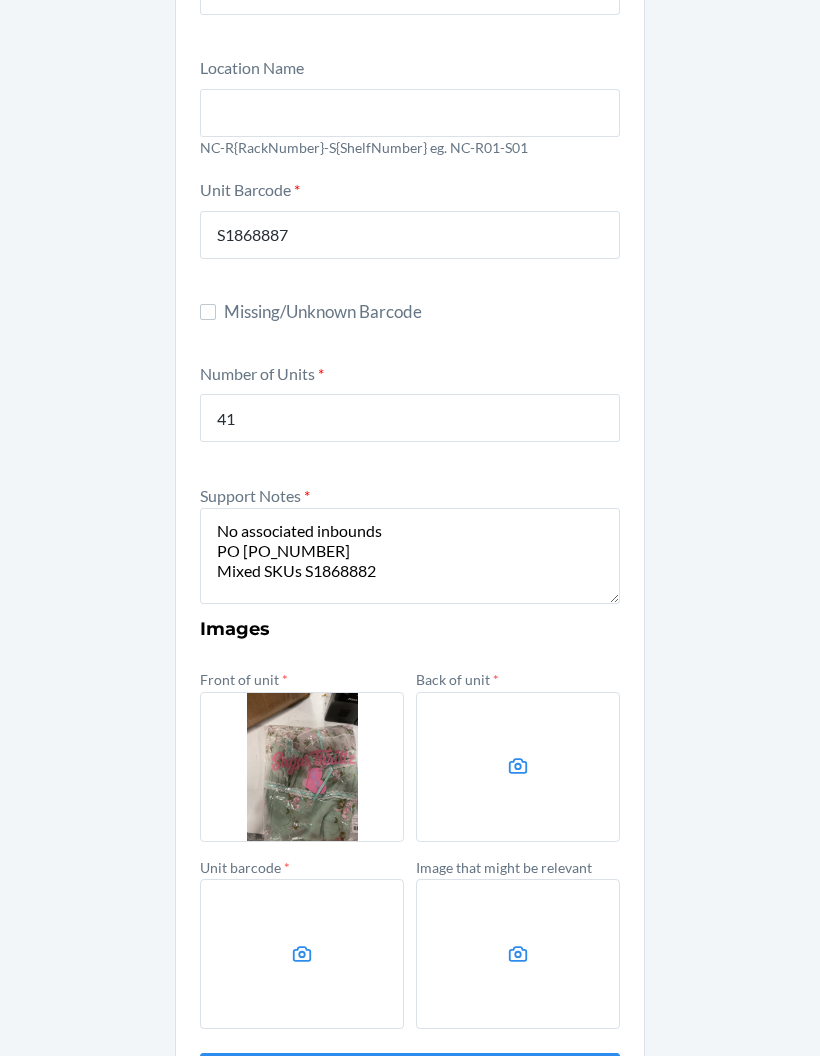 click 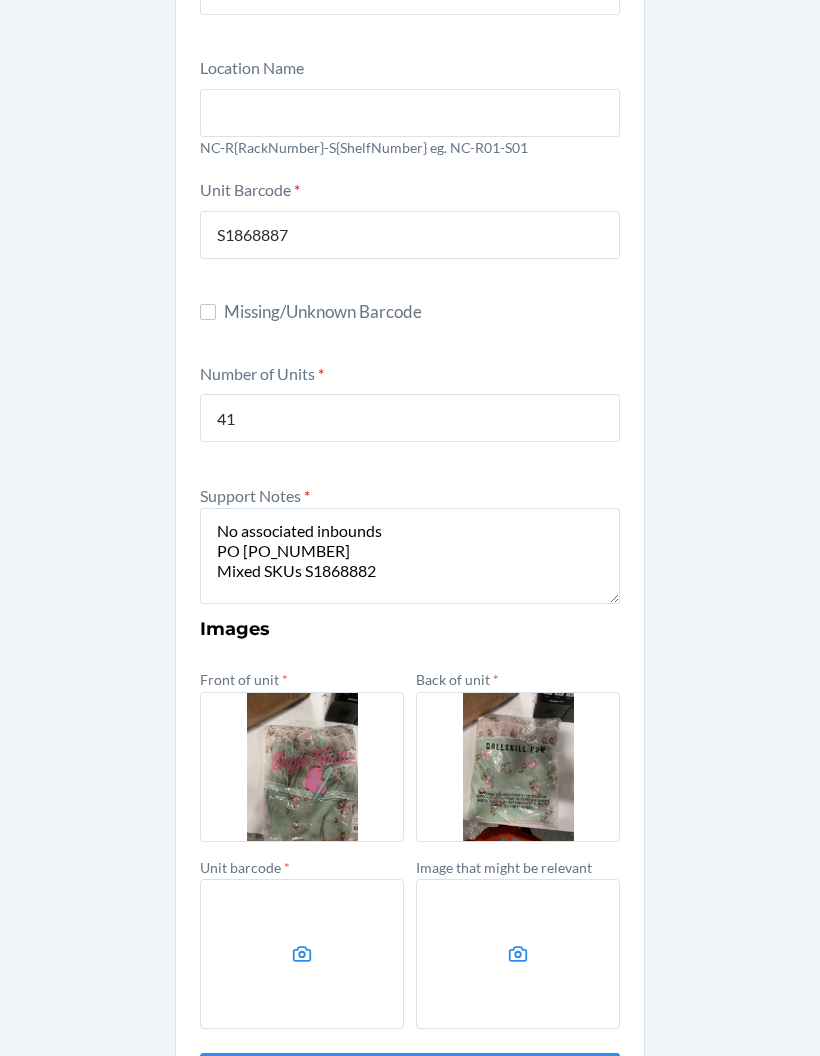 click at bounding box center (302, 954) 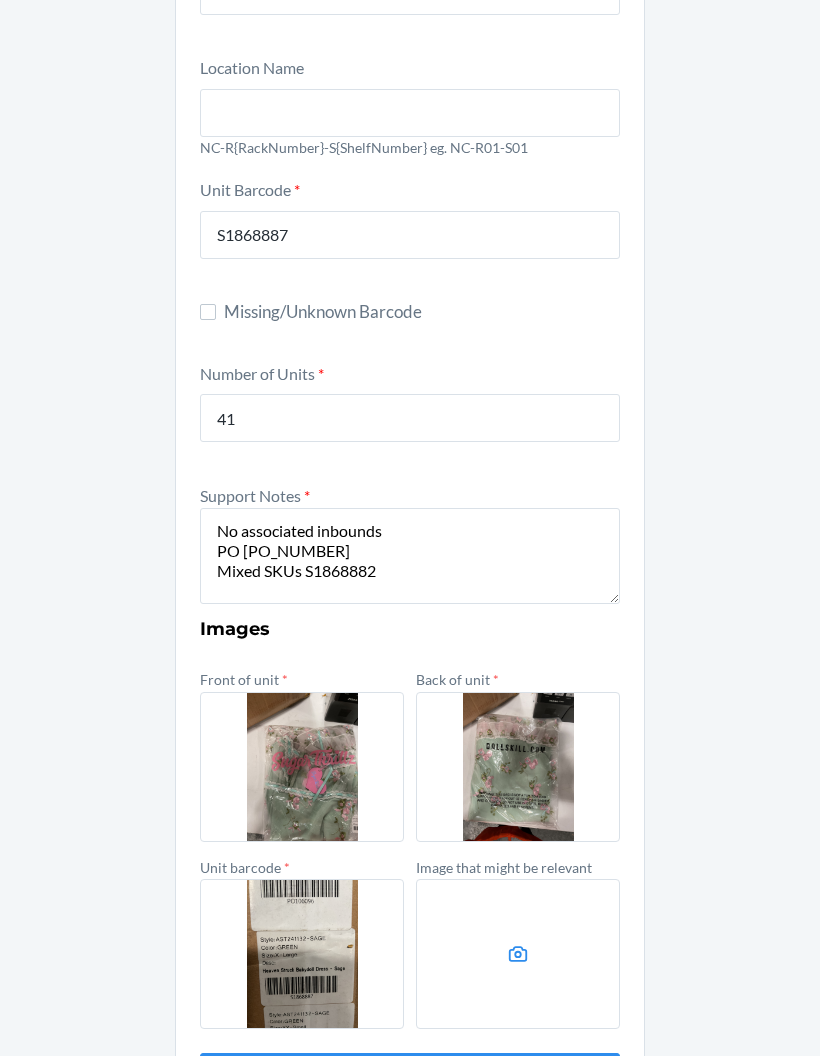 click at bounding box center (518, 954) 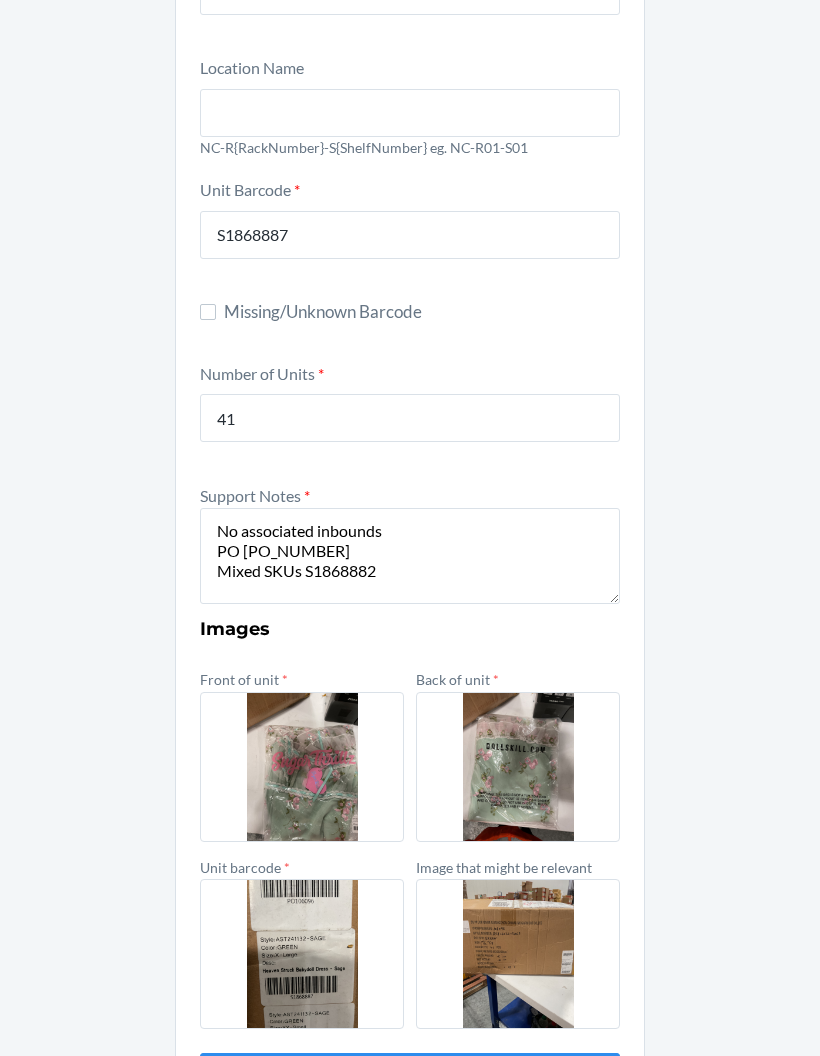 click on "Submit" at bounding box center (410, 1077) 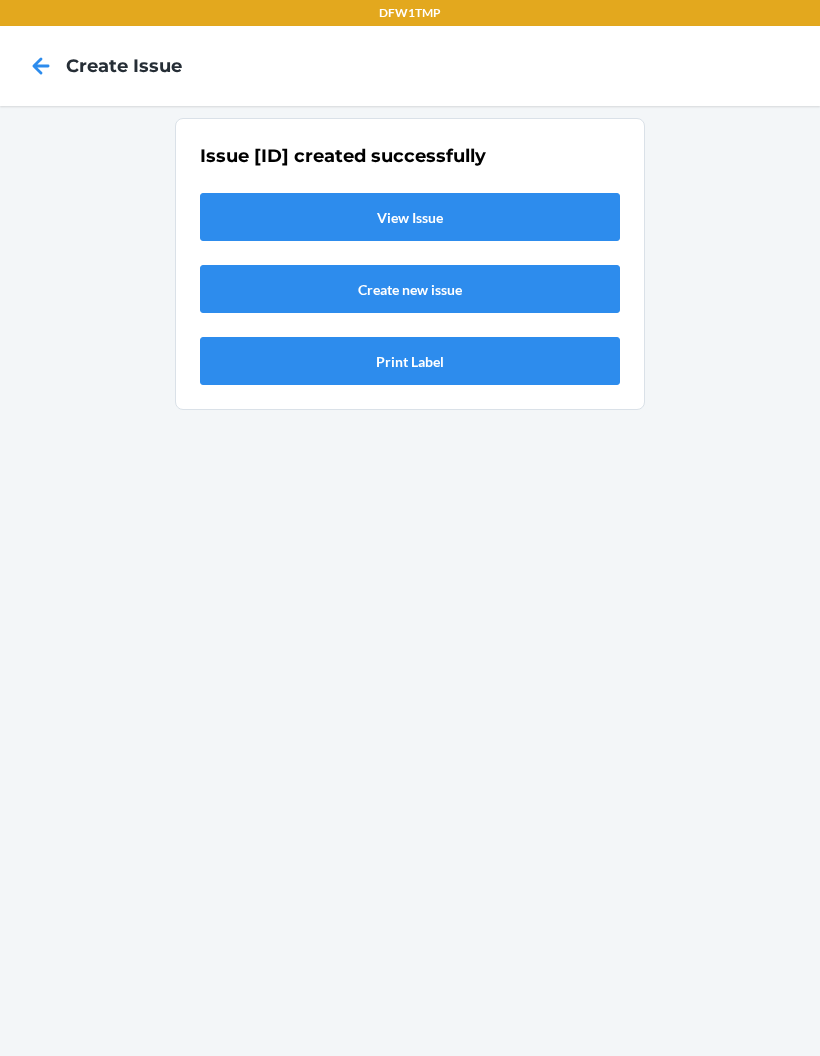 scroll, scrollTop: 0, scrollLeft: 0, axis: both 